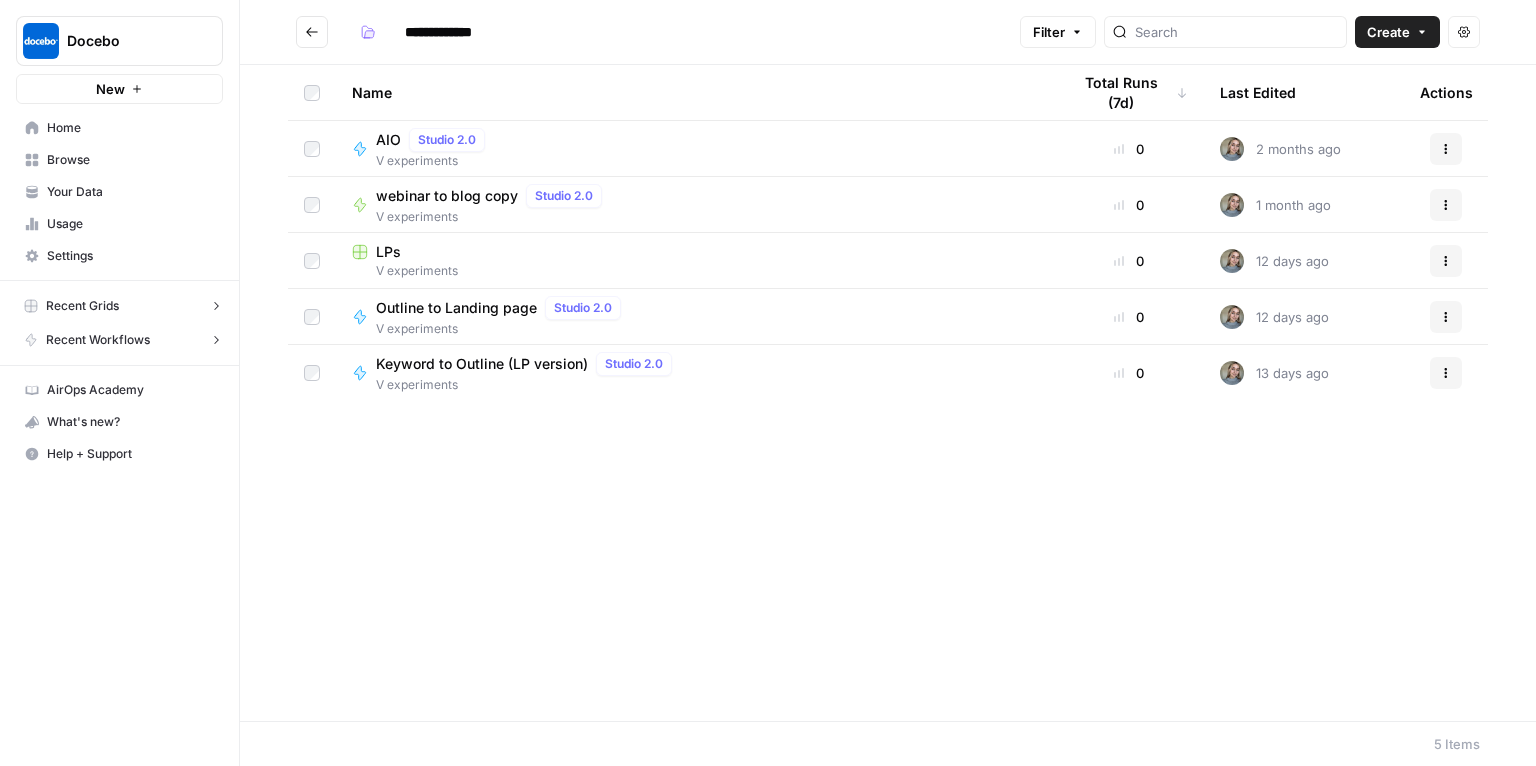scroll, scrollTop: 0, scrollLeft: 0, axis: both 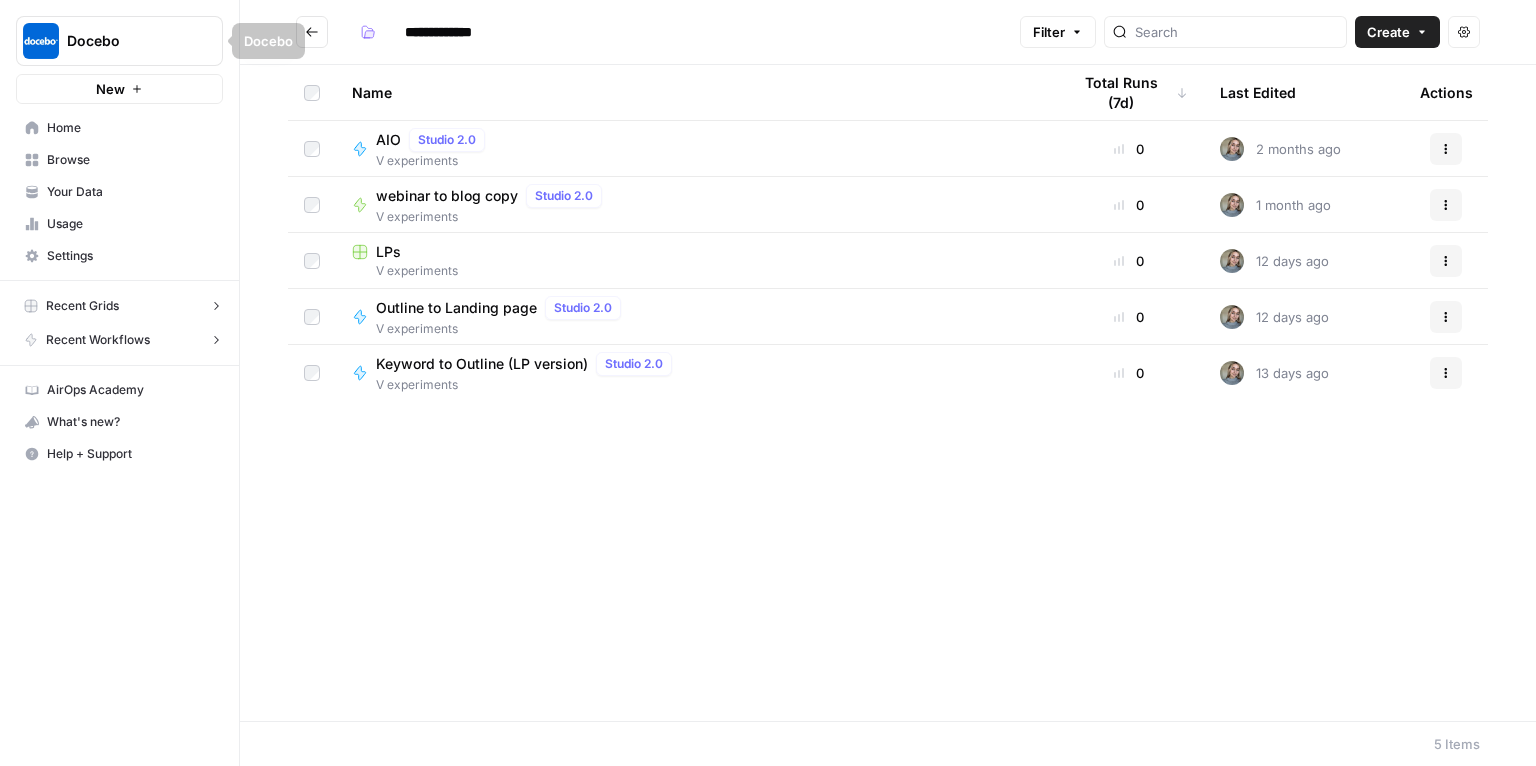 click on "Docebo" at bounding box center [127, 41] 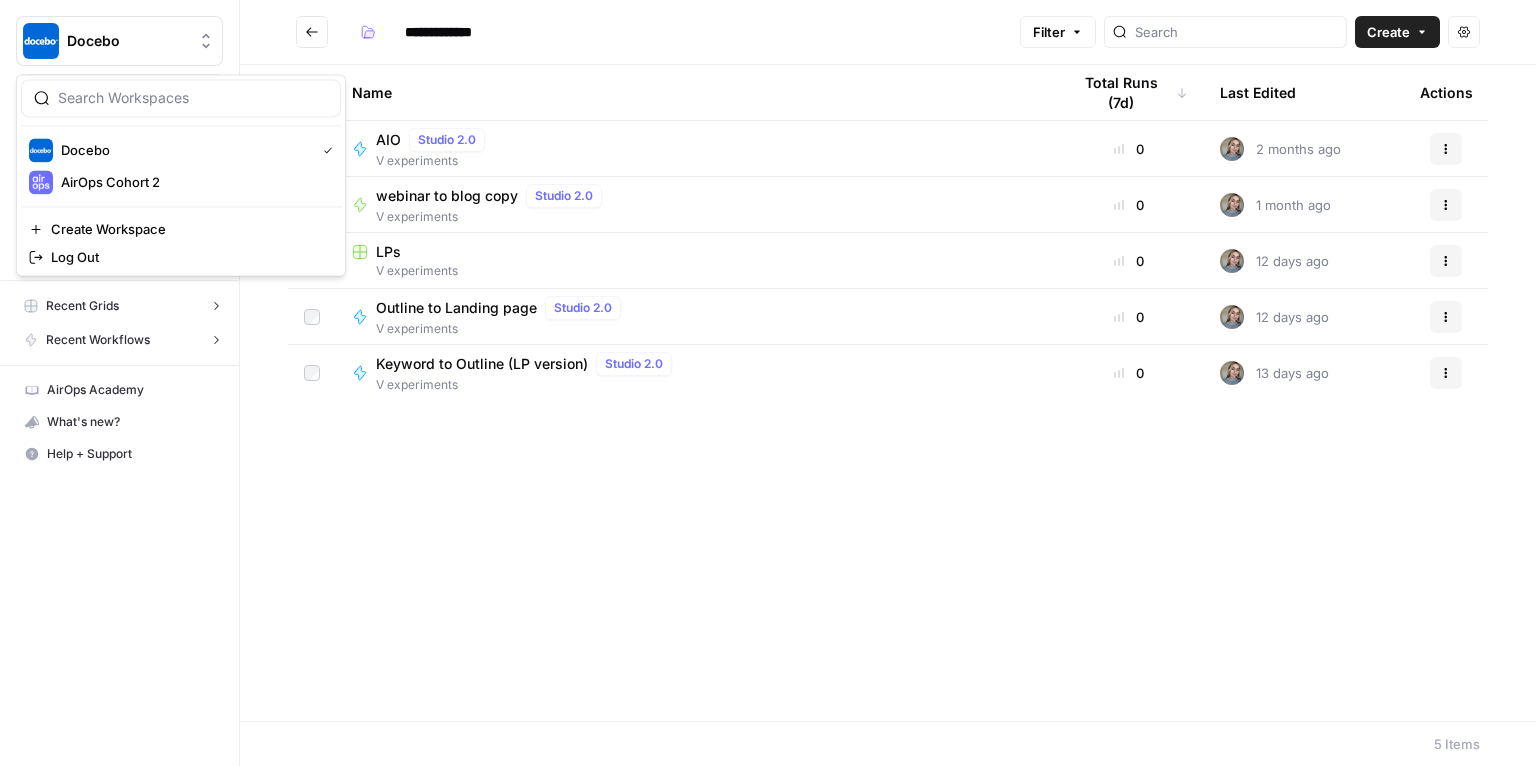 click on "Docebo New Home Browse Your Data Usage Settings Recent Grids Add Internal and External Links Content to Meta Add Internal and External Links Recent Workflows Content -> Meta  Update Blog  Refresh 7/23 AirOps Academy What's new? Help + Support" at bounding box center (119, 383) 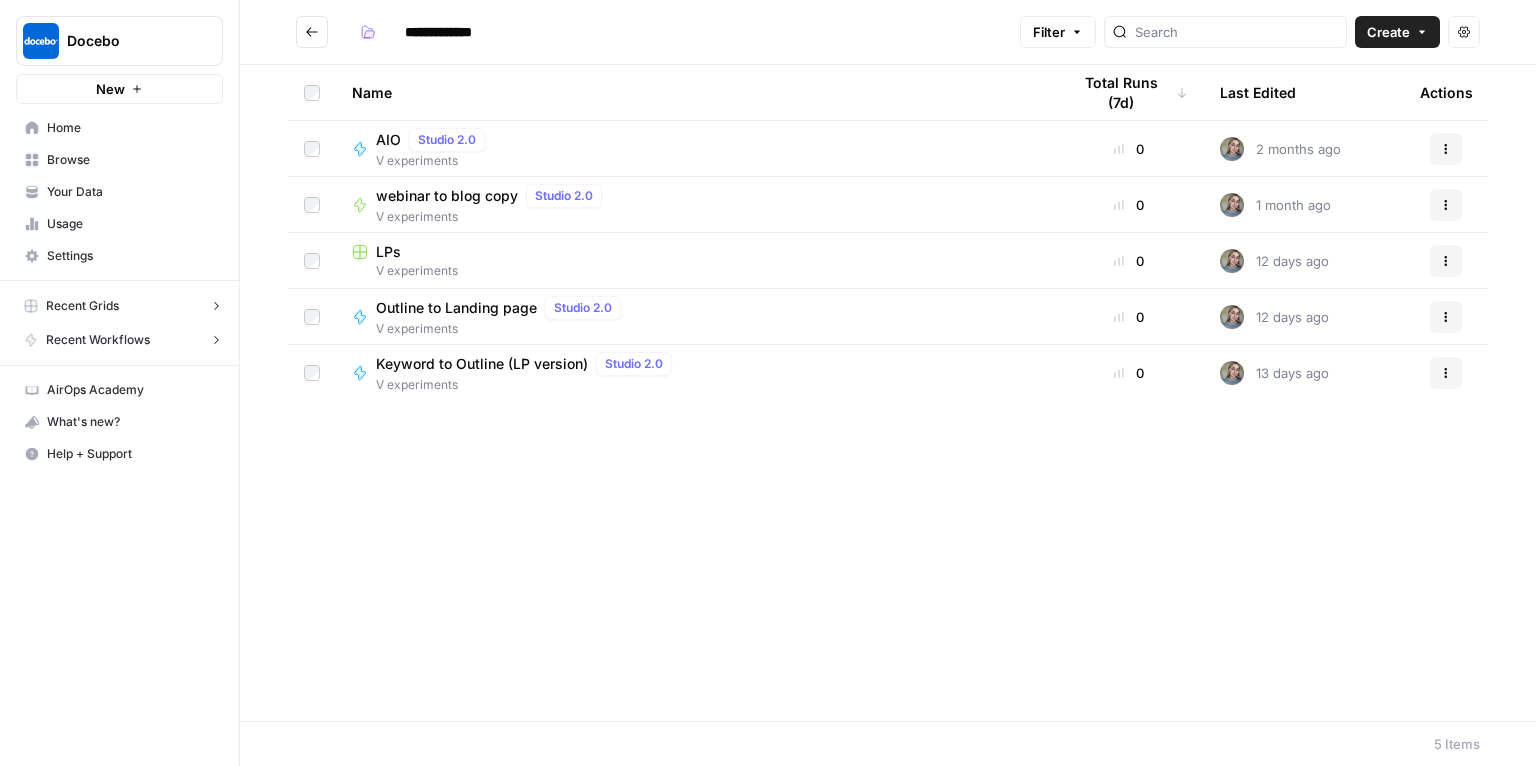 click on "Your Data" at bounding box center (130, 192) 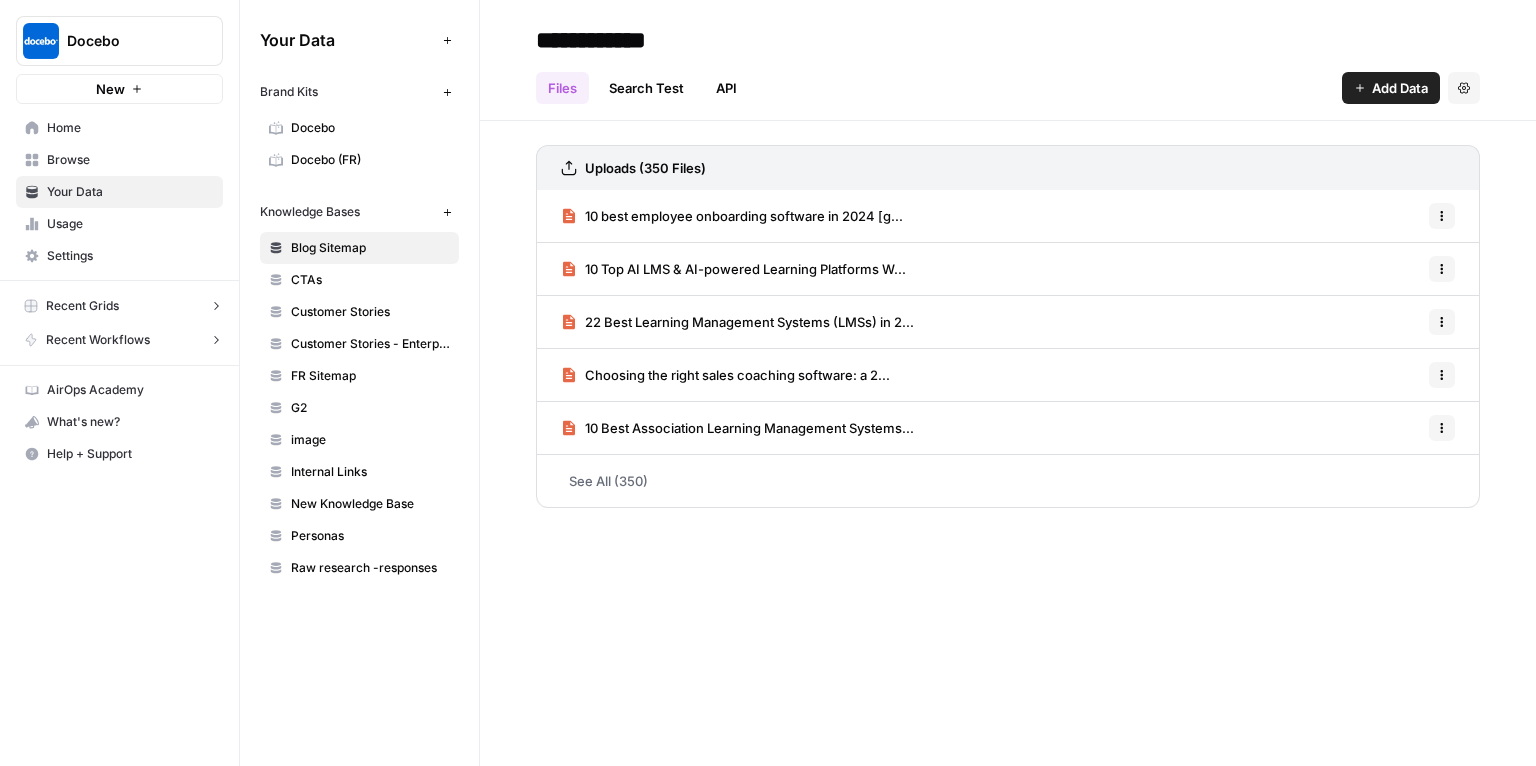 click on "Docebo" at bounding box center [370, 128] 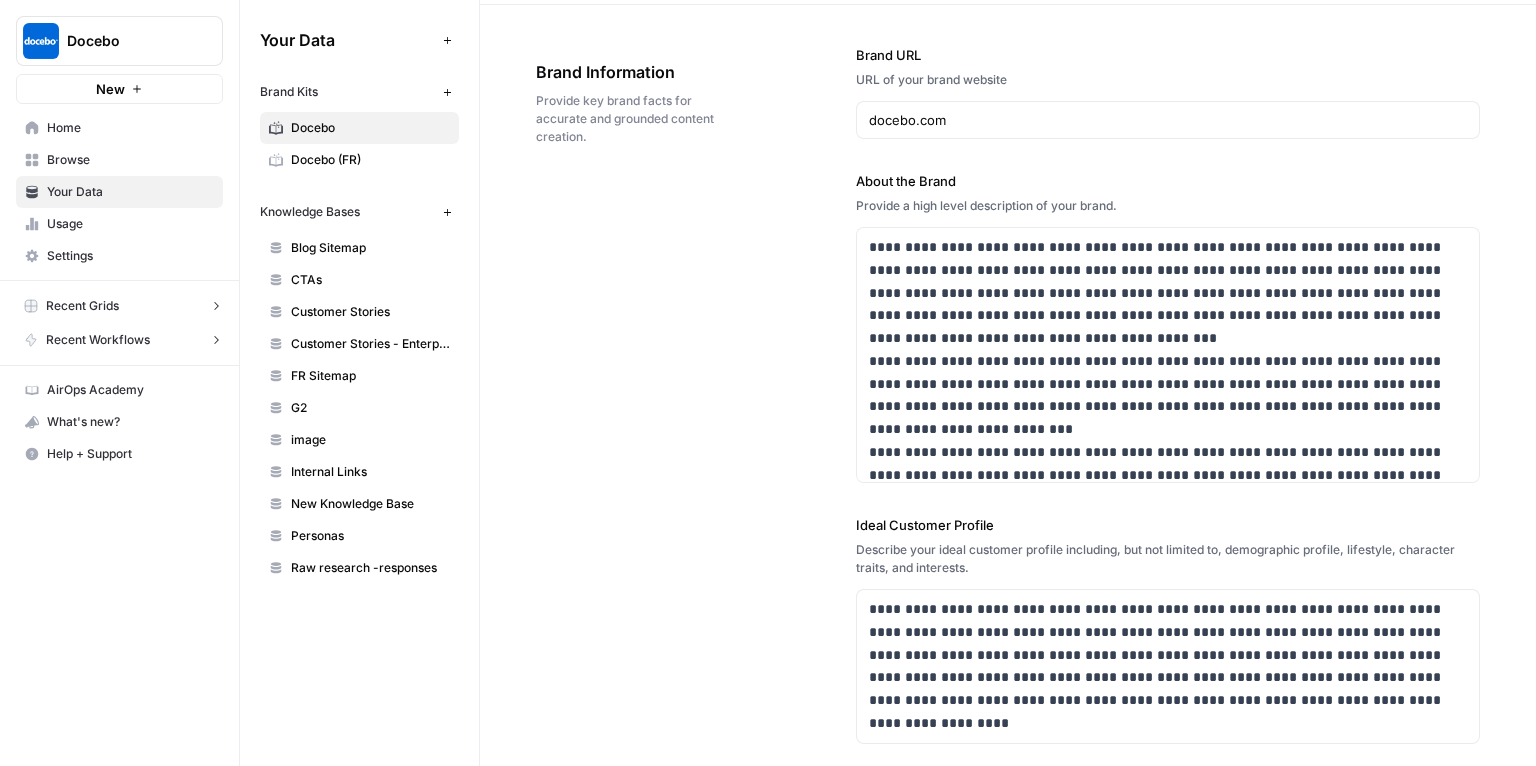 scroll, scrollTop: 1, scrollLeft: 0, axis: vertical 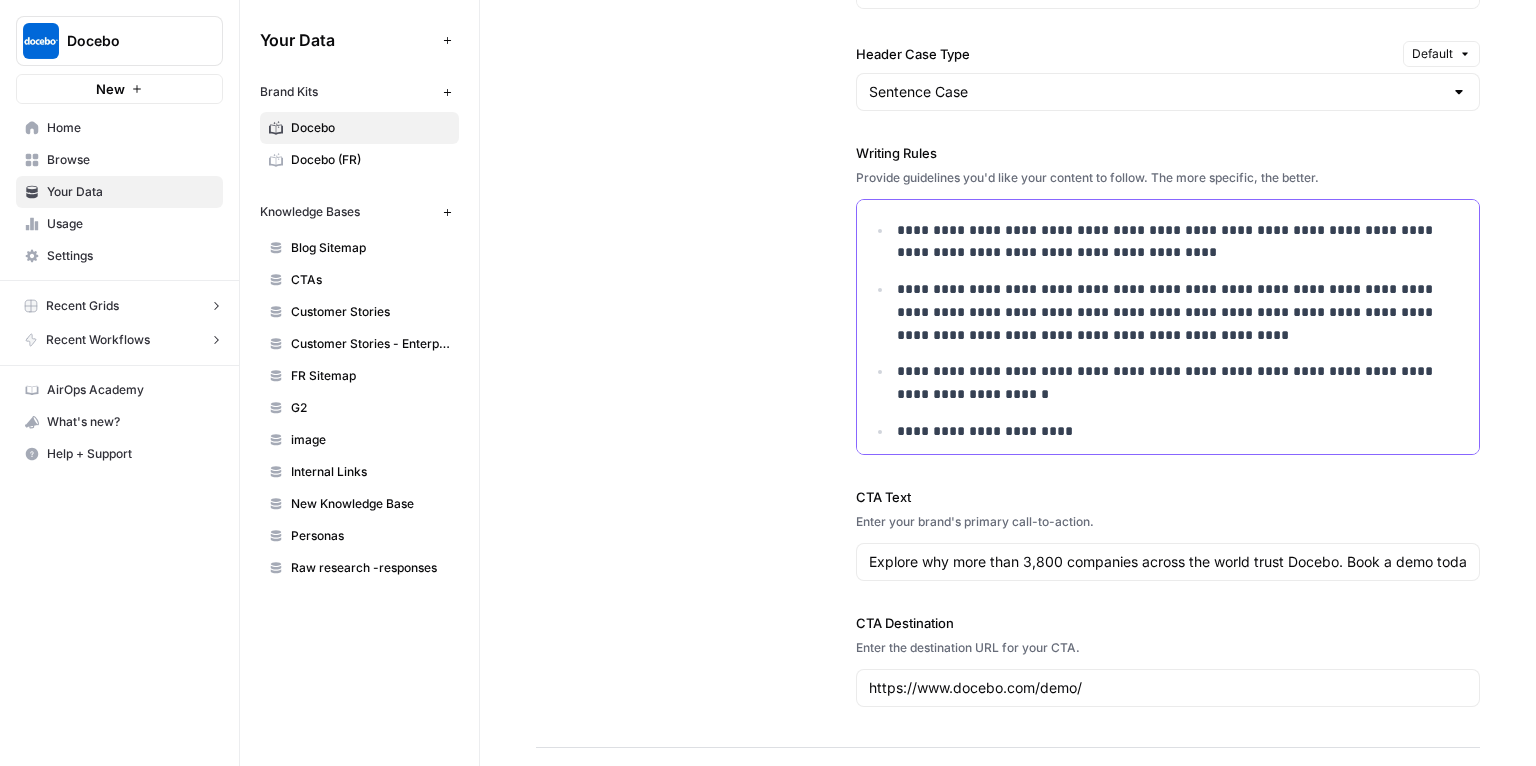drag, startPoint x: 890, startPoint y: 225, endPoint x: 1134, endPoint y: 227, distance: 244.0082 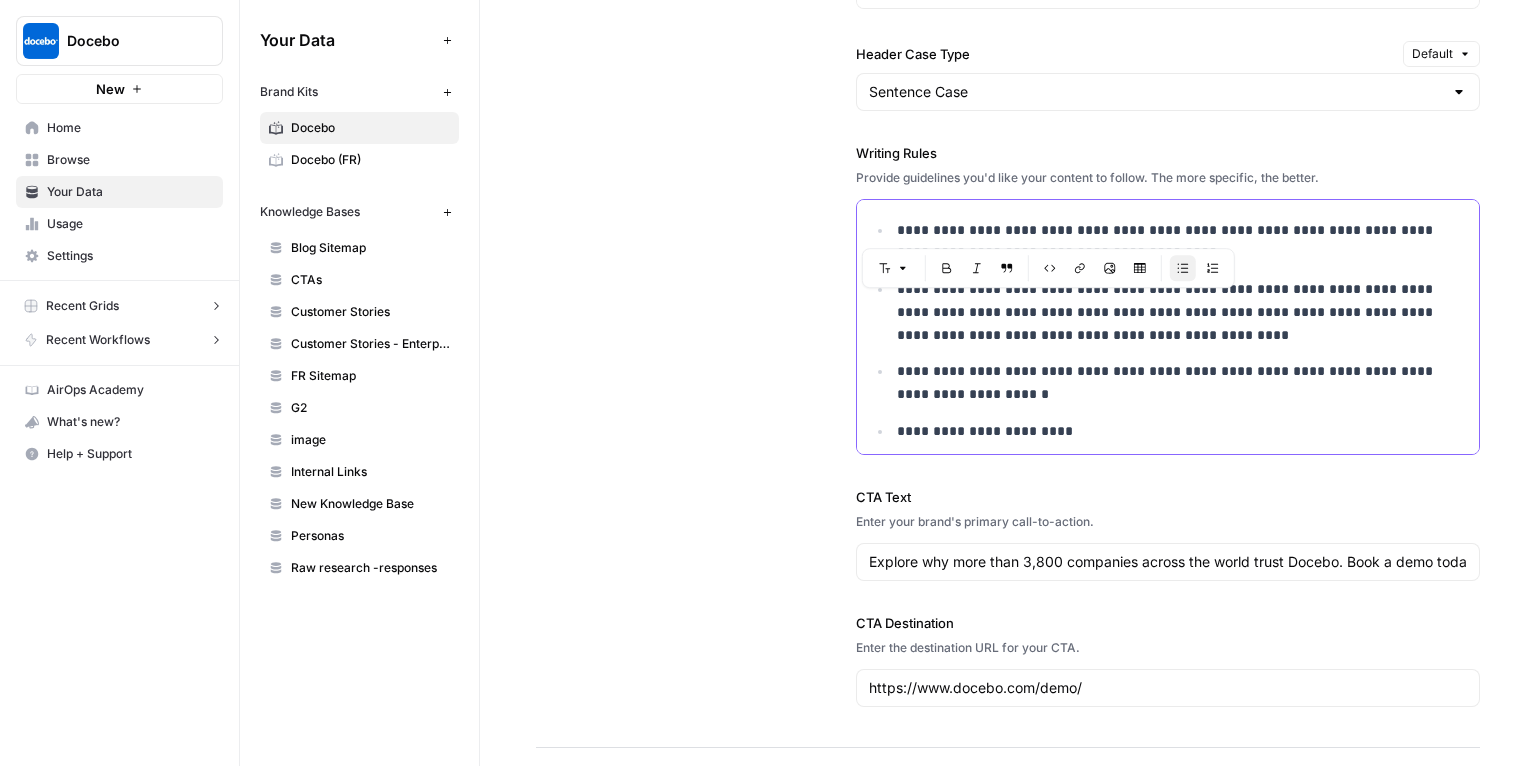 click on "**********" at bounding box center (1171, 242) 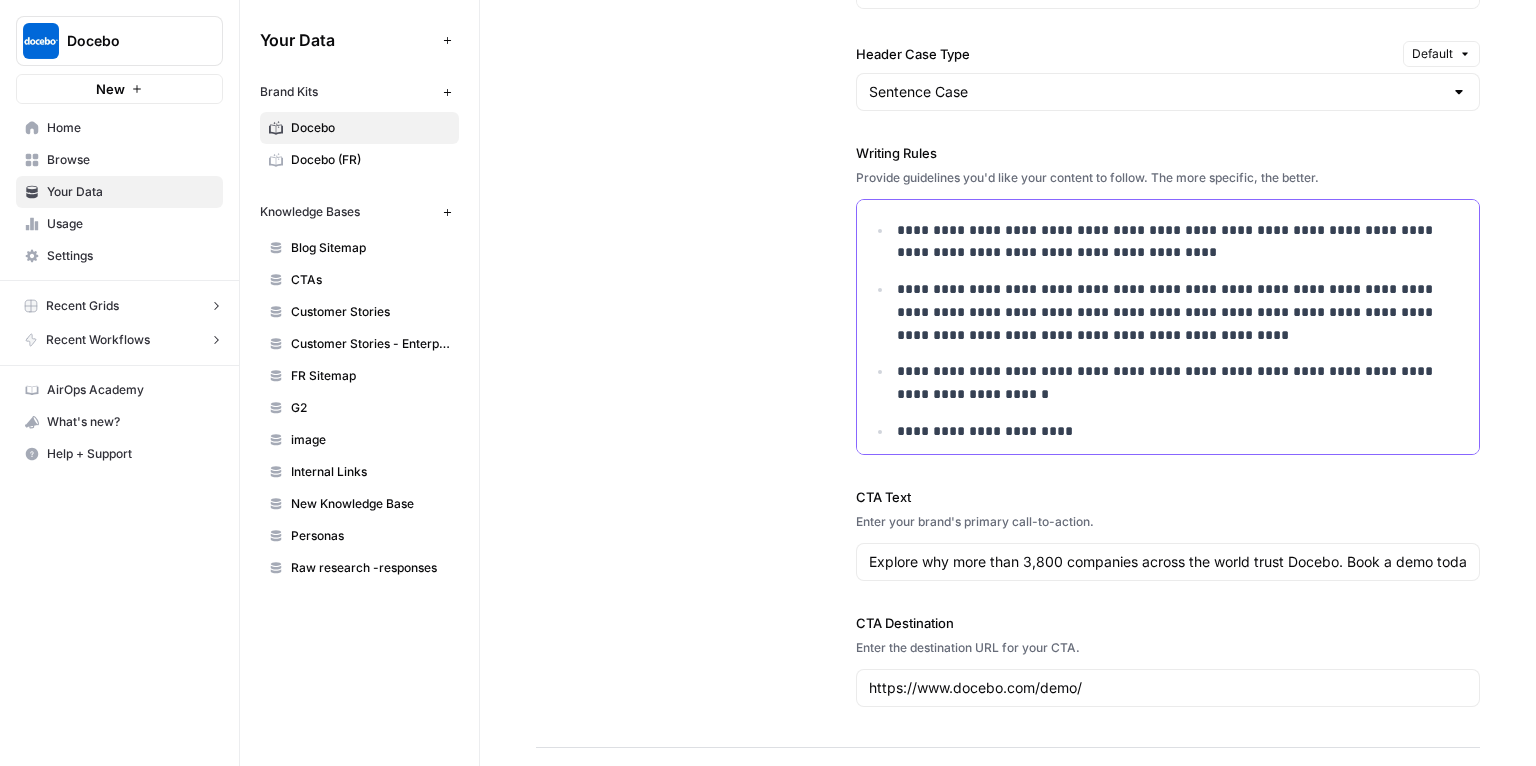 drag, startPoint x: 1015, startPoint y: 227, endPoint x: 1131, endPoint y: 224, distance: 116.03879 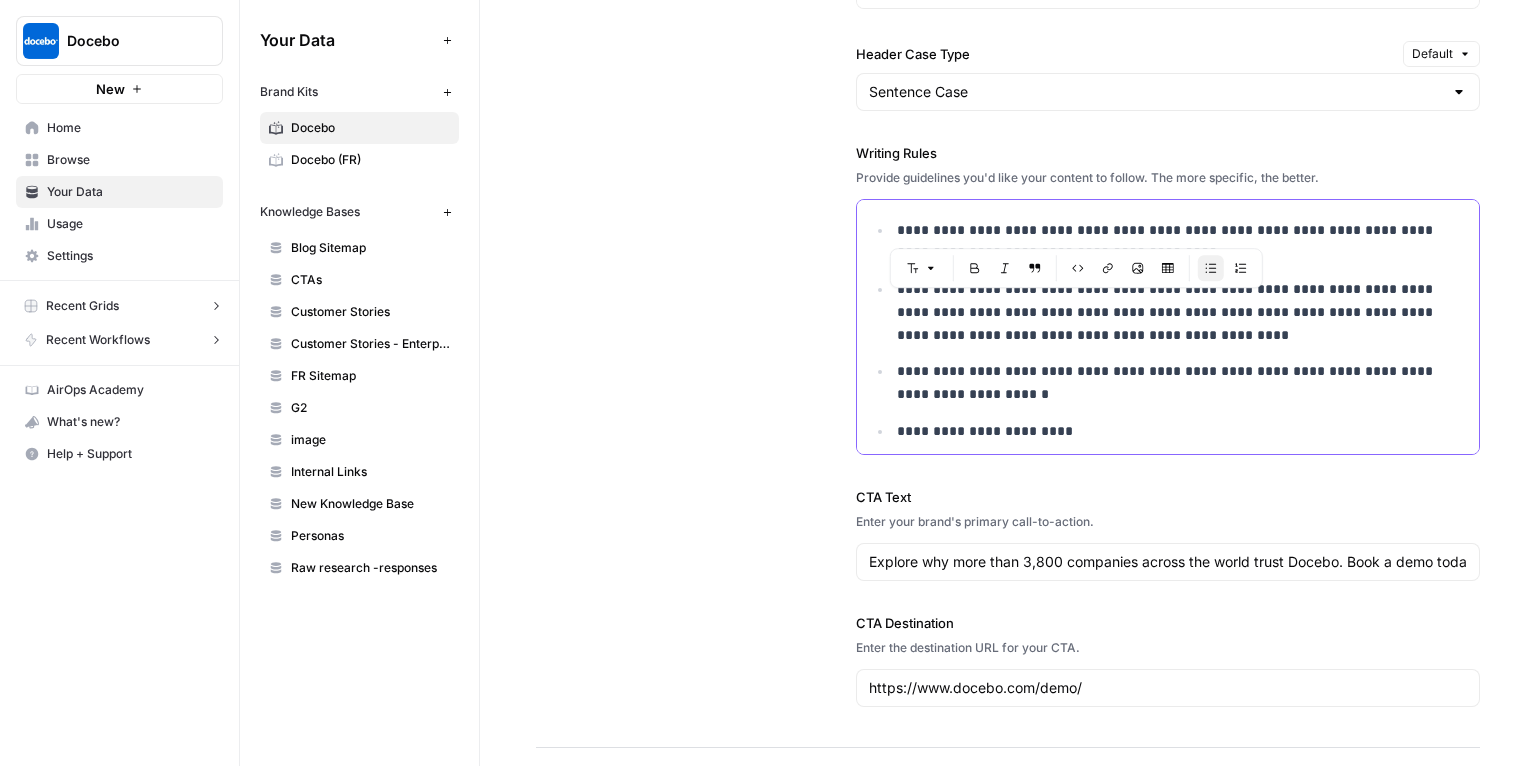 click on "**********" at bounding box center (1171, 242) 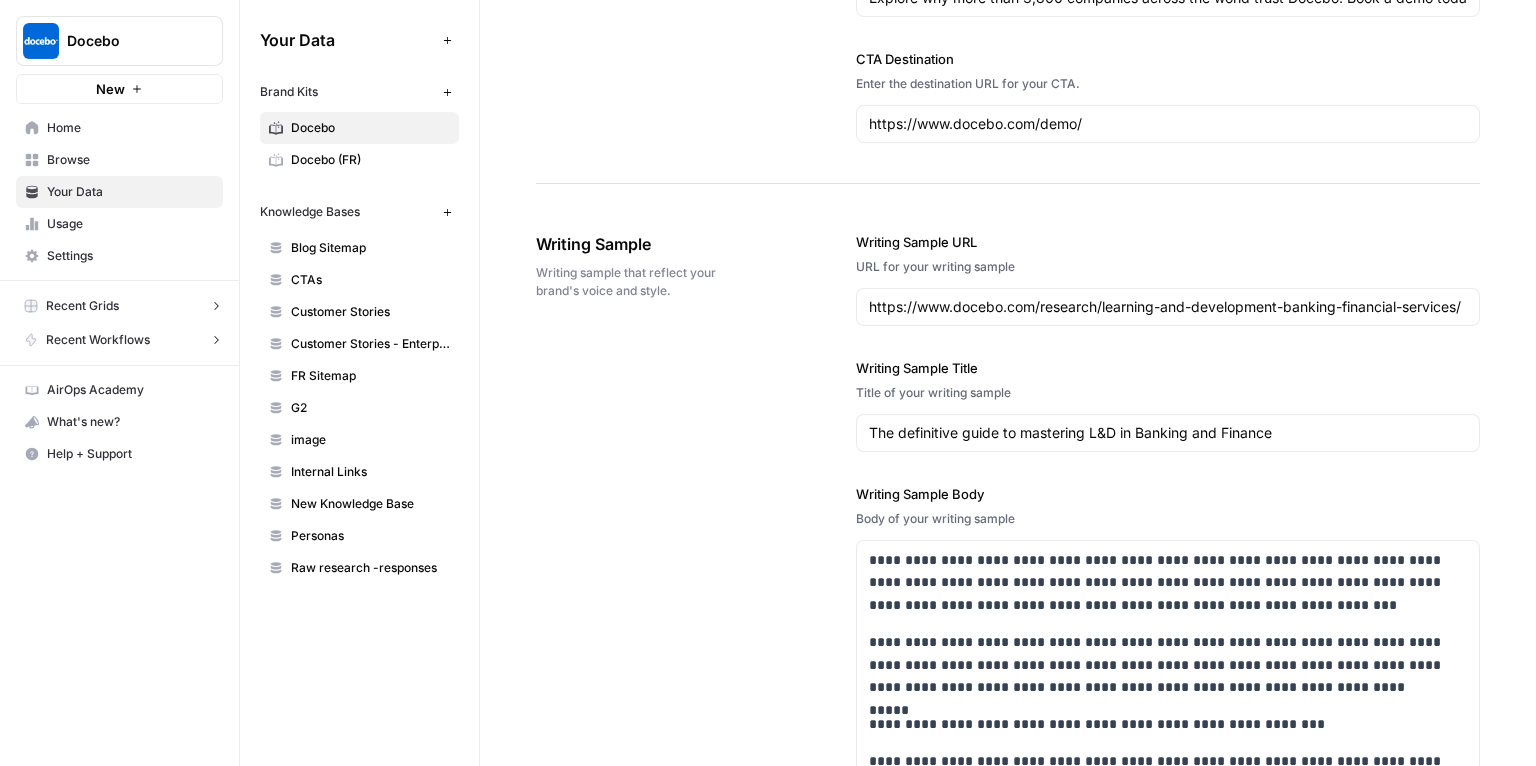scroll, scrollTop: 2591, scrollLeft: 0, axis: vertical 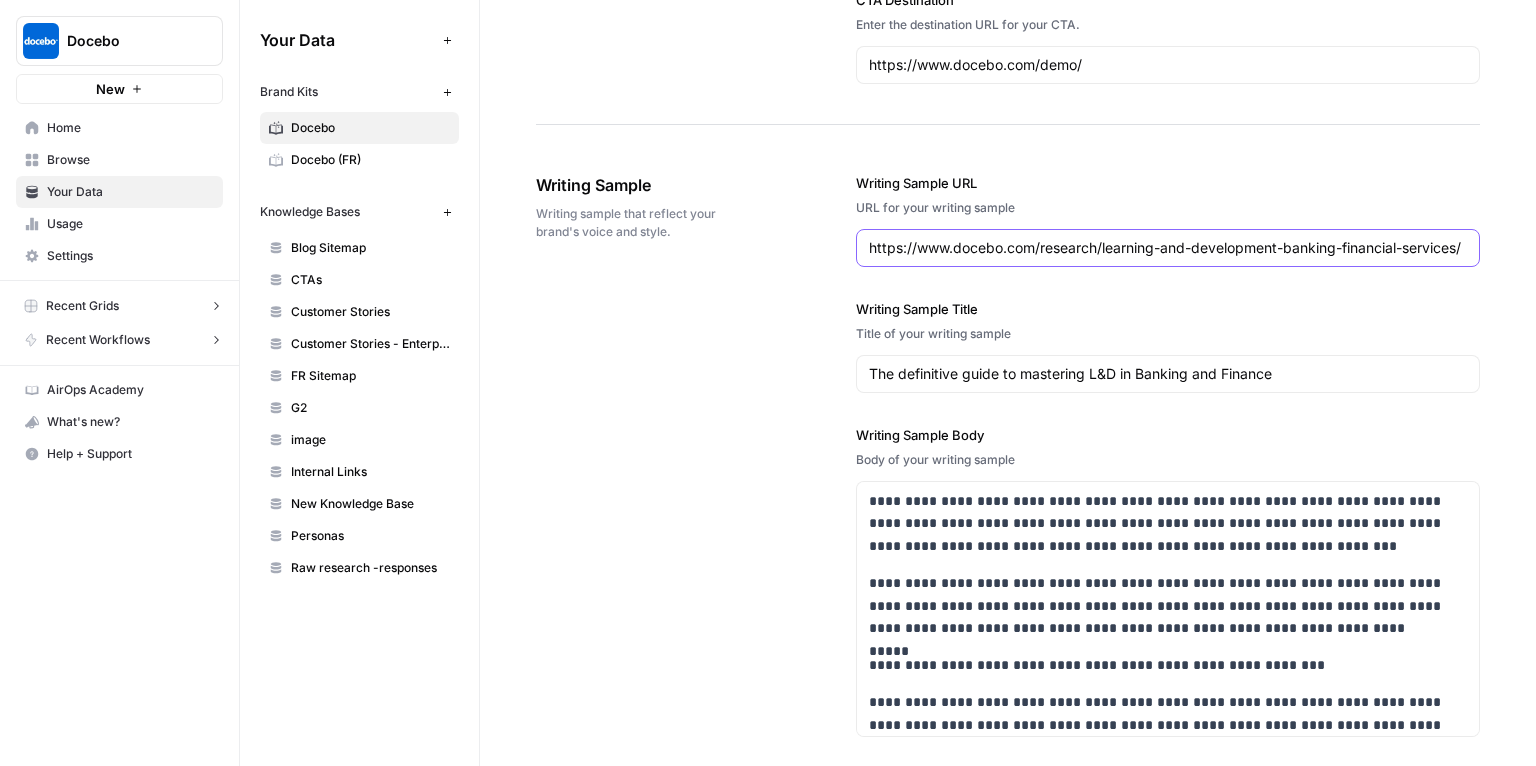 drag, startPoint x: 1410, startPoint y: 246, endPoint x: 1437, endPoint y: 245, distance: 27.018513 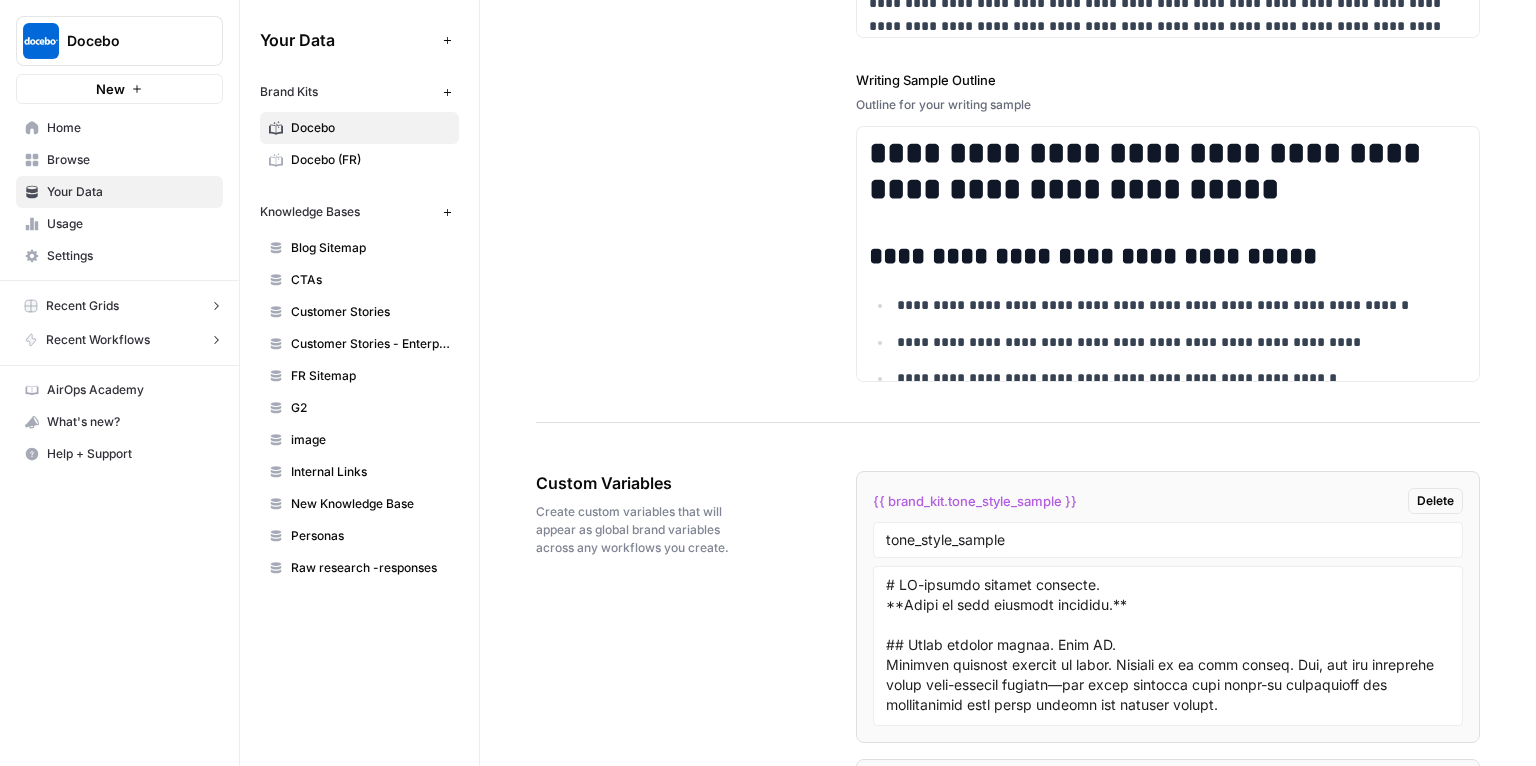 scroll, scrollTop: 3293, scrollLeft: 0, axis: vertical 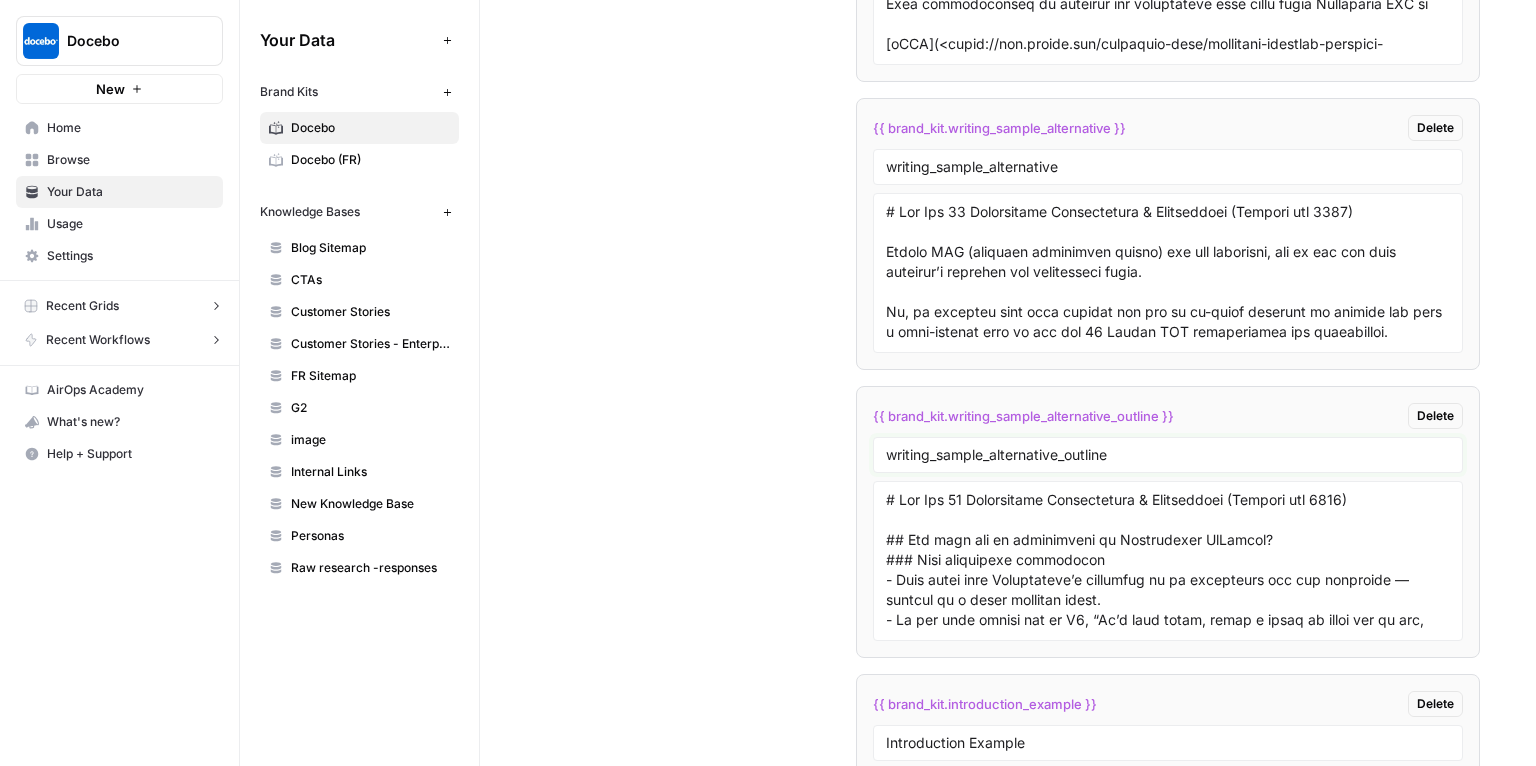 drag, startPoint x: 931, startPoint y: 452, endPoint x: 1111, endPoint y: 443, distance: 180.22485 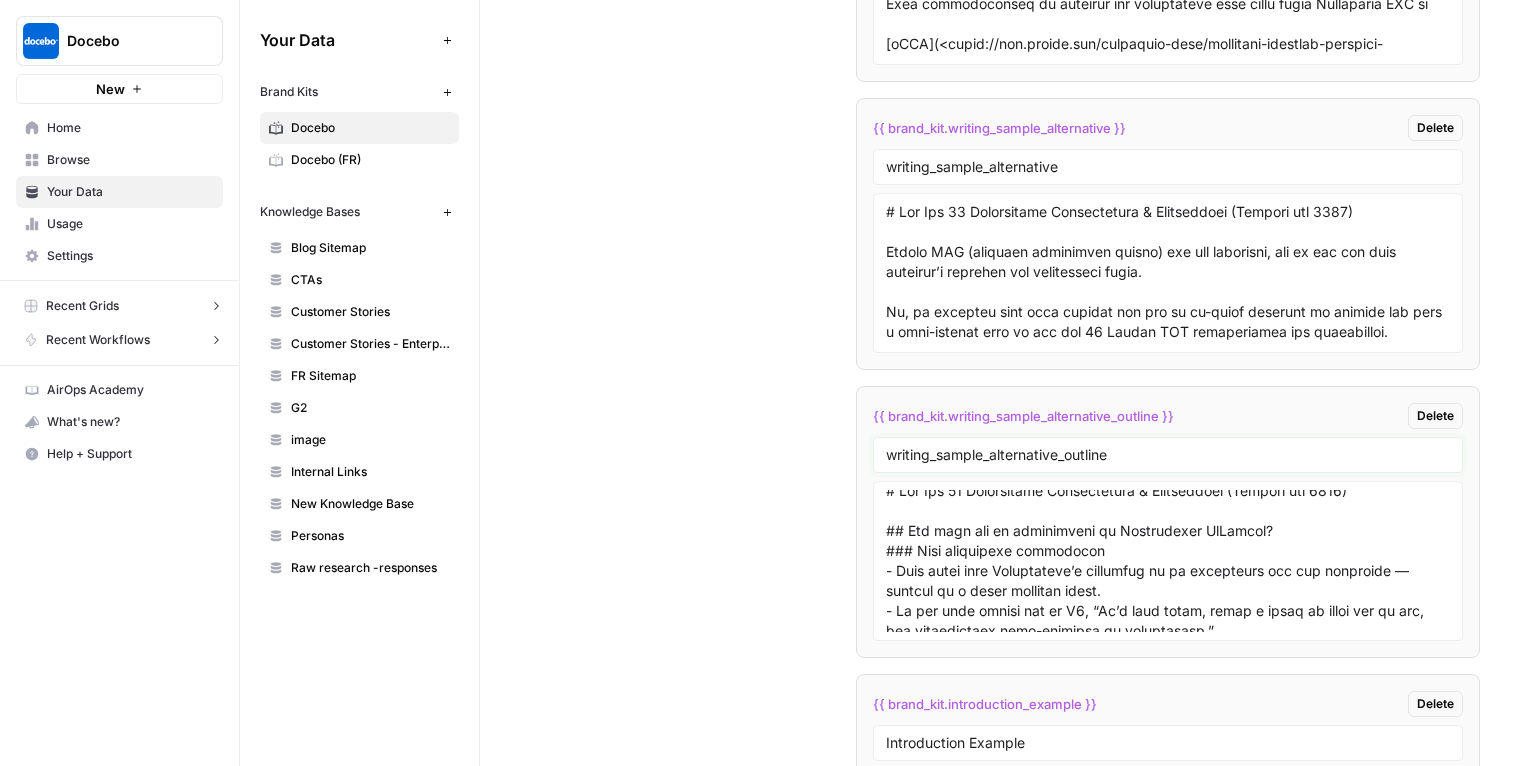 scroll, scrollTop: 68, scrollLeft: 0, axis: vertical 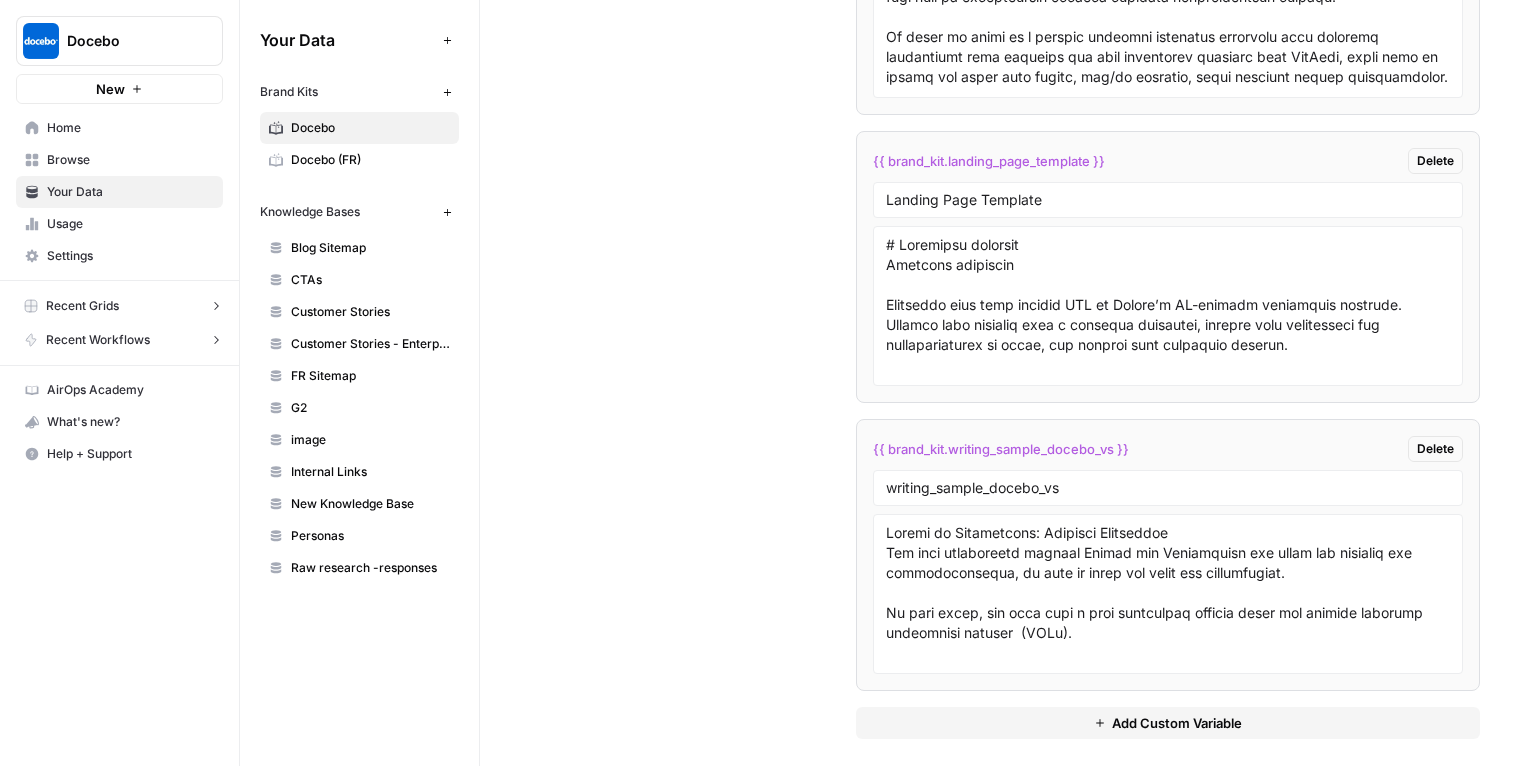 click on "CTAs" at bounding box center (370, 280) 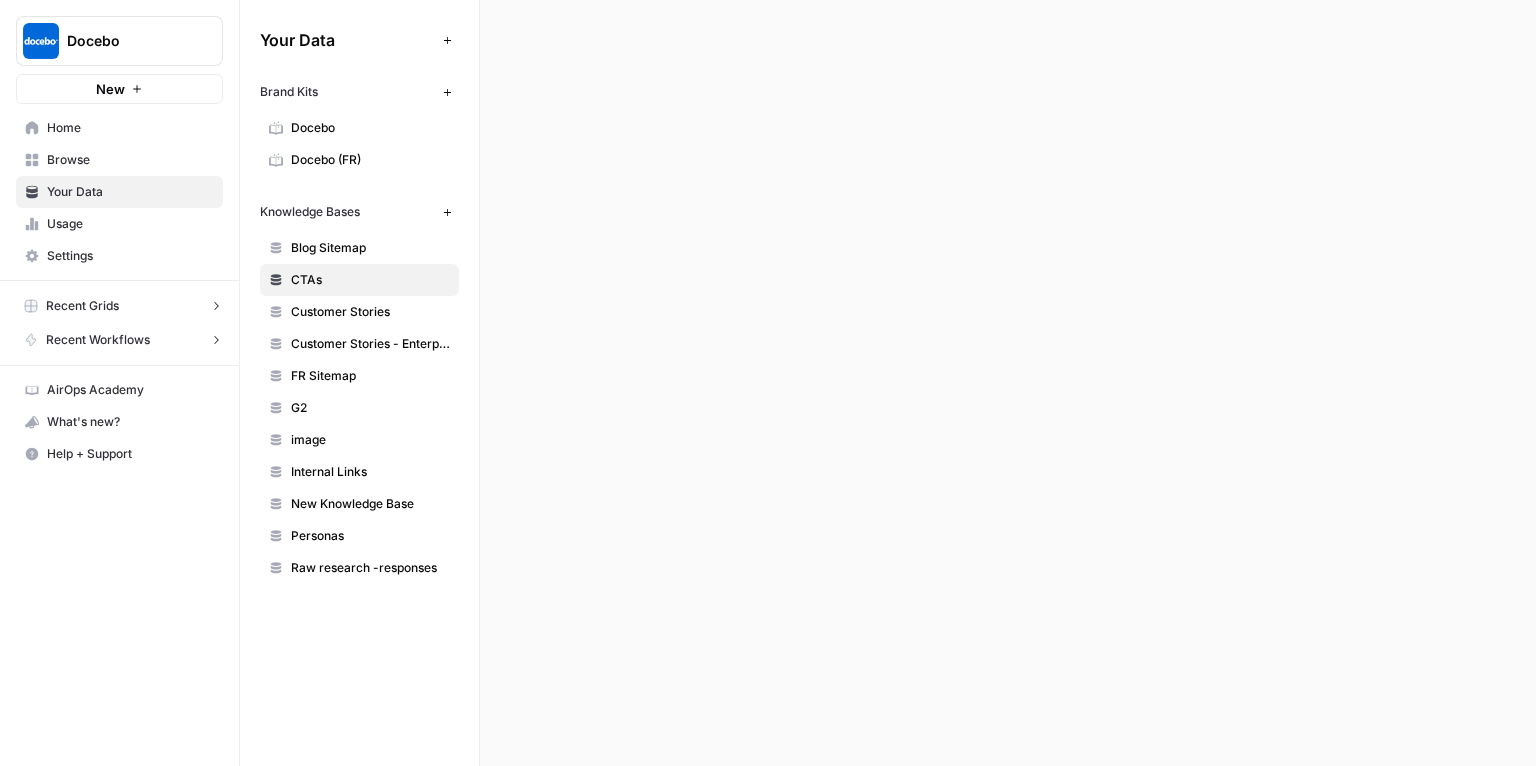 scroll, scrollTop: 0, scrollLeft: 0, axis: both 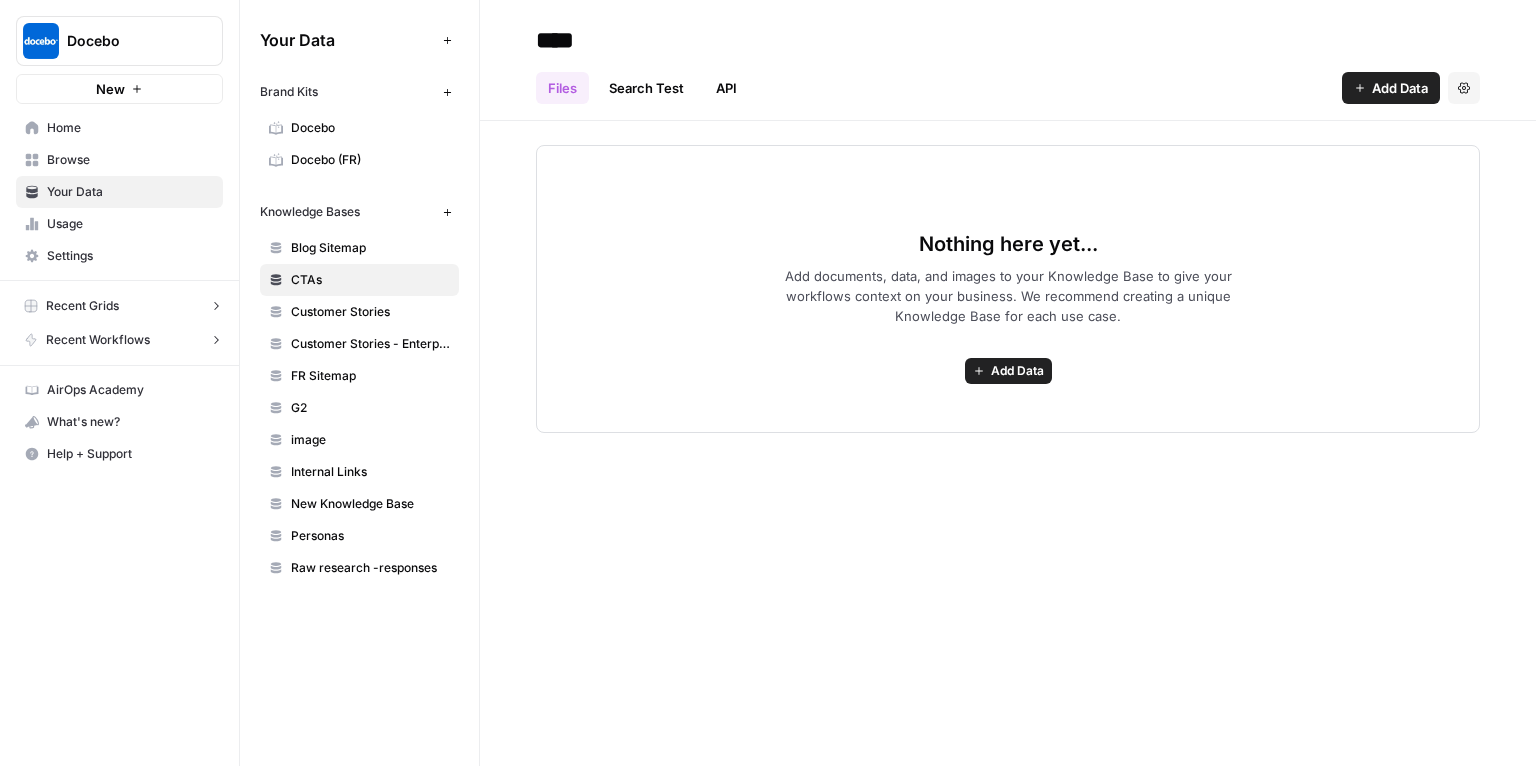 click on "Home" at bounding box center (130, 128) 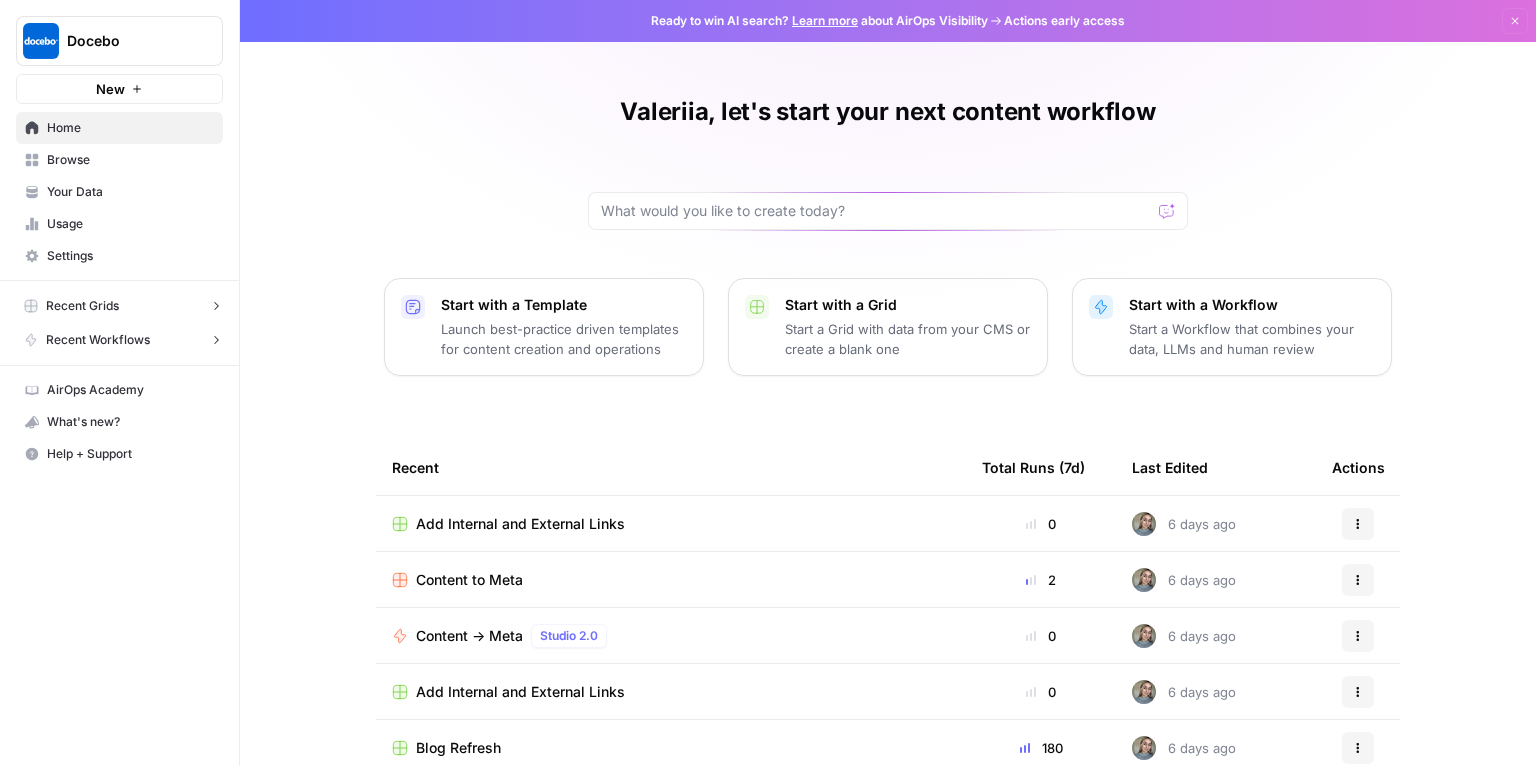click on "Browse" at bounding box center (130, 160) 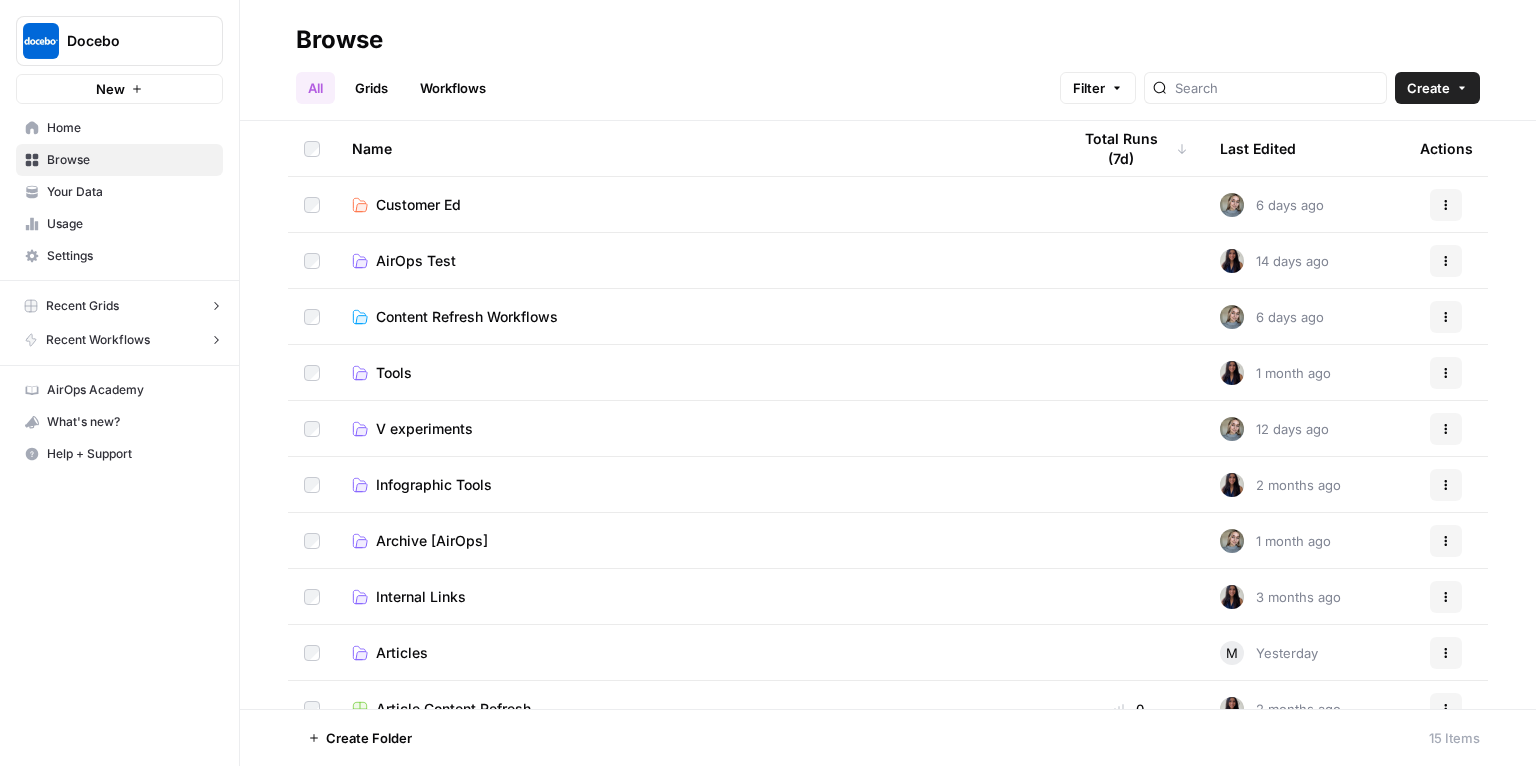 click on "Articles" at bounding box center [402, 653] 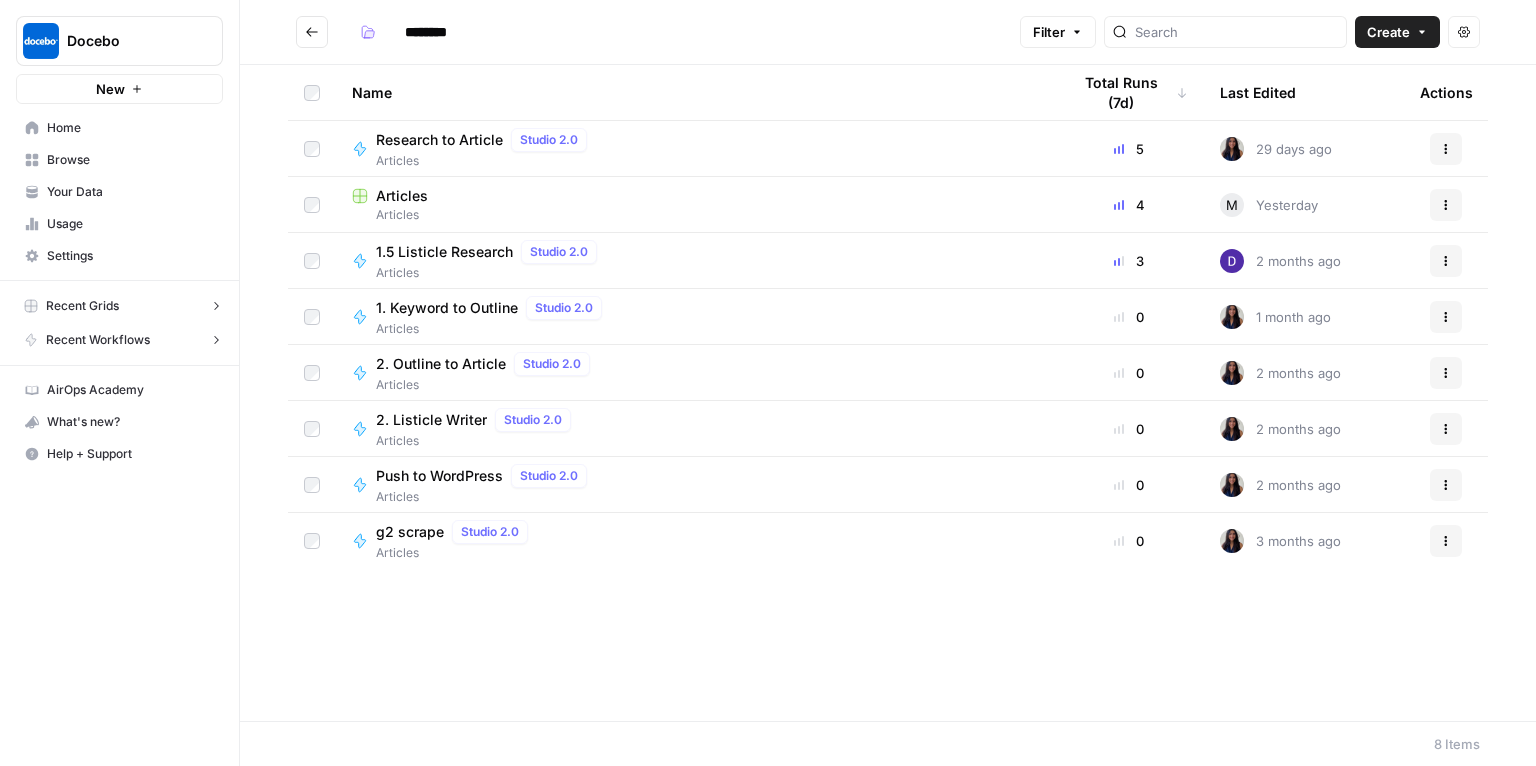 click on "Articles" at bounding box center [402, 196] 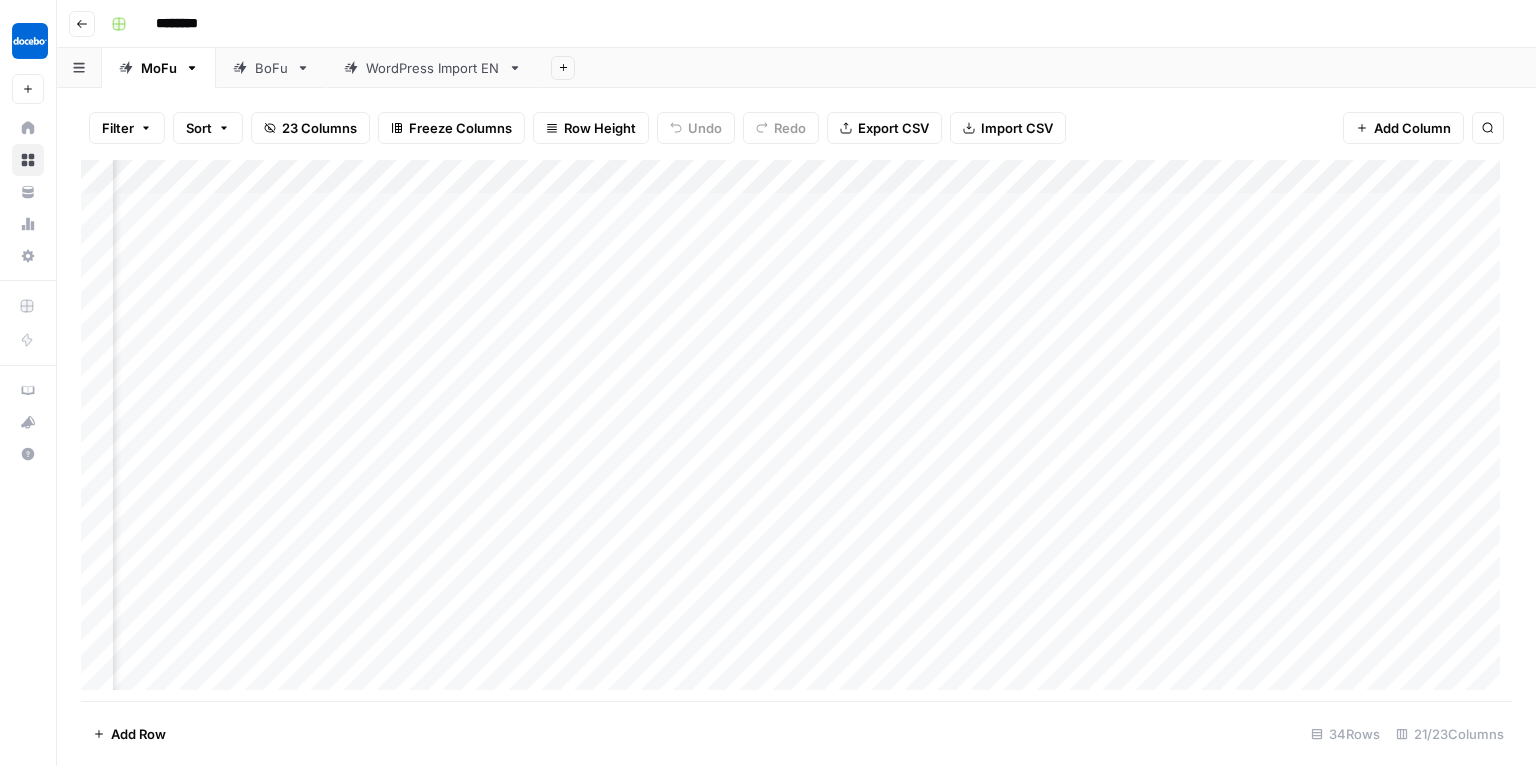 scroll, scrollTop: 0, scrollLeft: 239, axis: horizontal 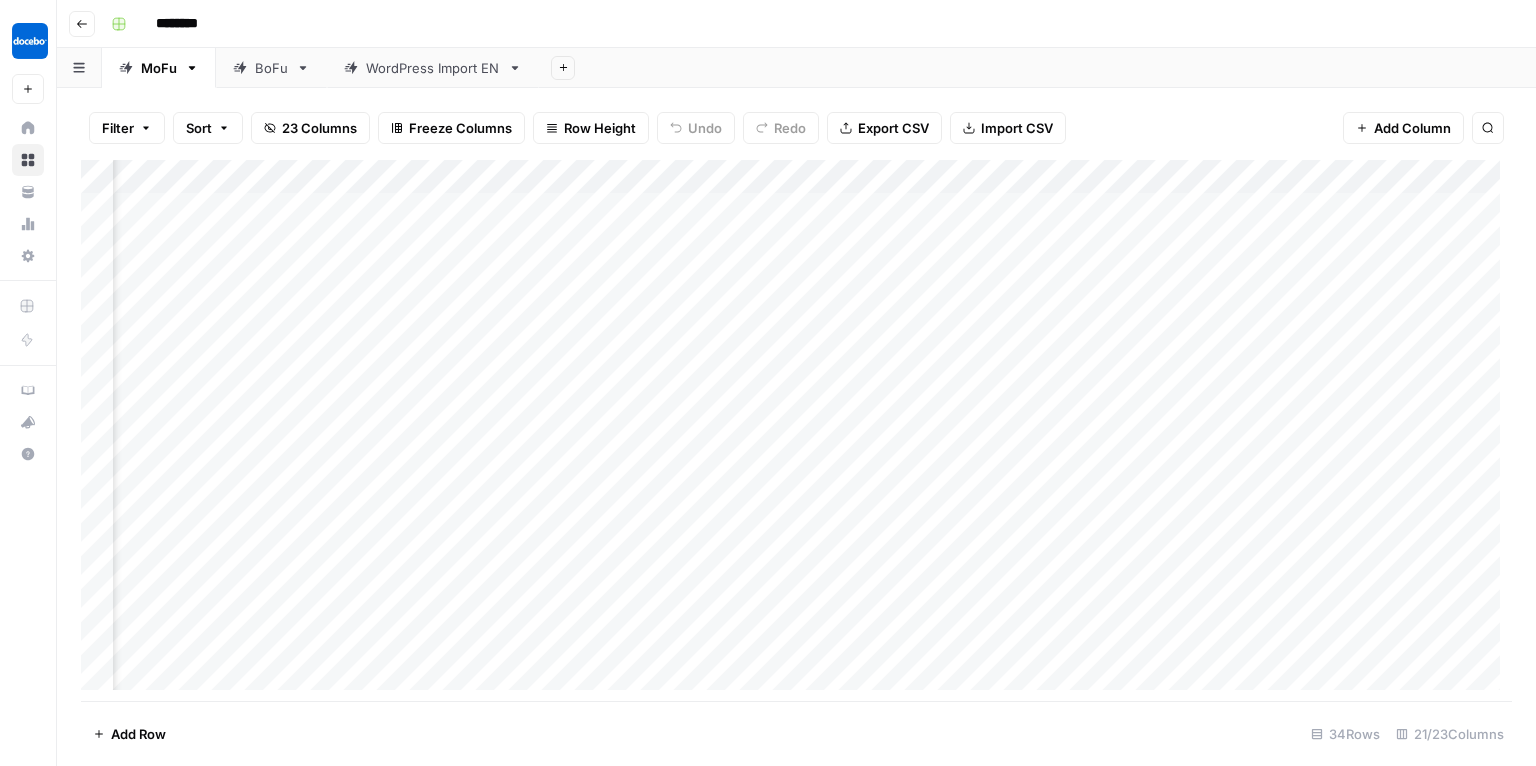 click on "Add Column" at bounding box center [796, 431] 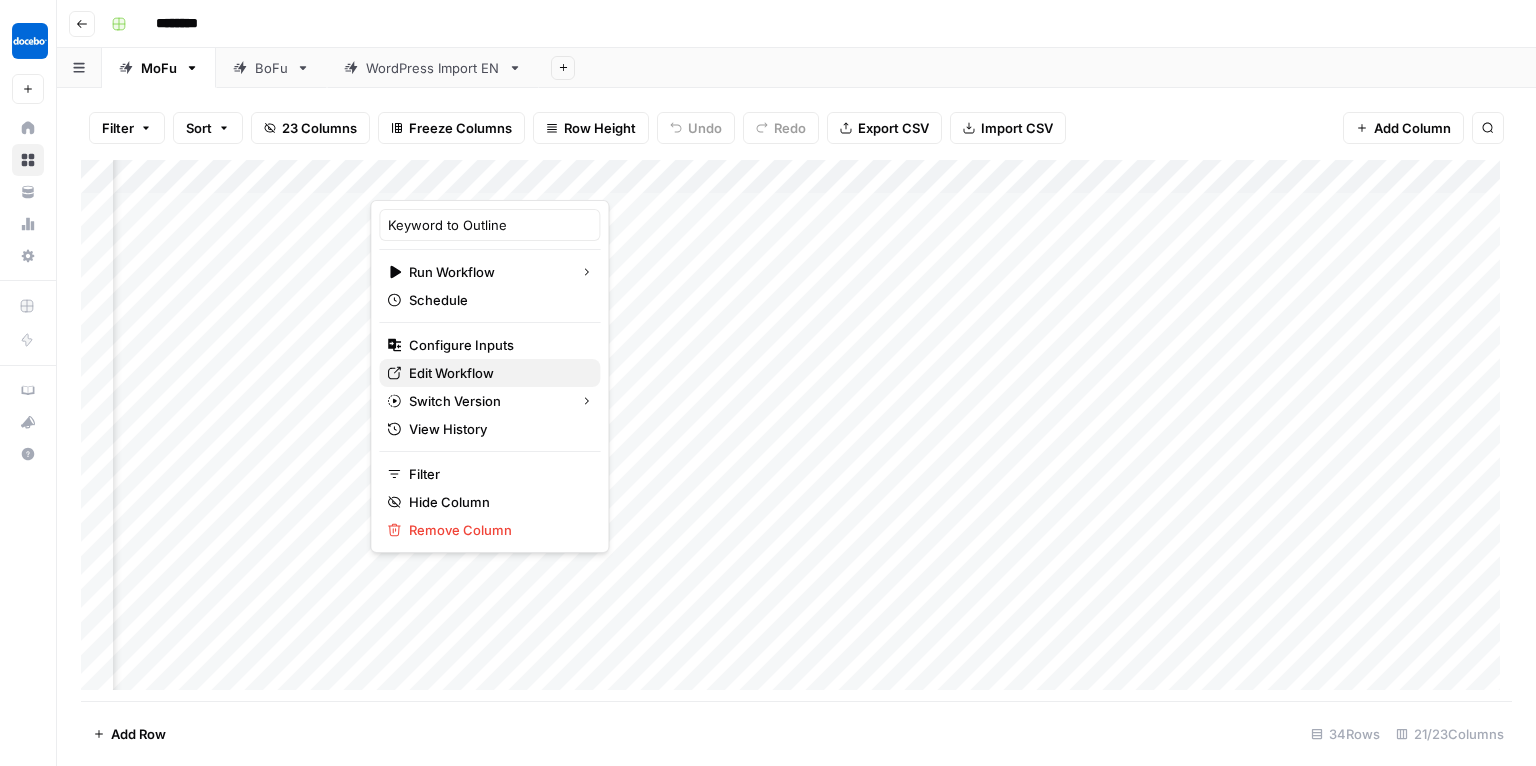 click on "Edit Workflow" at bounding box center (496, 373) 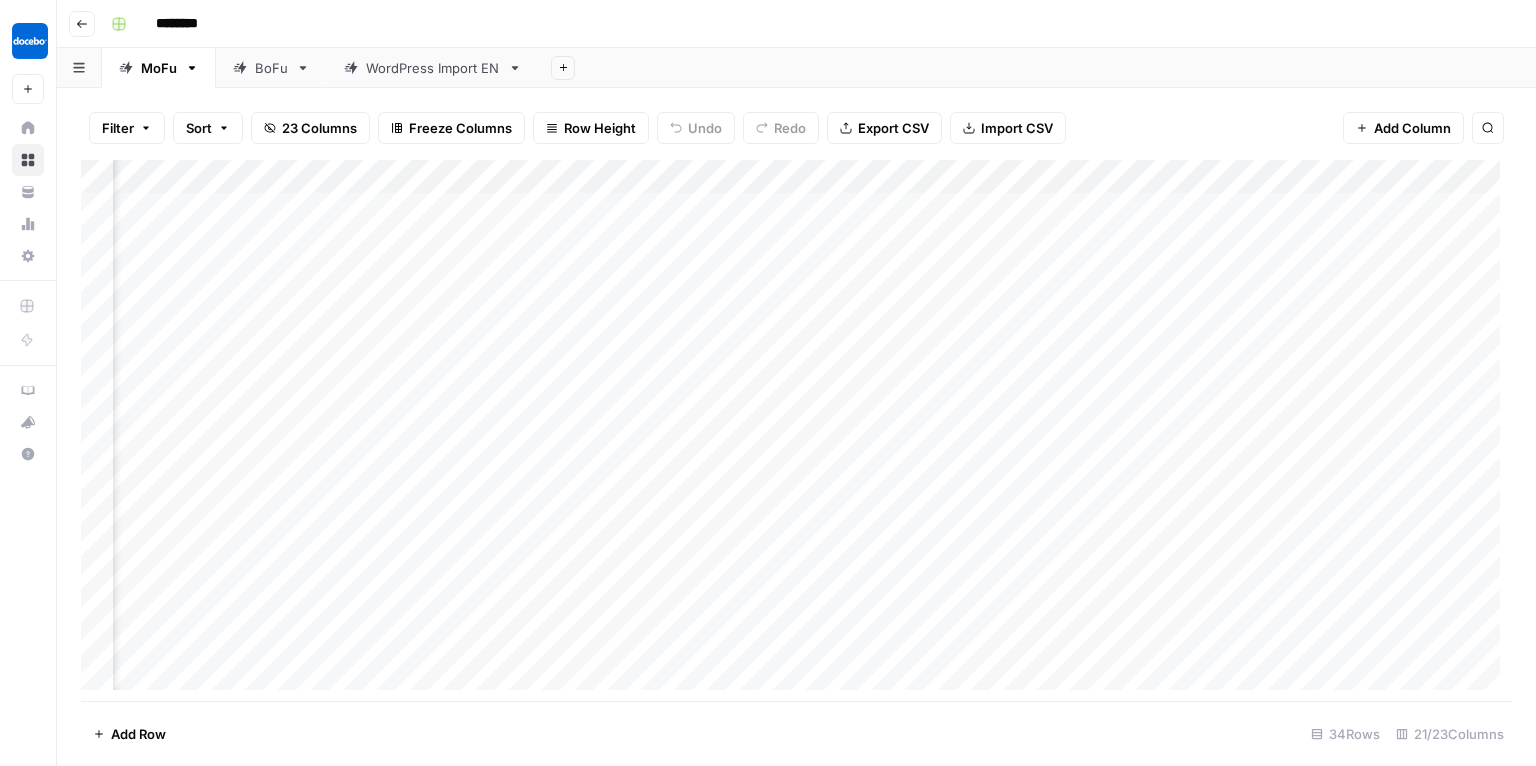 scroll, scrollTop: 0, scrollLeft: 0, axis: both 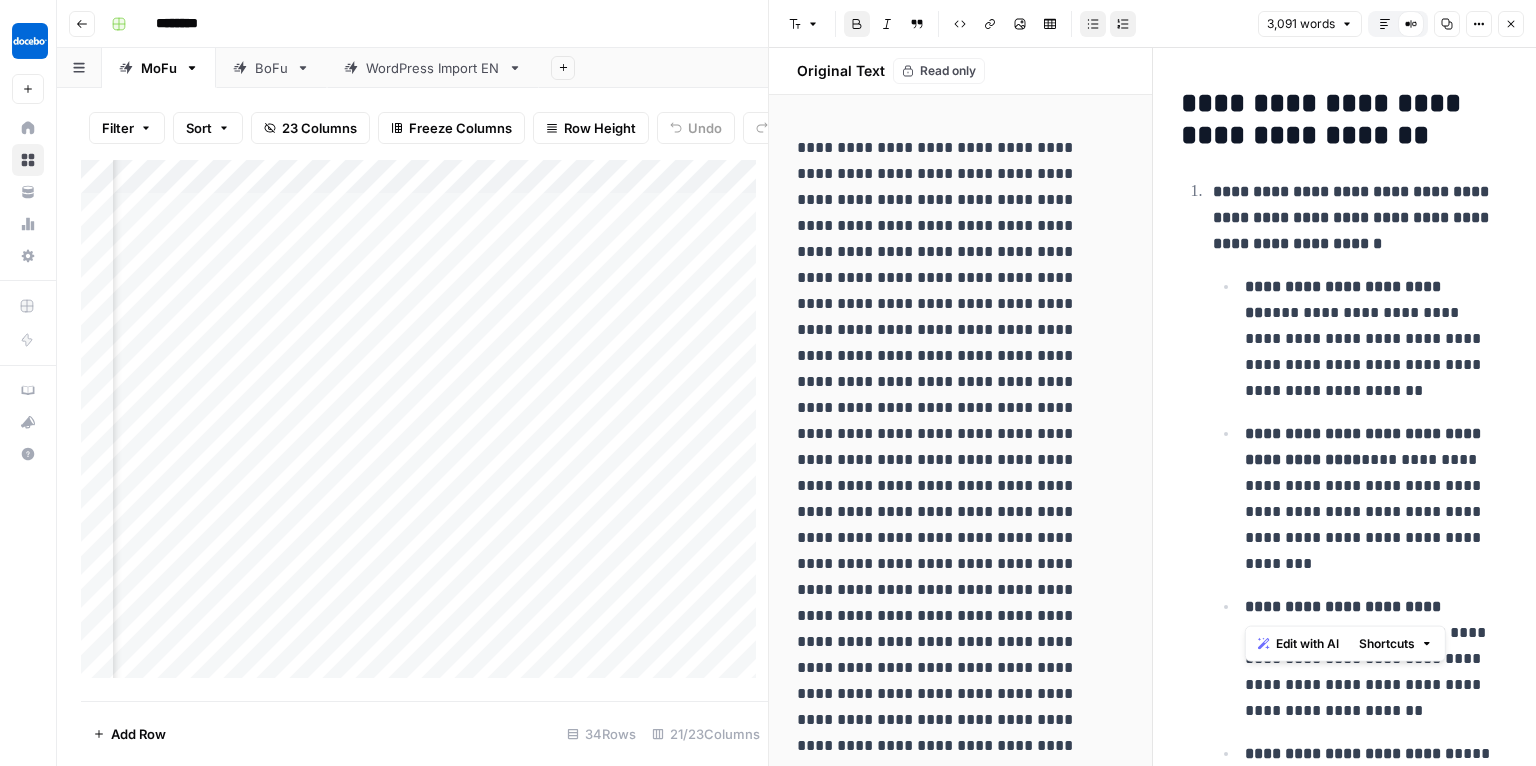 drag, startPoint x: 1250, startPoint y: 602, endPoint x: 1446, endPoint y: 607, distance: 196.06377 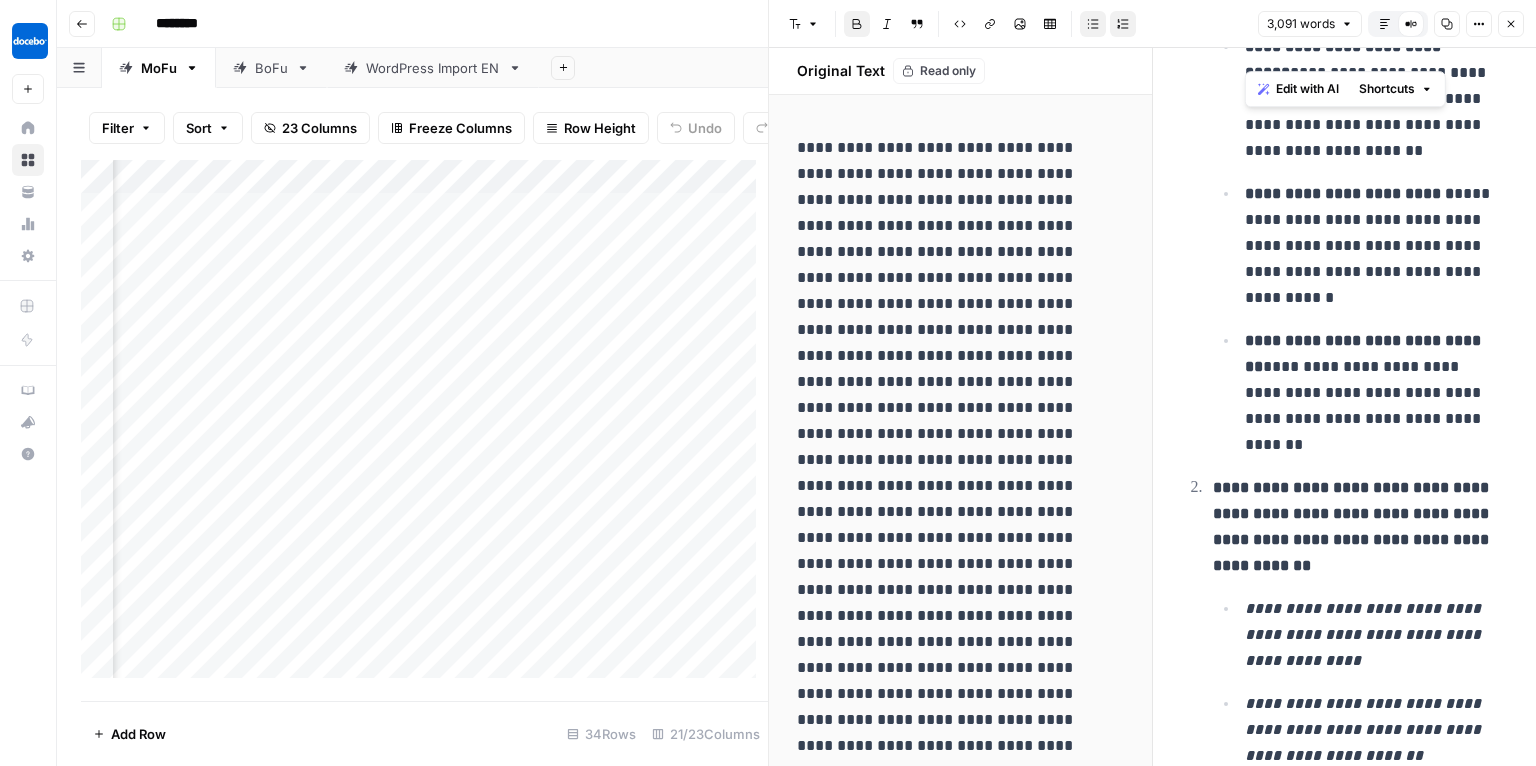 scroll, scrollTop: 572, scrollLeft: 0, axis: vertical 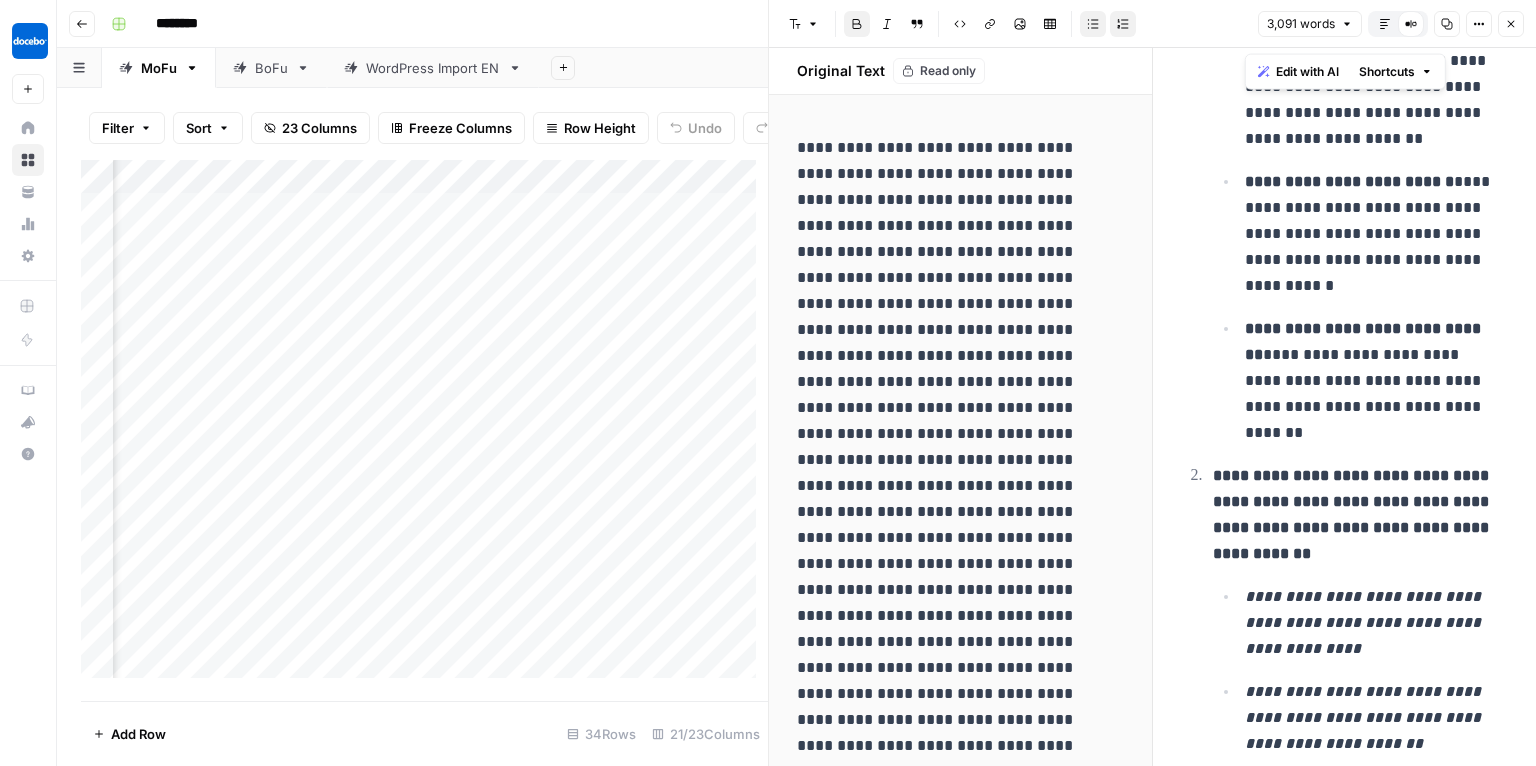 click 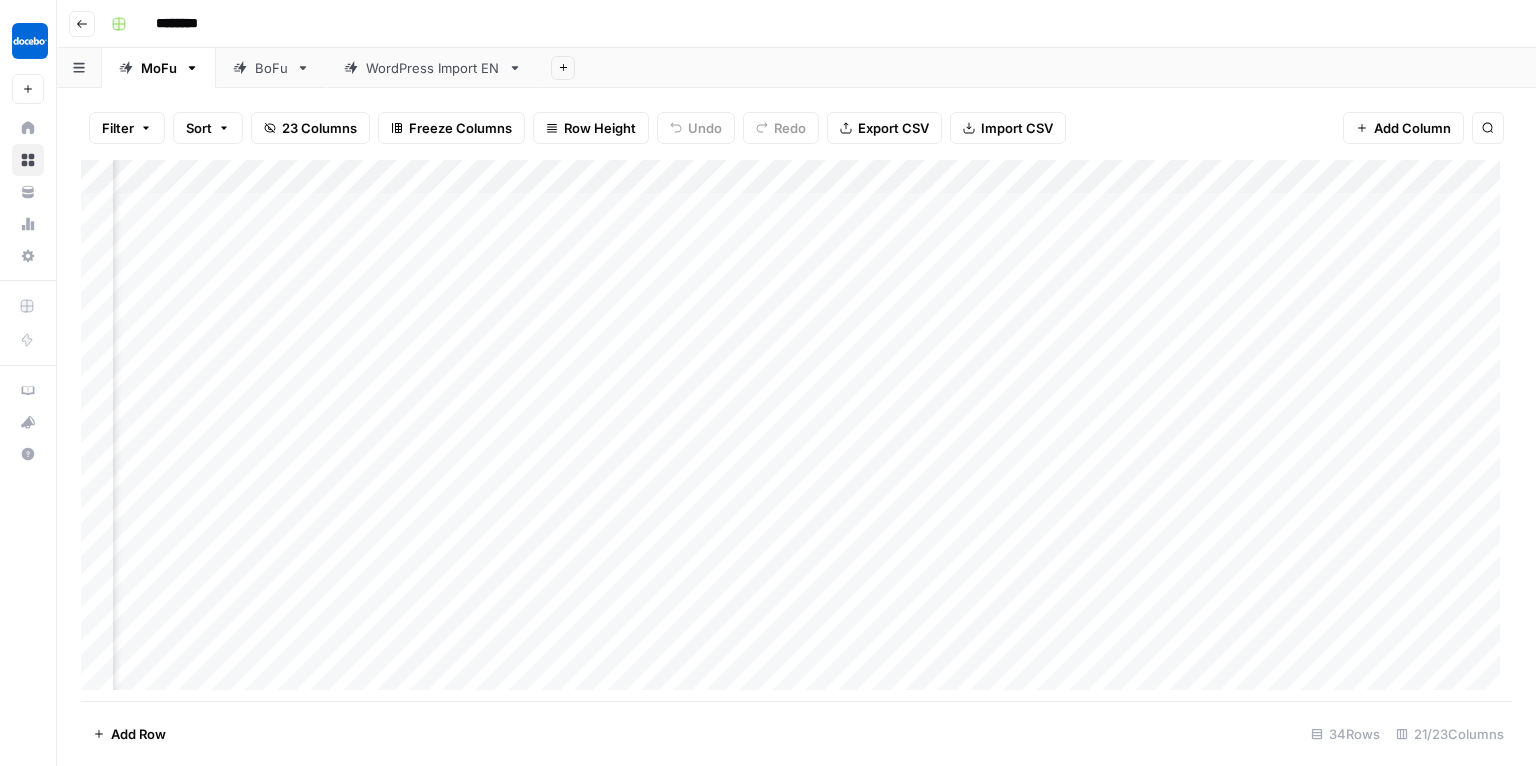 click on "Add Column" at bounding box center (796, 431) 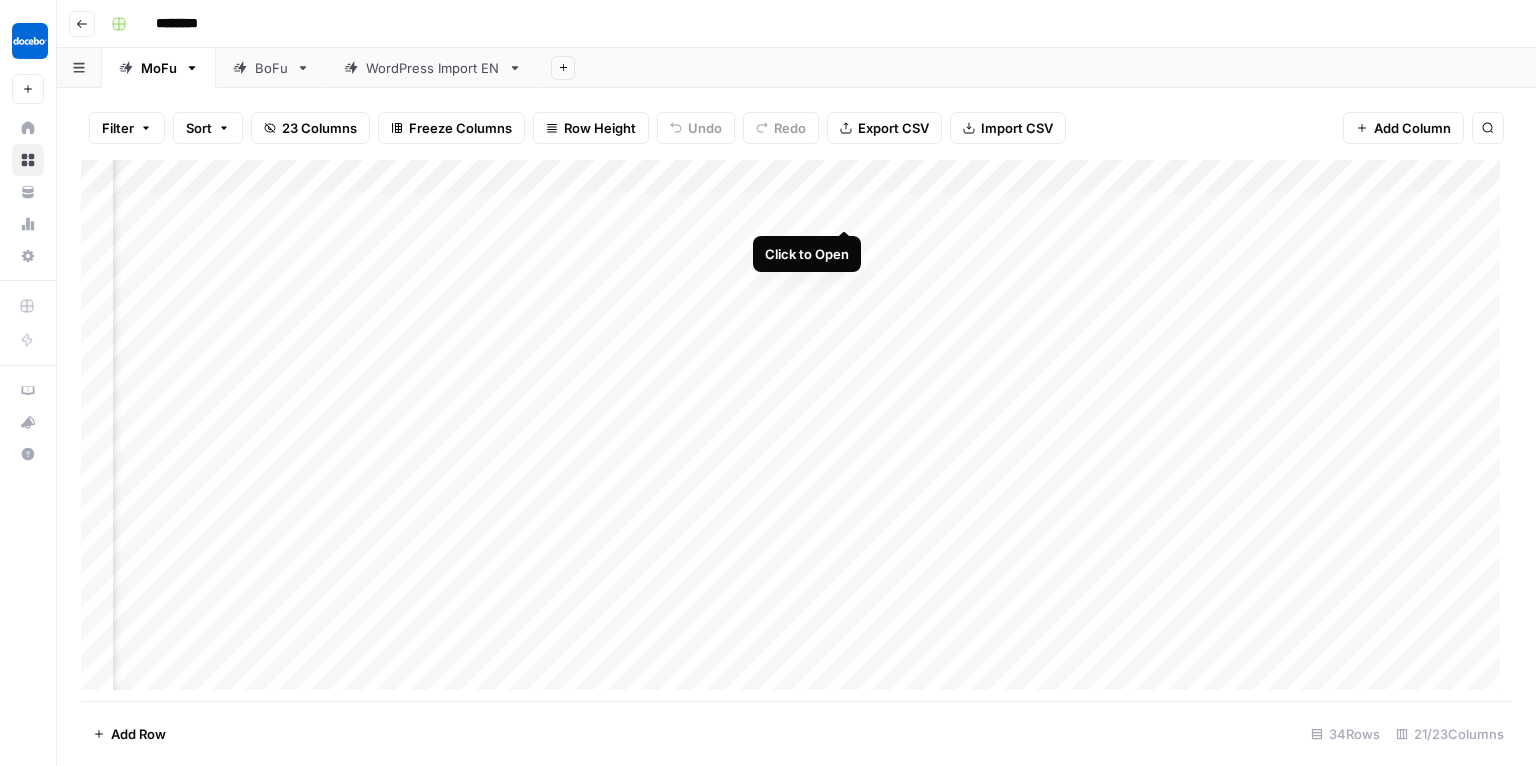 click on "Add Column" at bounding box center (796, 431) 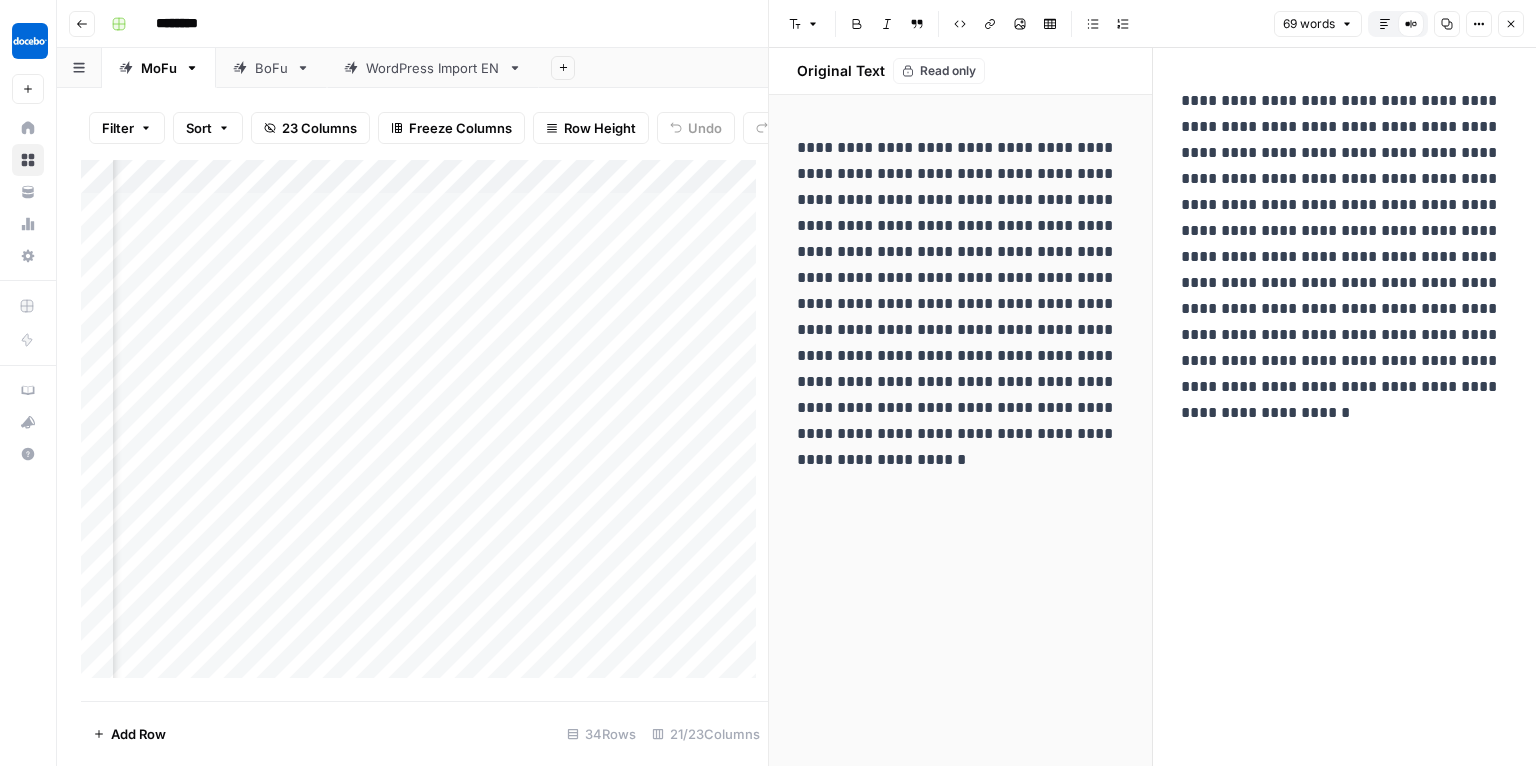 click 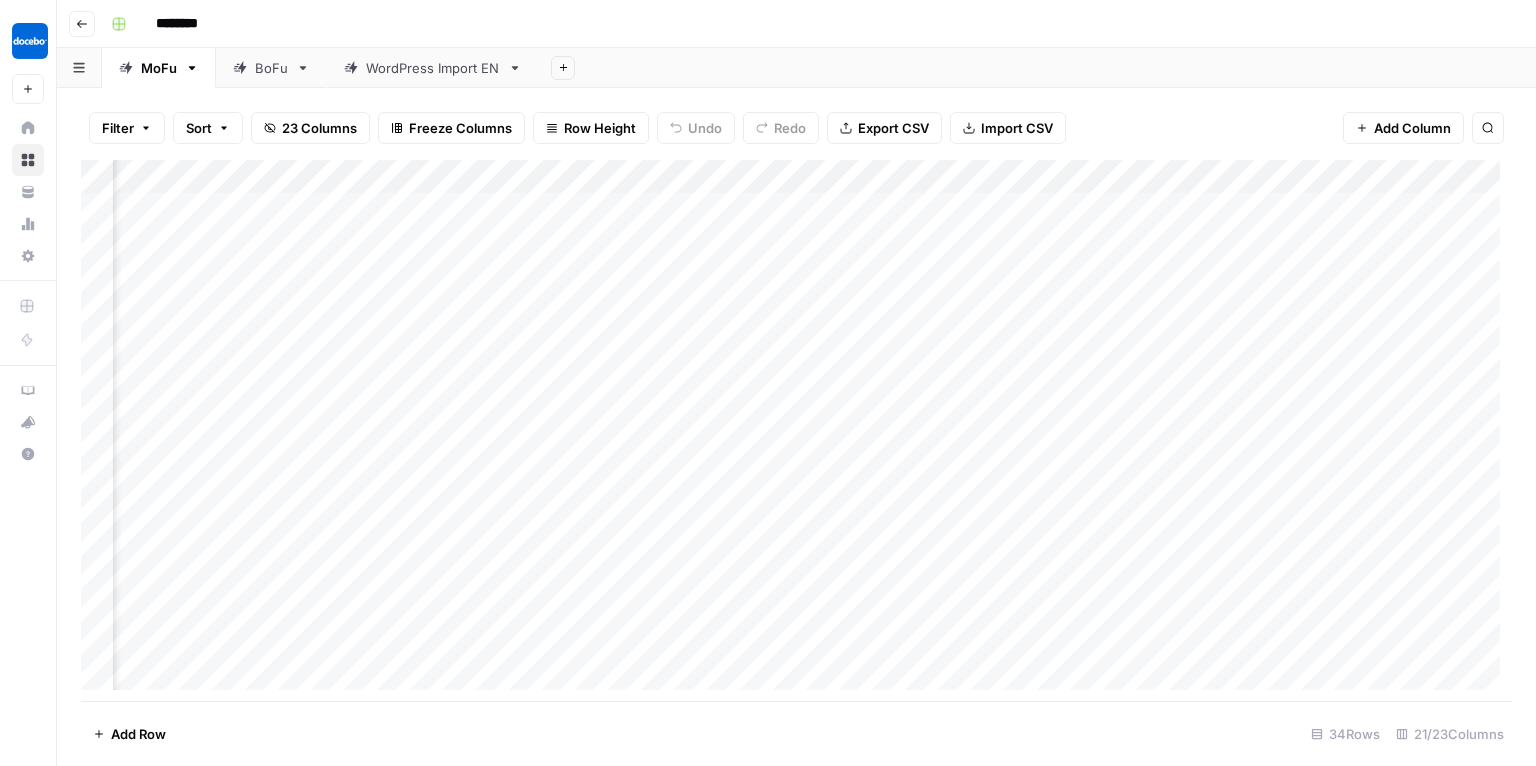scroll, scrollTop: 0, scrollLeft: 1500, axis: horizontal 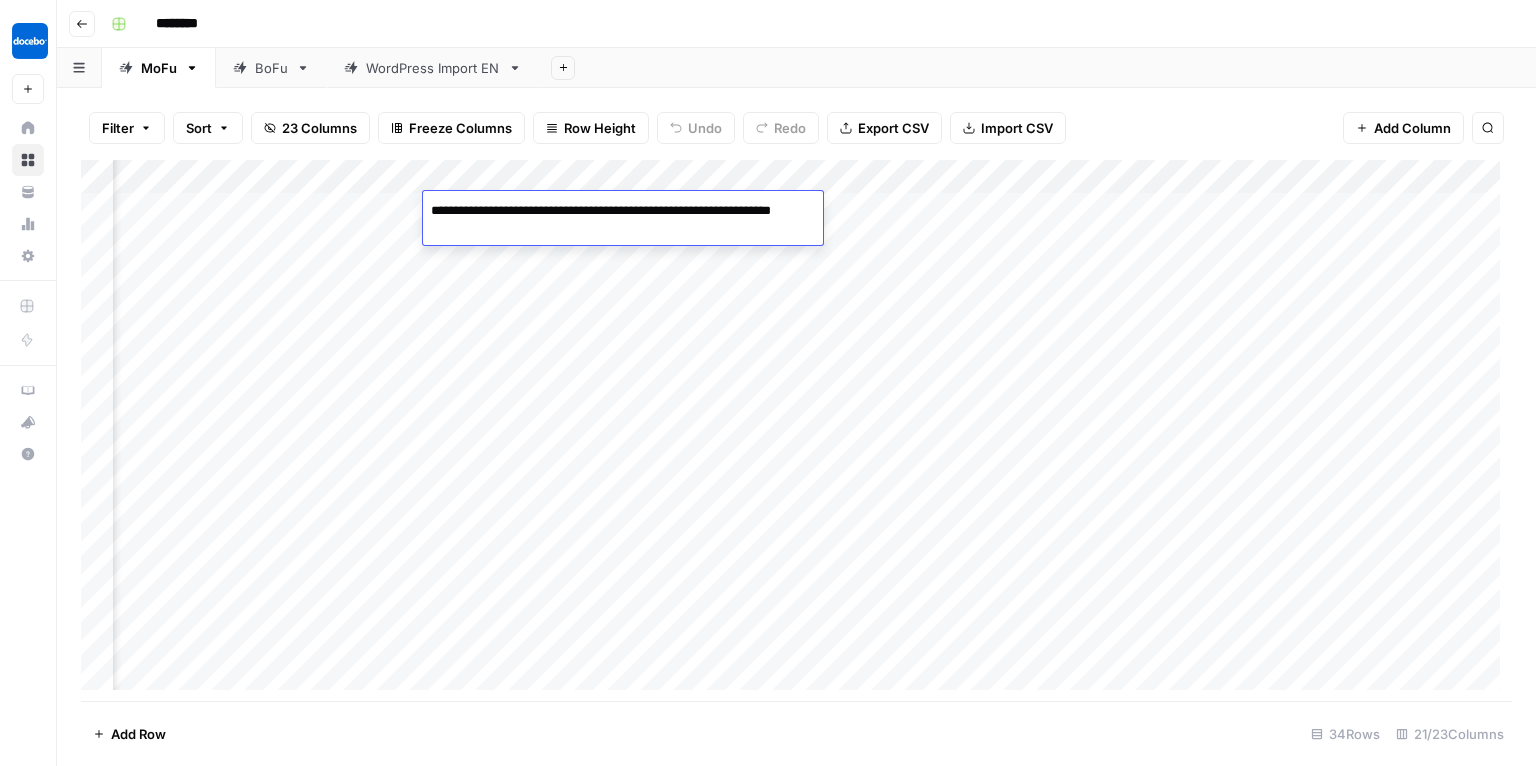 click on "Add Column" at bounding box center (796, 431) 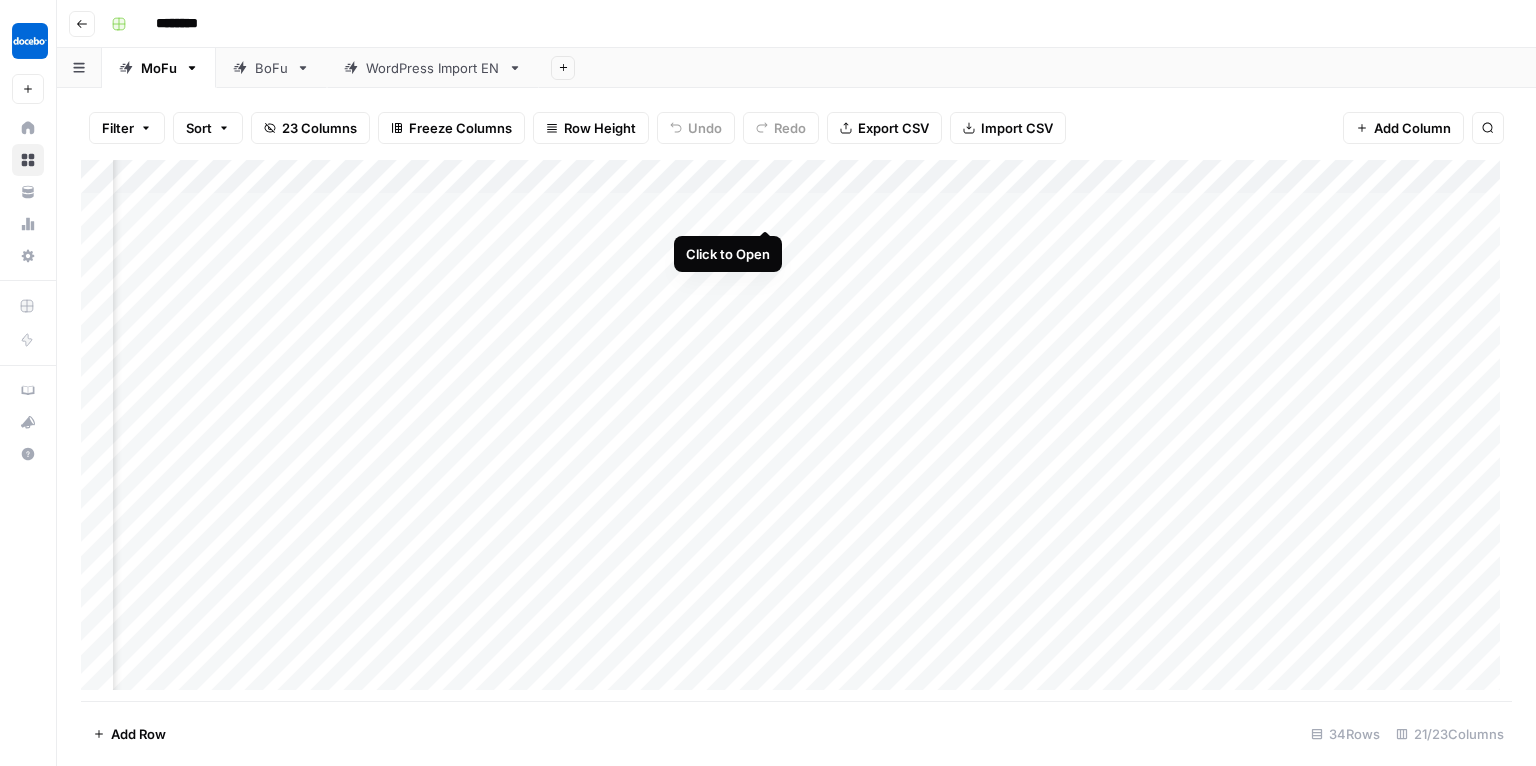 click on "Add Column" at bounding box center [796, 431] 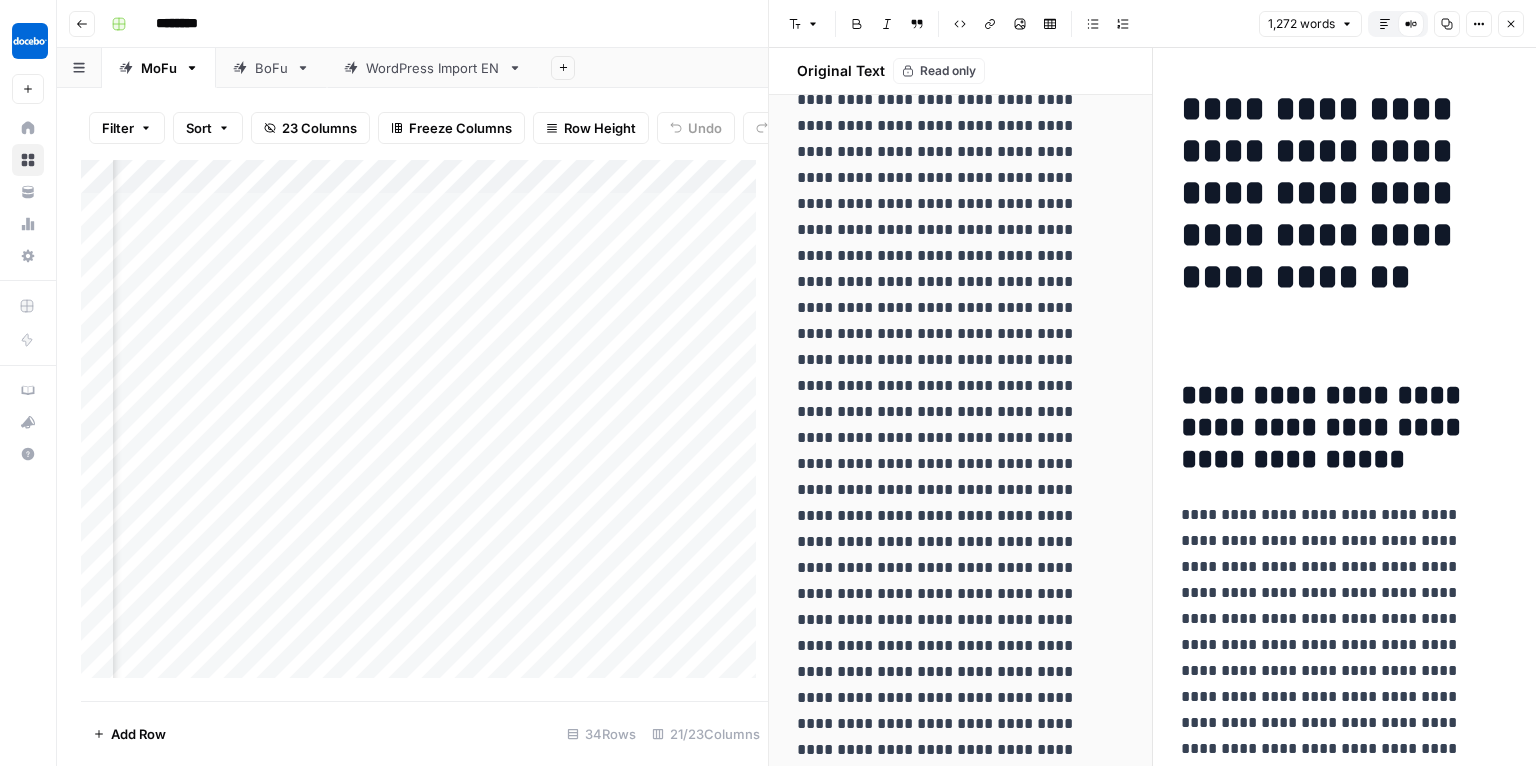 scroll, scrollTop: 2969, scrollLeft: 0, axis: vertical 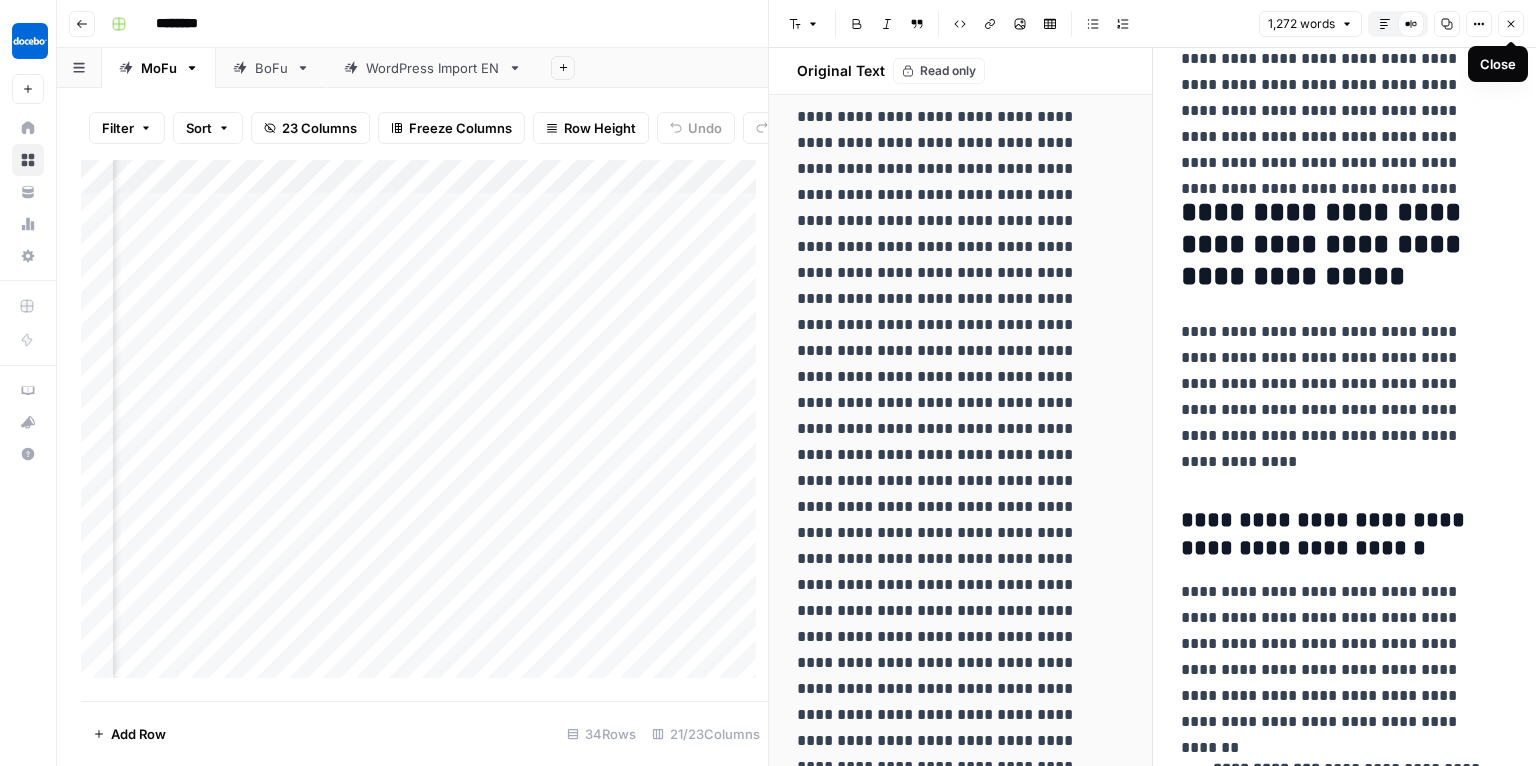 click 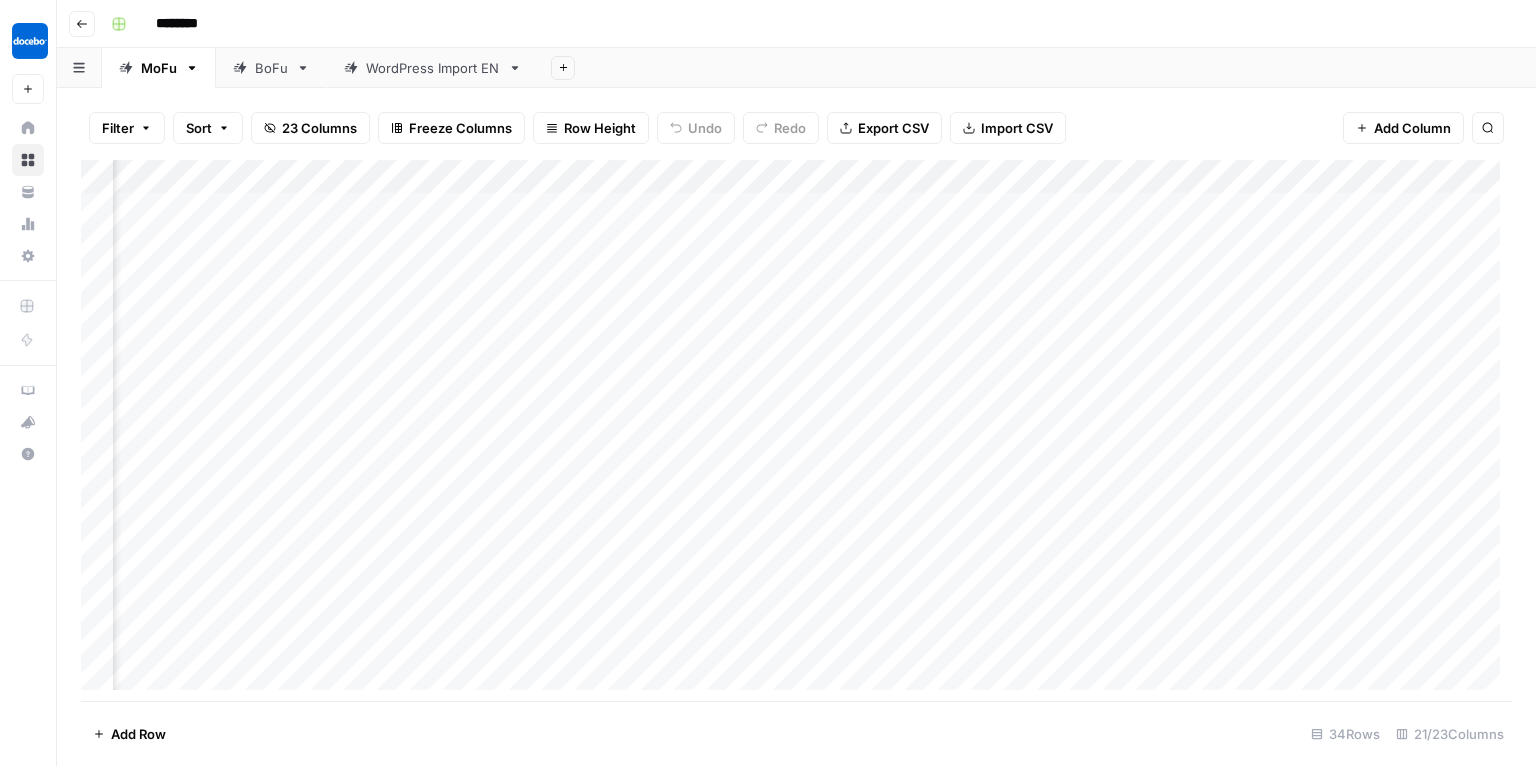 scroll, scrollTop: 0, scrollLeft: 1841, axis: horizontal 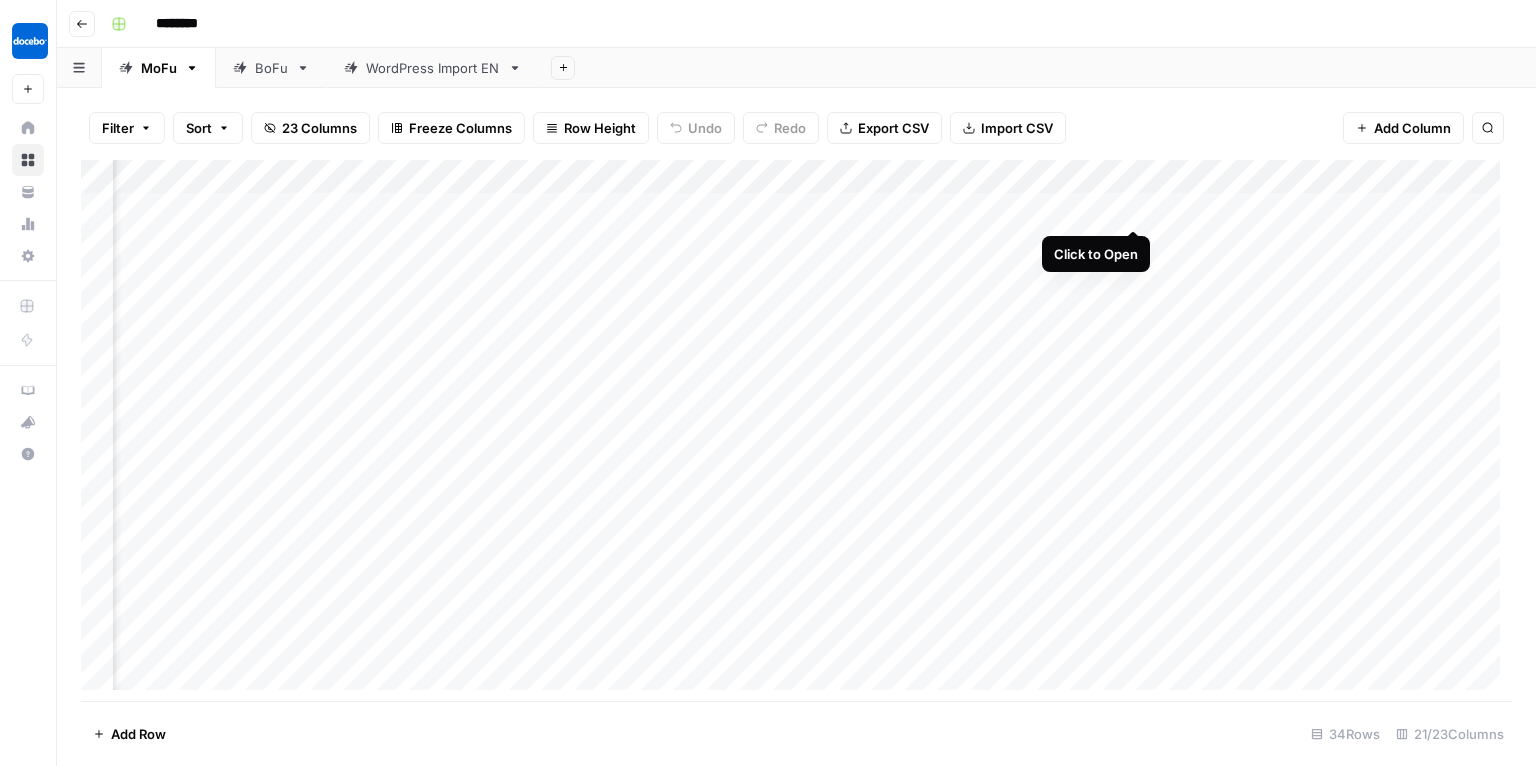 click on "Add Column" at bounding box center (796, 431) 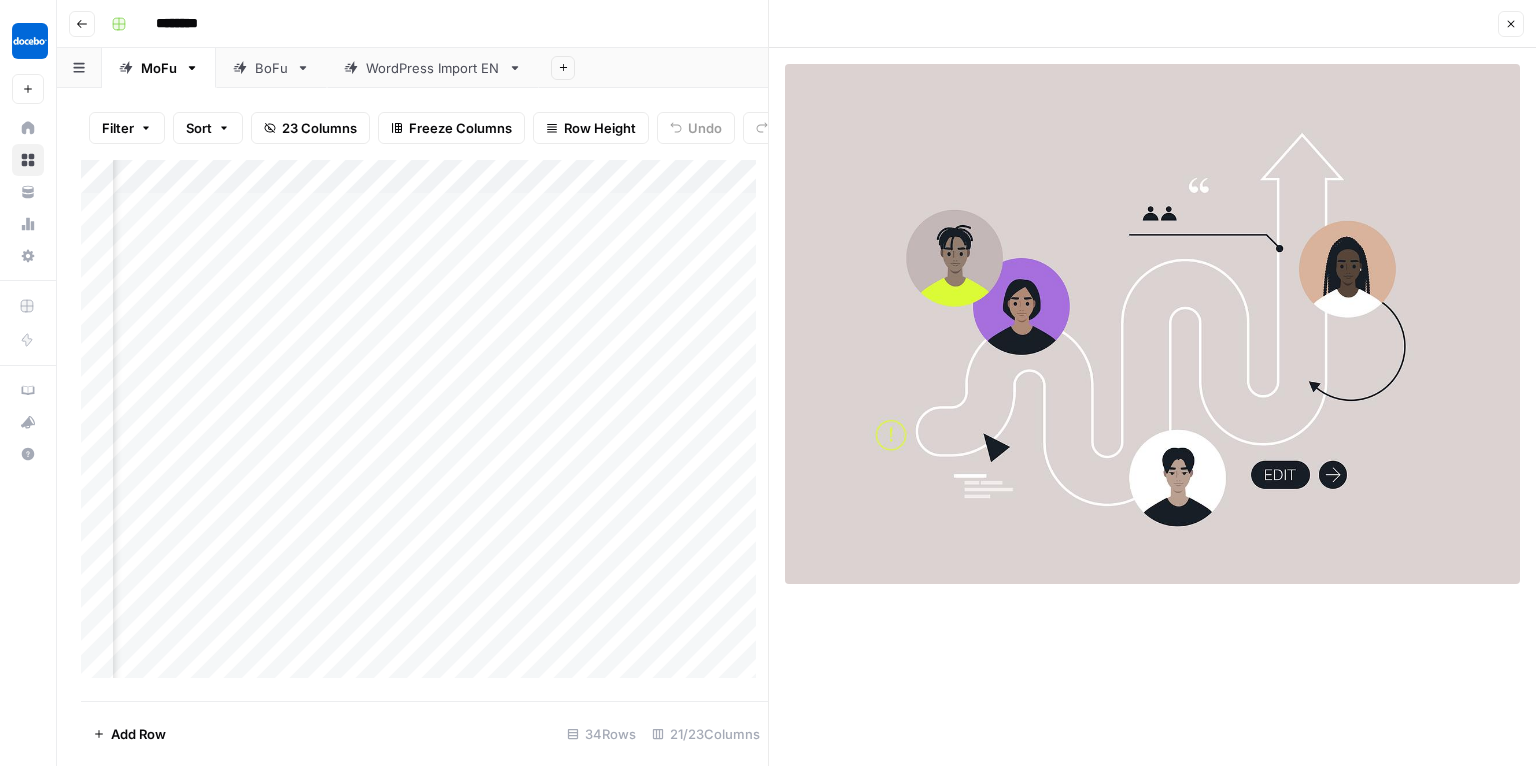 click 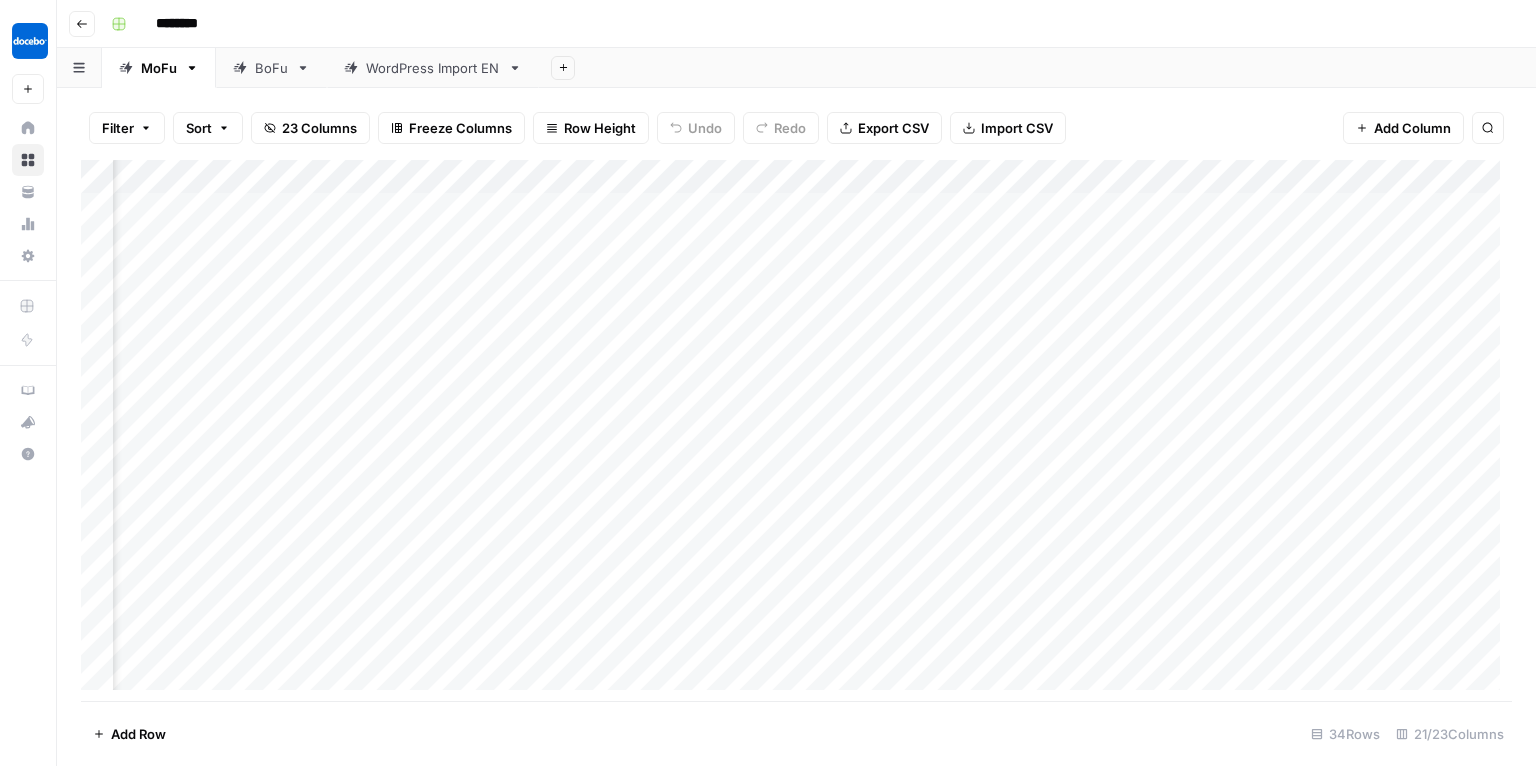 click on "BoFu" at bounding box center [271, 68] 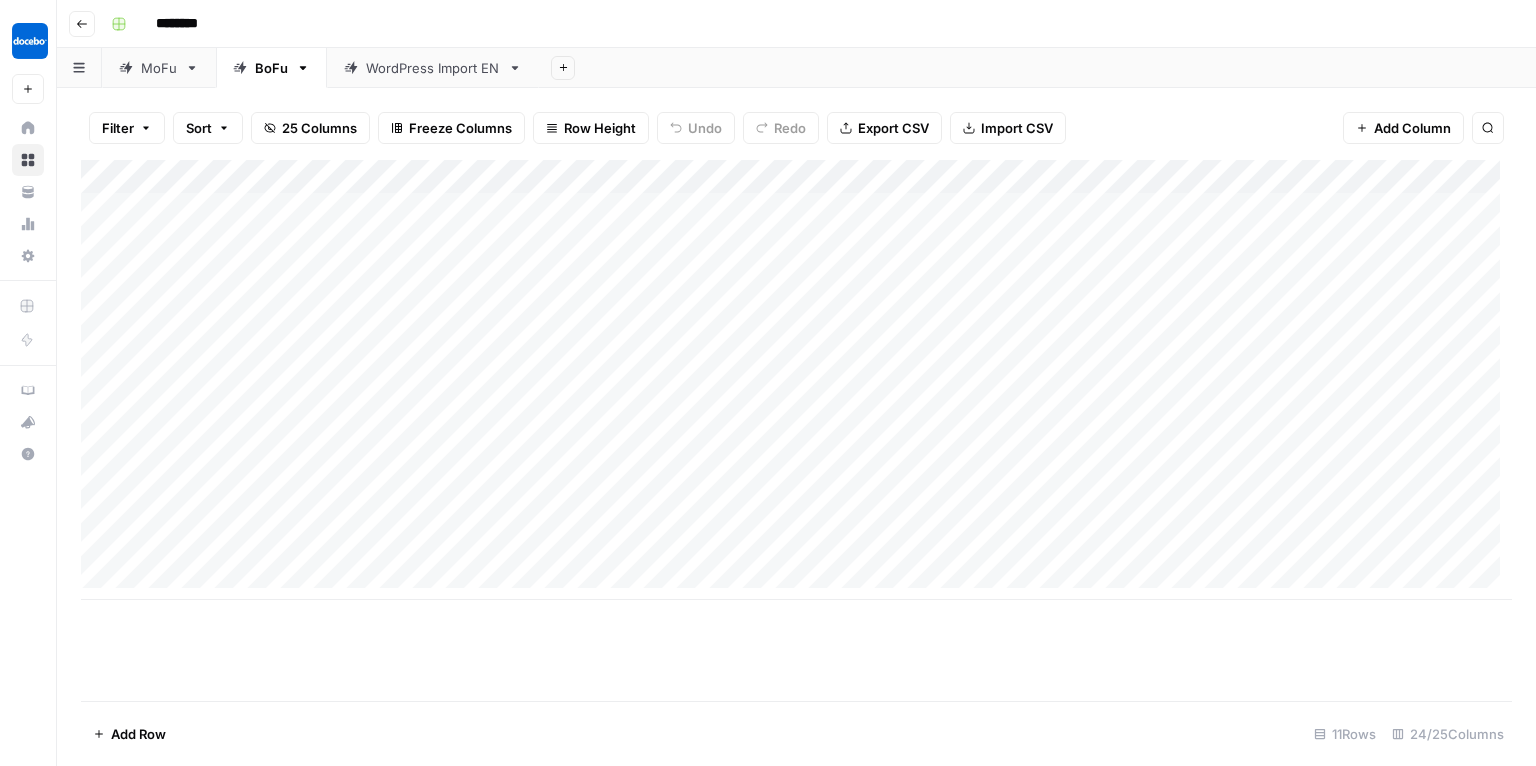 click on "Go back" at bounding box center [82, 24] 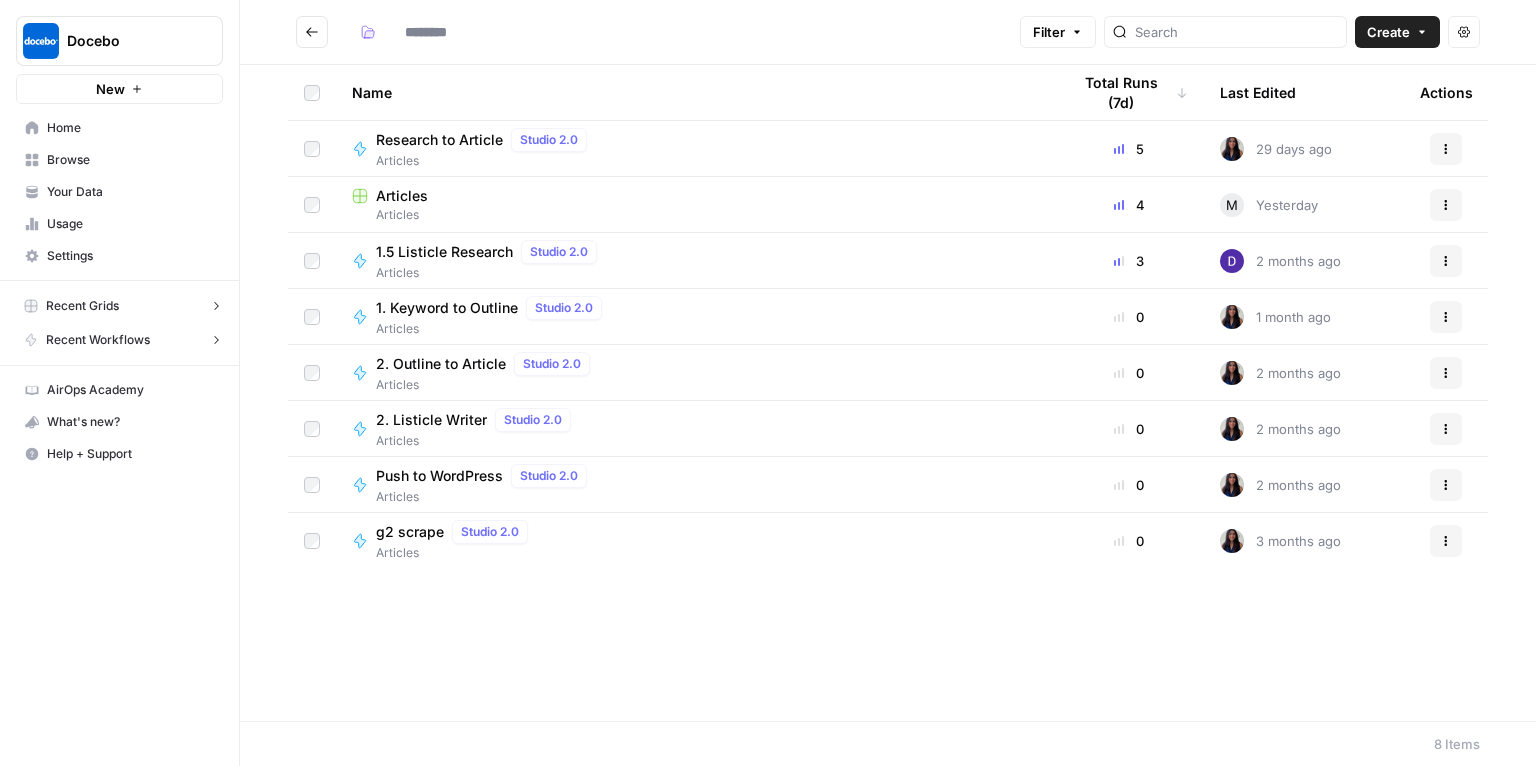 type on "********" 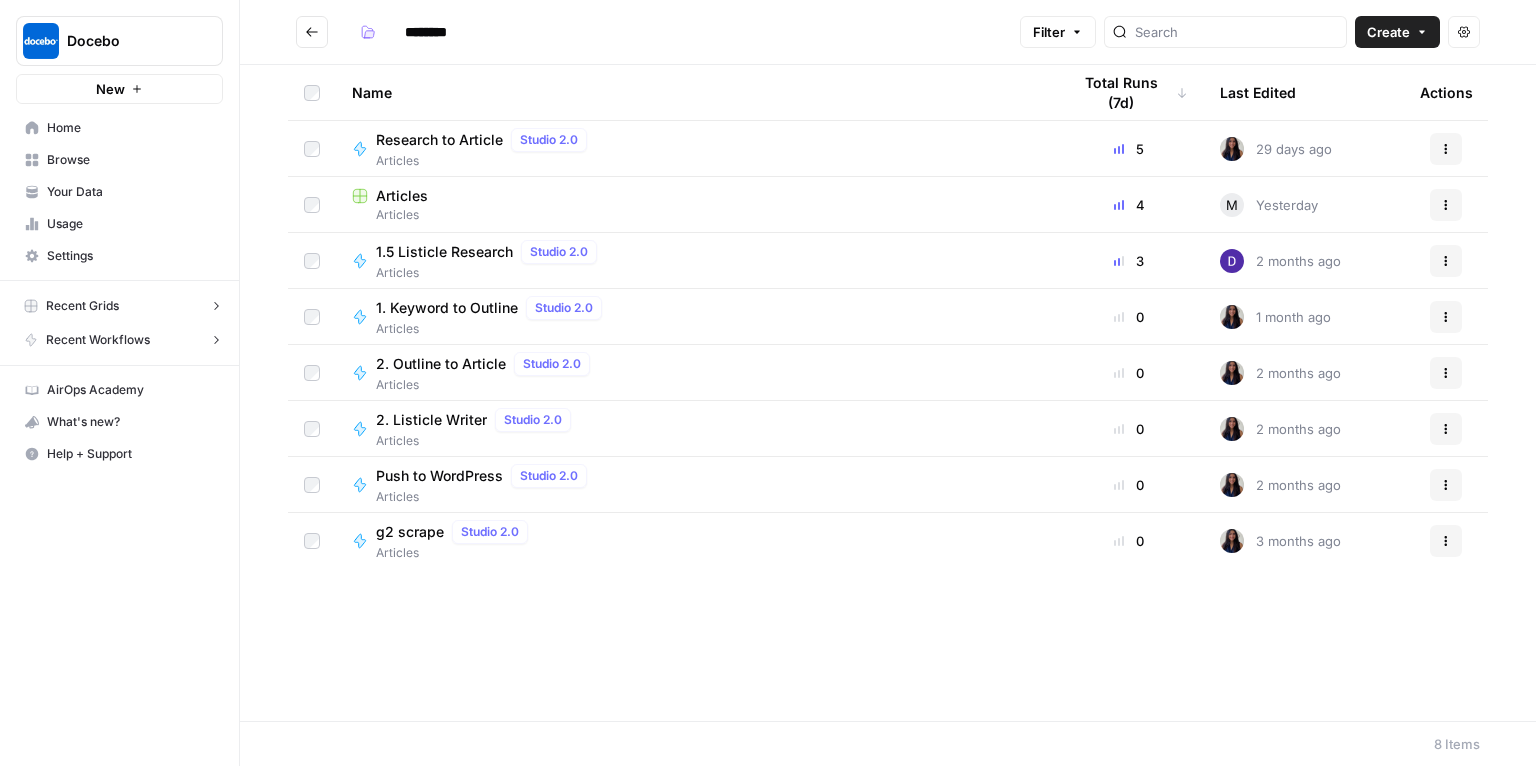 click 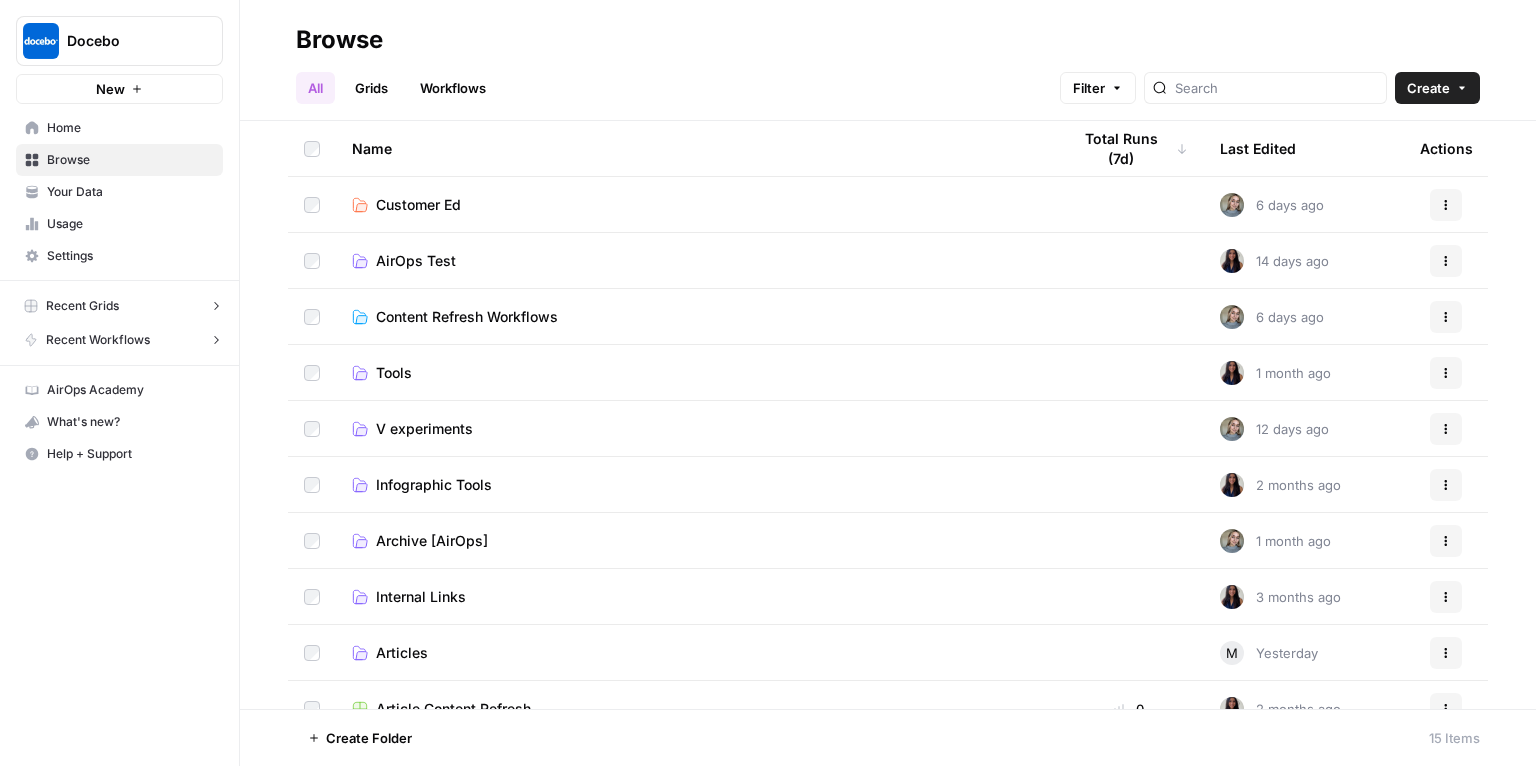 click on "V experiments" at bounding box center [424, 429] 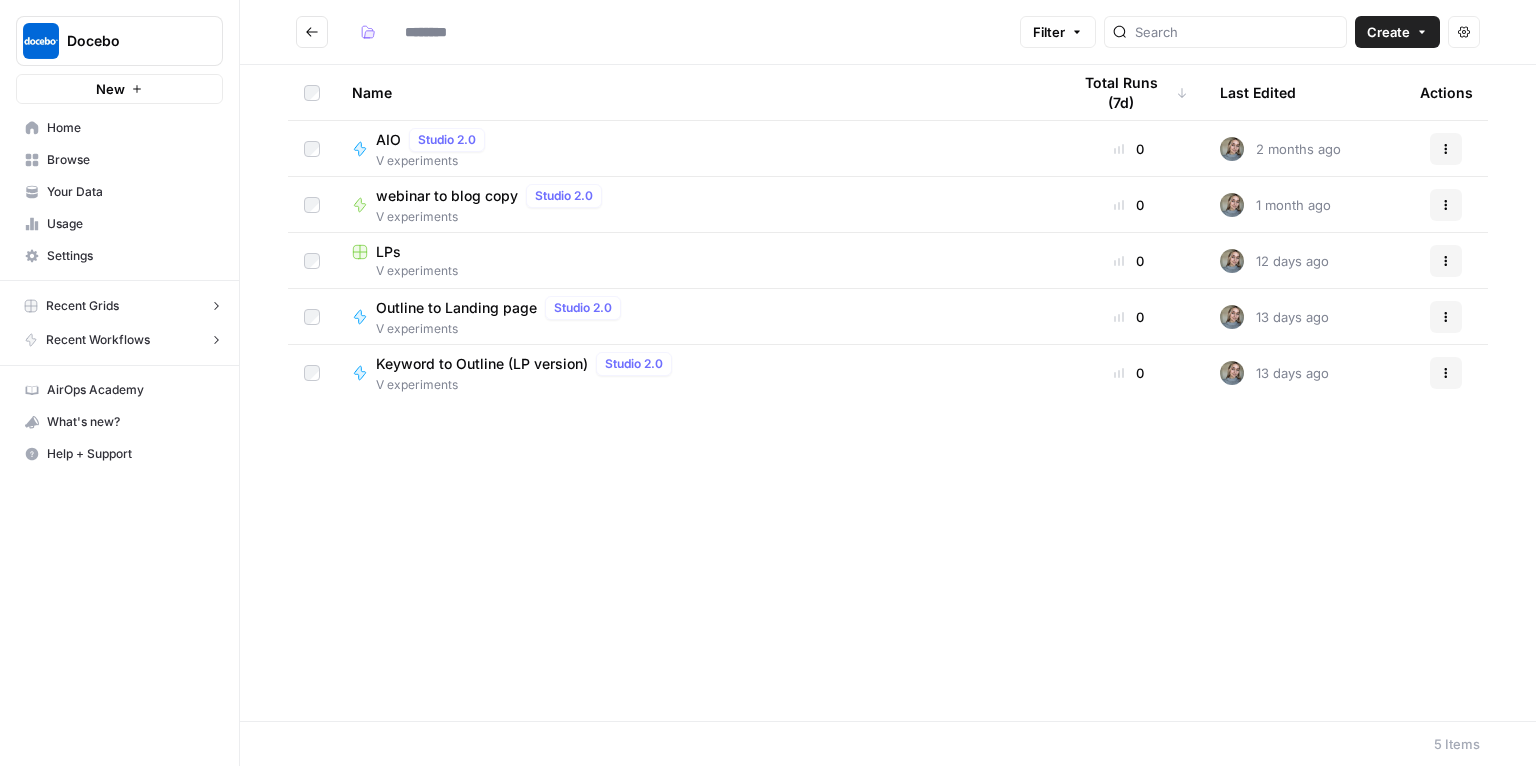 type on "**********" 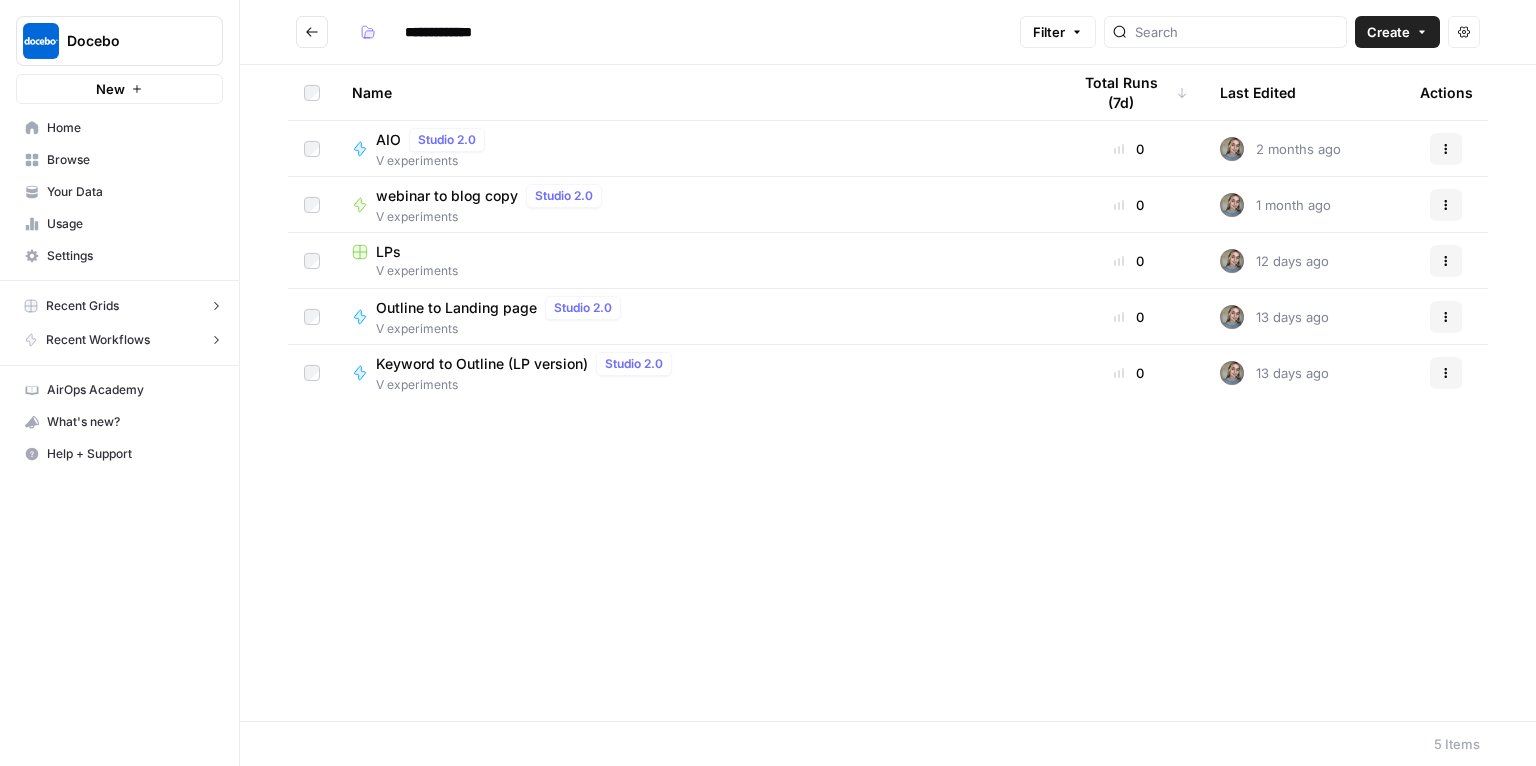 click on "LPs" at bounding box center (388, 252) 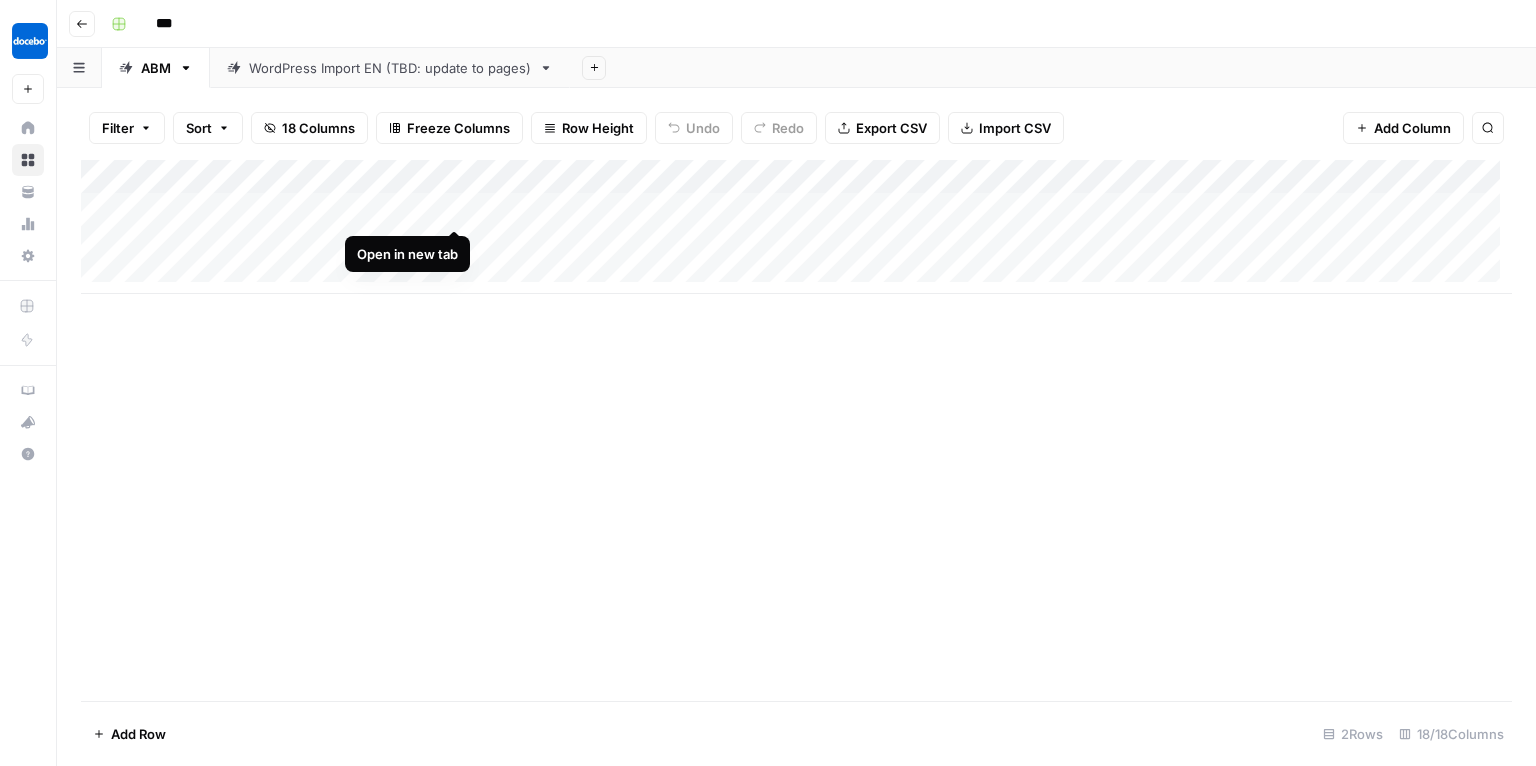 click on "Add Column" at bounding box center [796, 227] 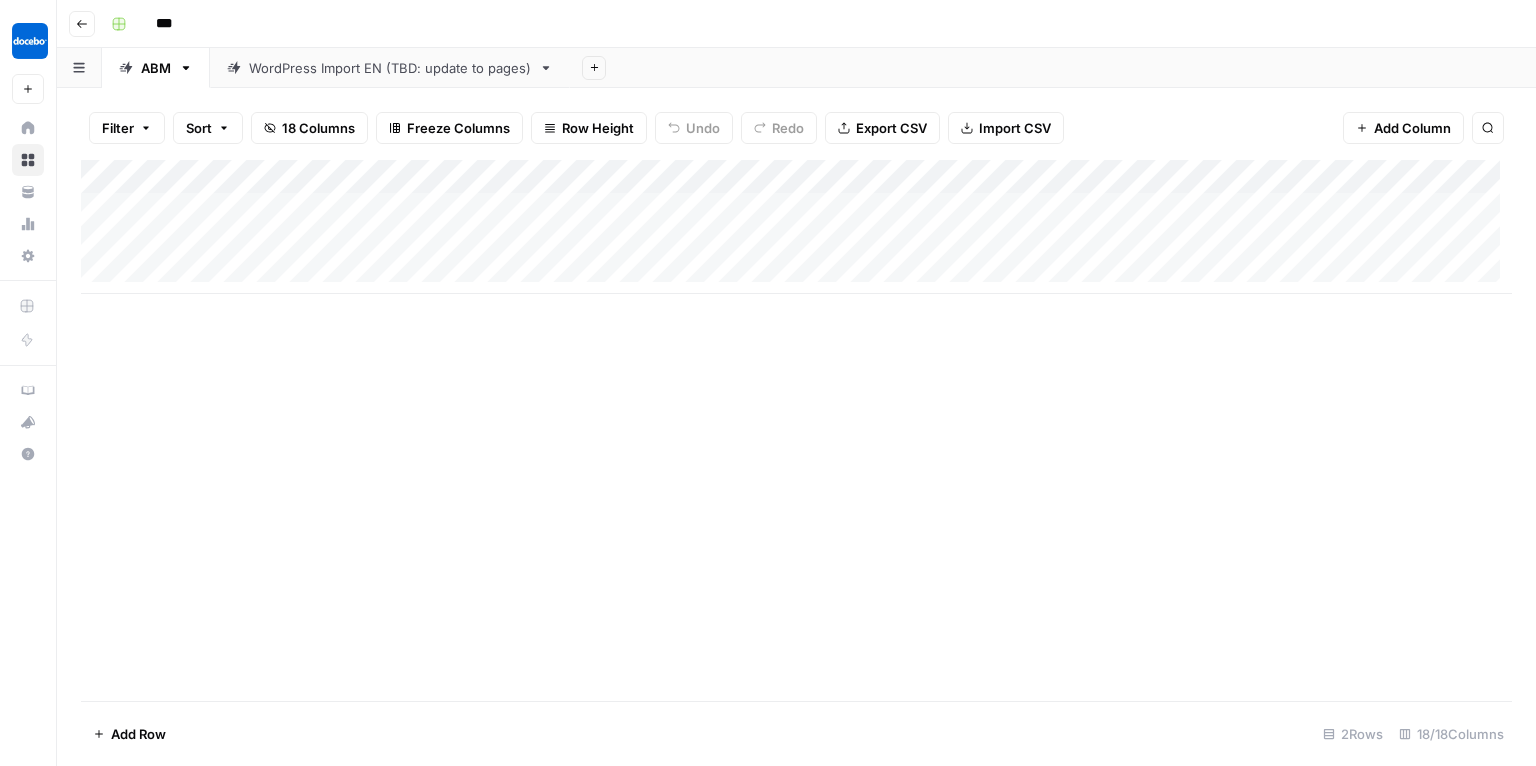 click on "Add Column" at bounding box center [796, 227] 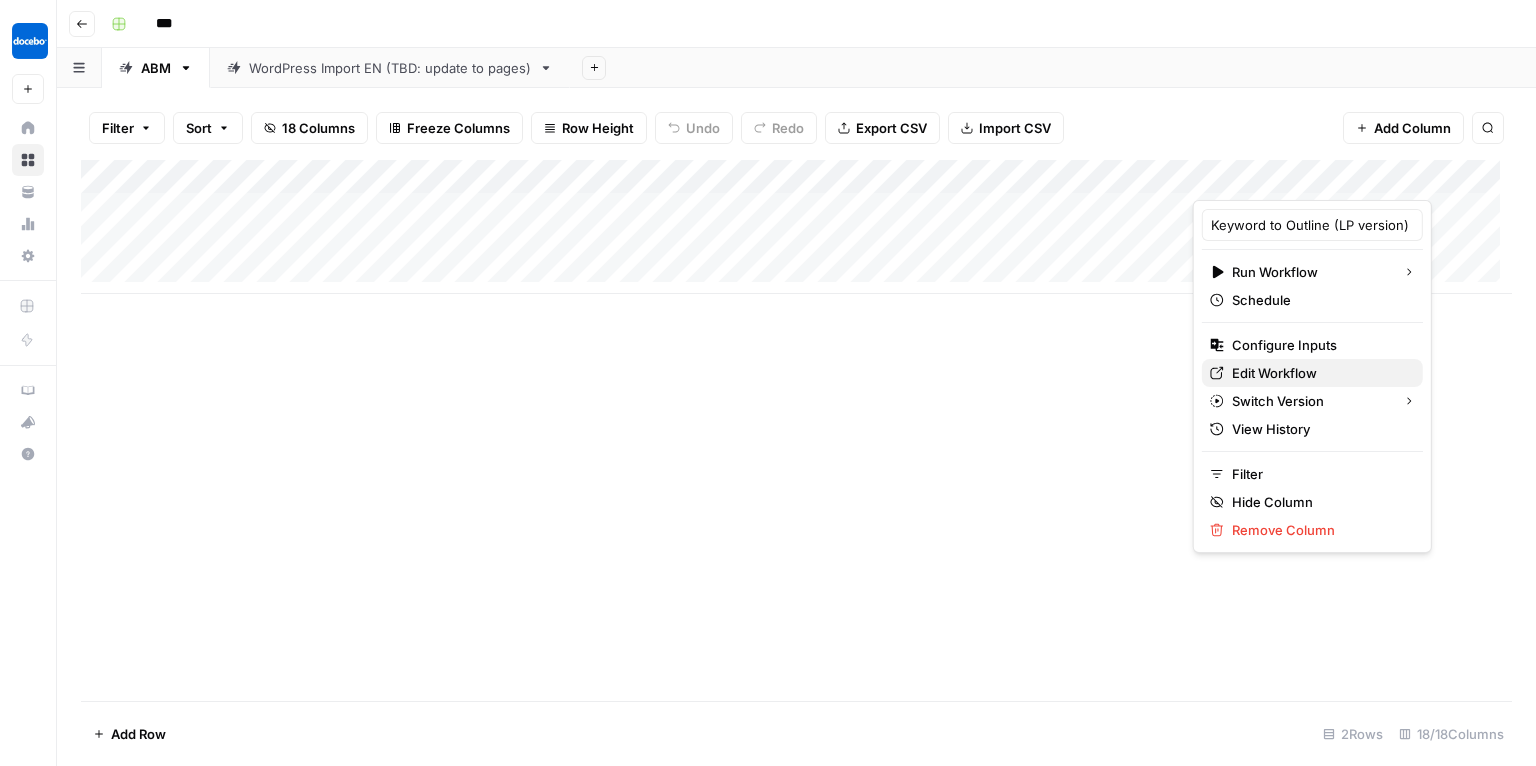 click on "Edit Workflow" at bounding box center [1319, 373] 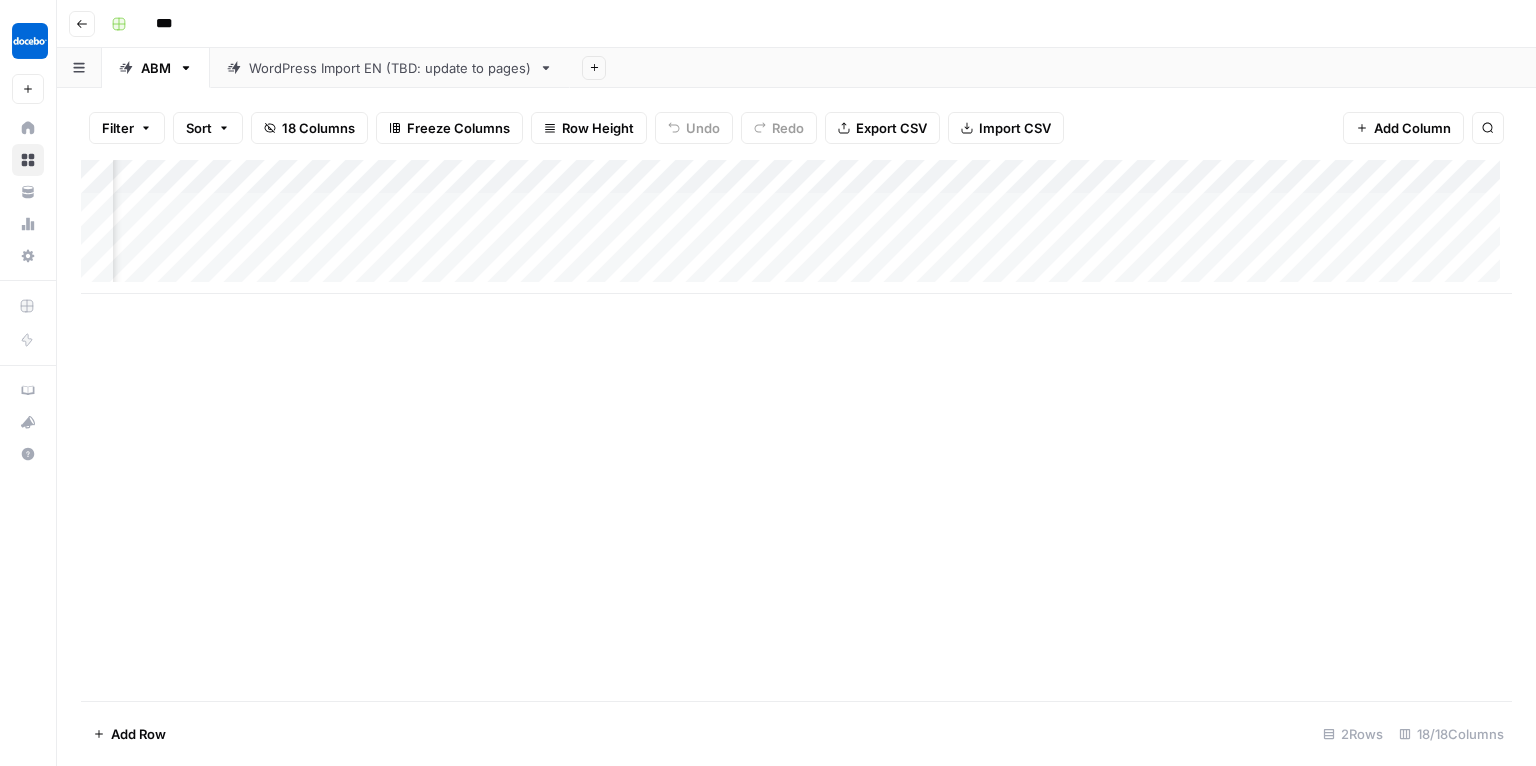 scroll, scrollTop: 0, scrollLeft: 576, axis: horizontal 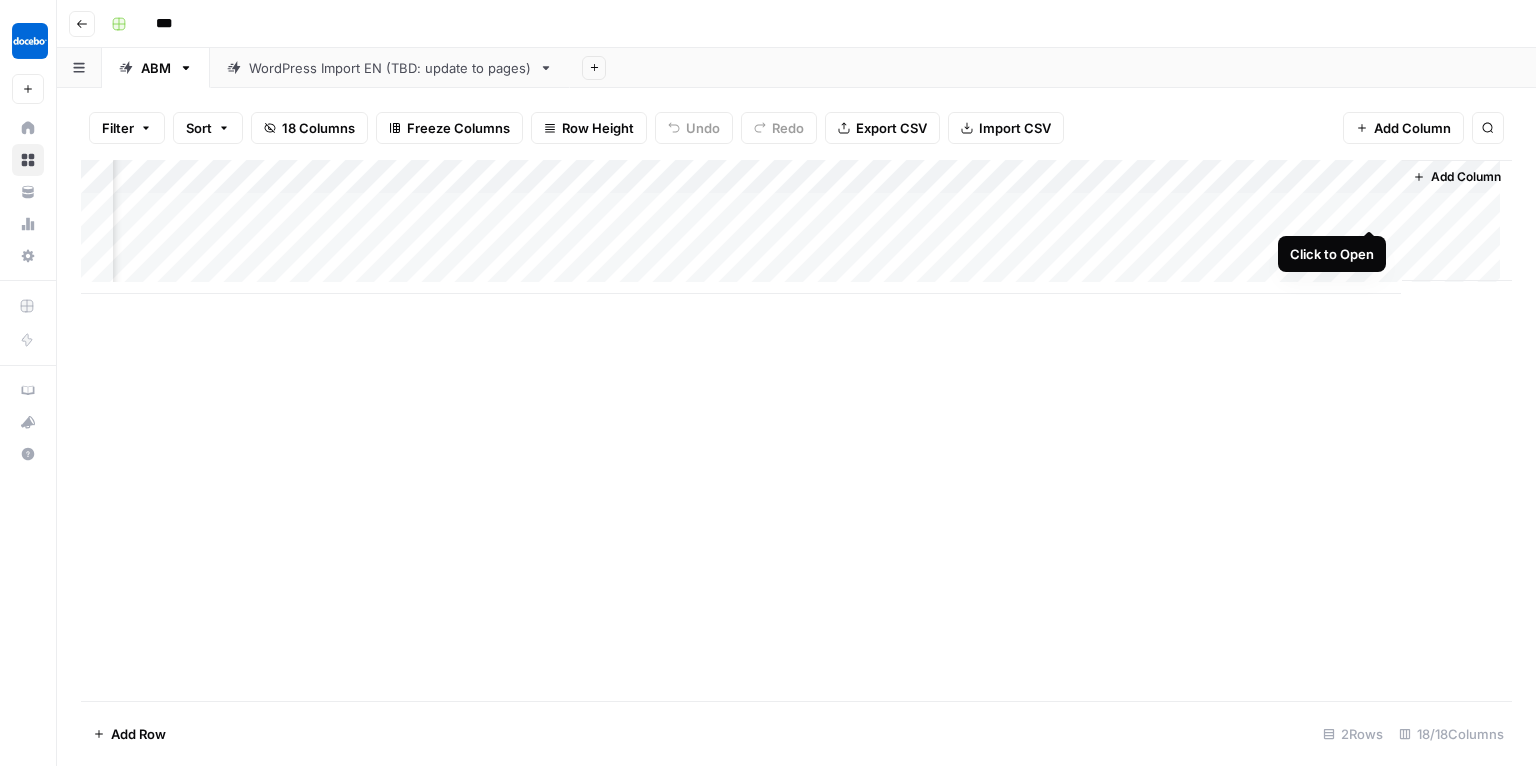click on "Add Column" at bounding box center [796, 227] 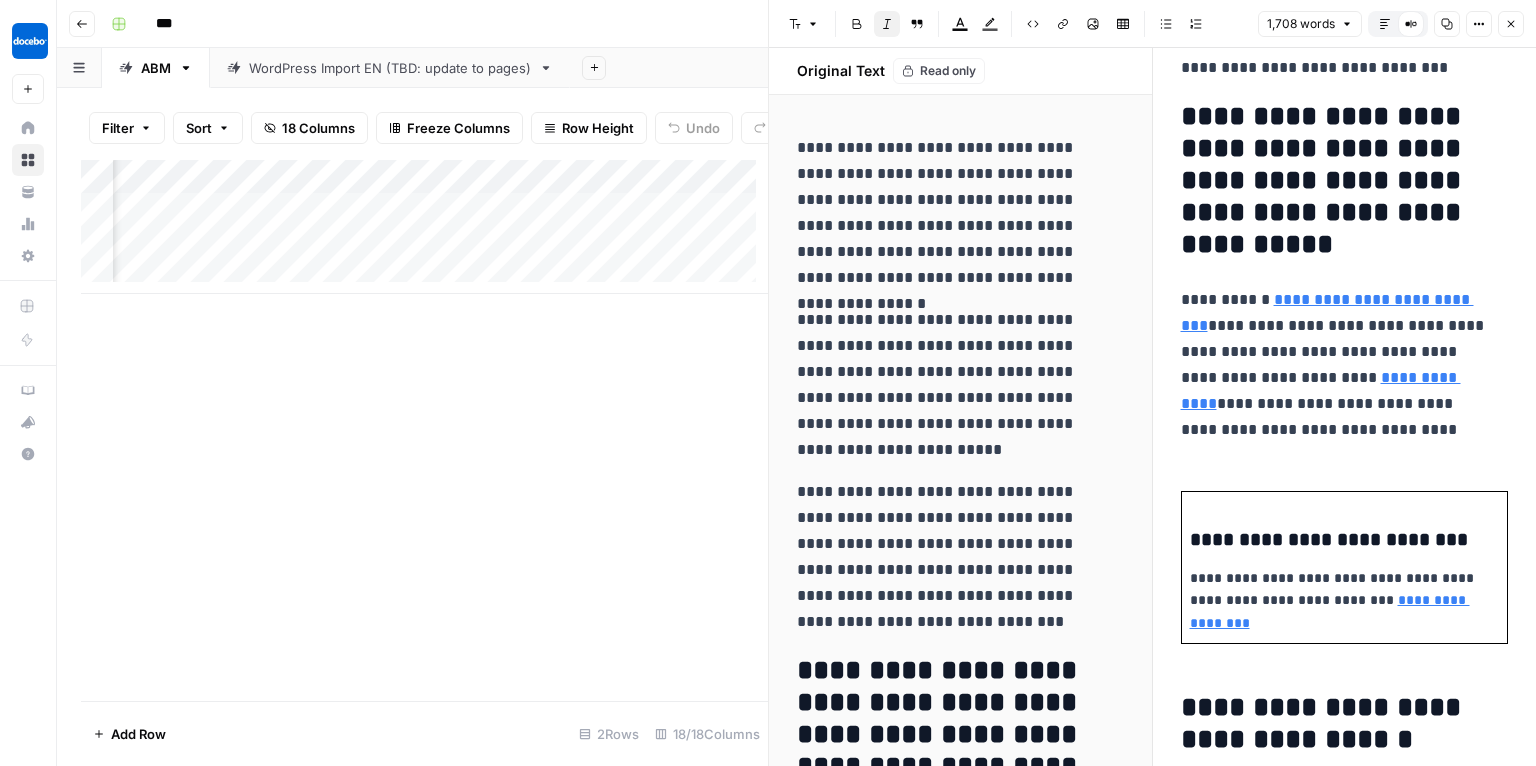 scroll, scrollTop: 520, scrollLeft: 0, axis: vertical 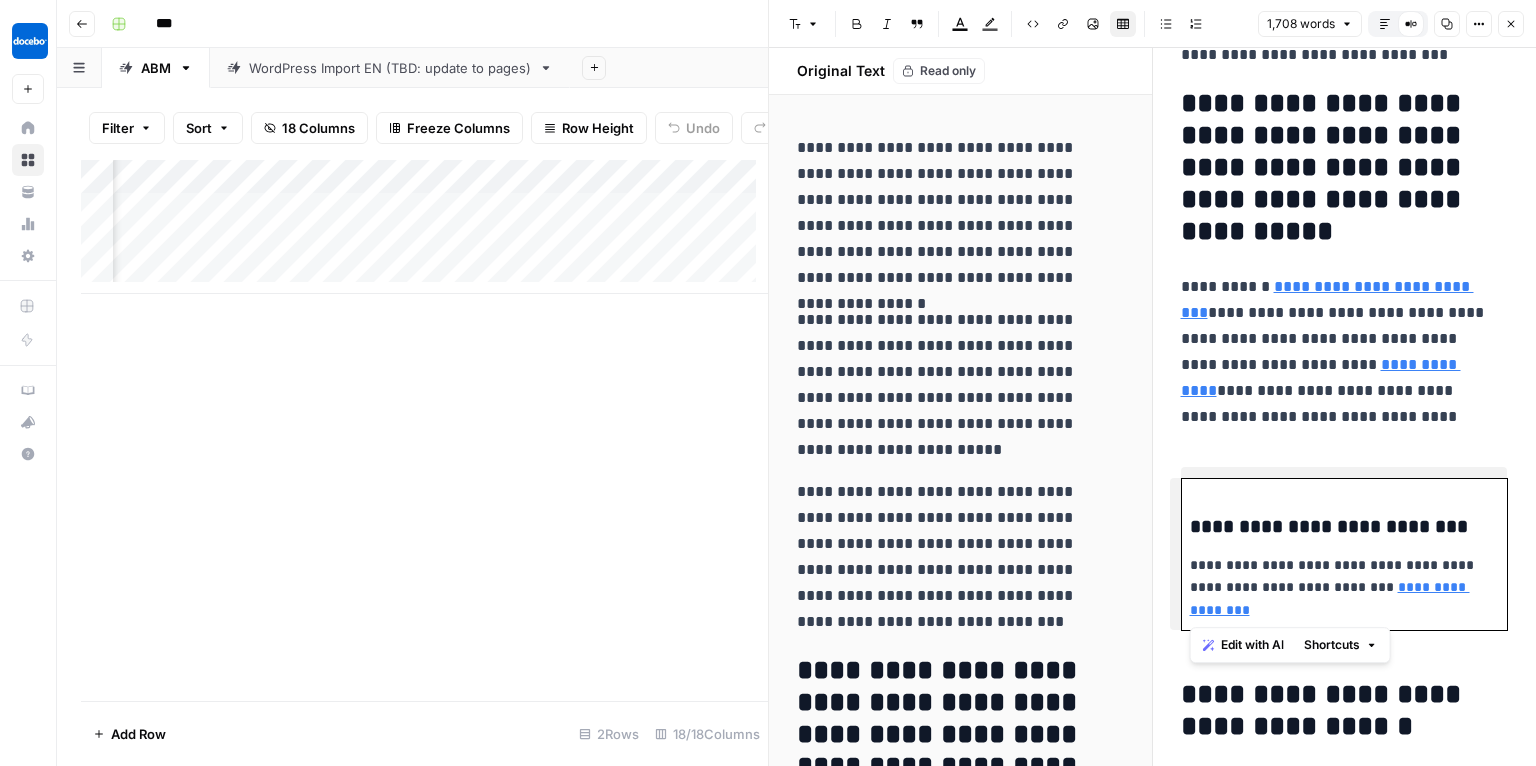drag, startPoint x: 1190, startPoint y: 528, endPoint x: 1353, endPoint y: 608, distance: 181.57367 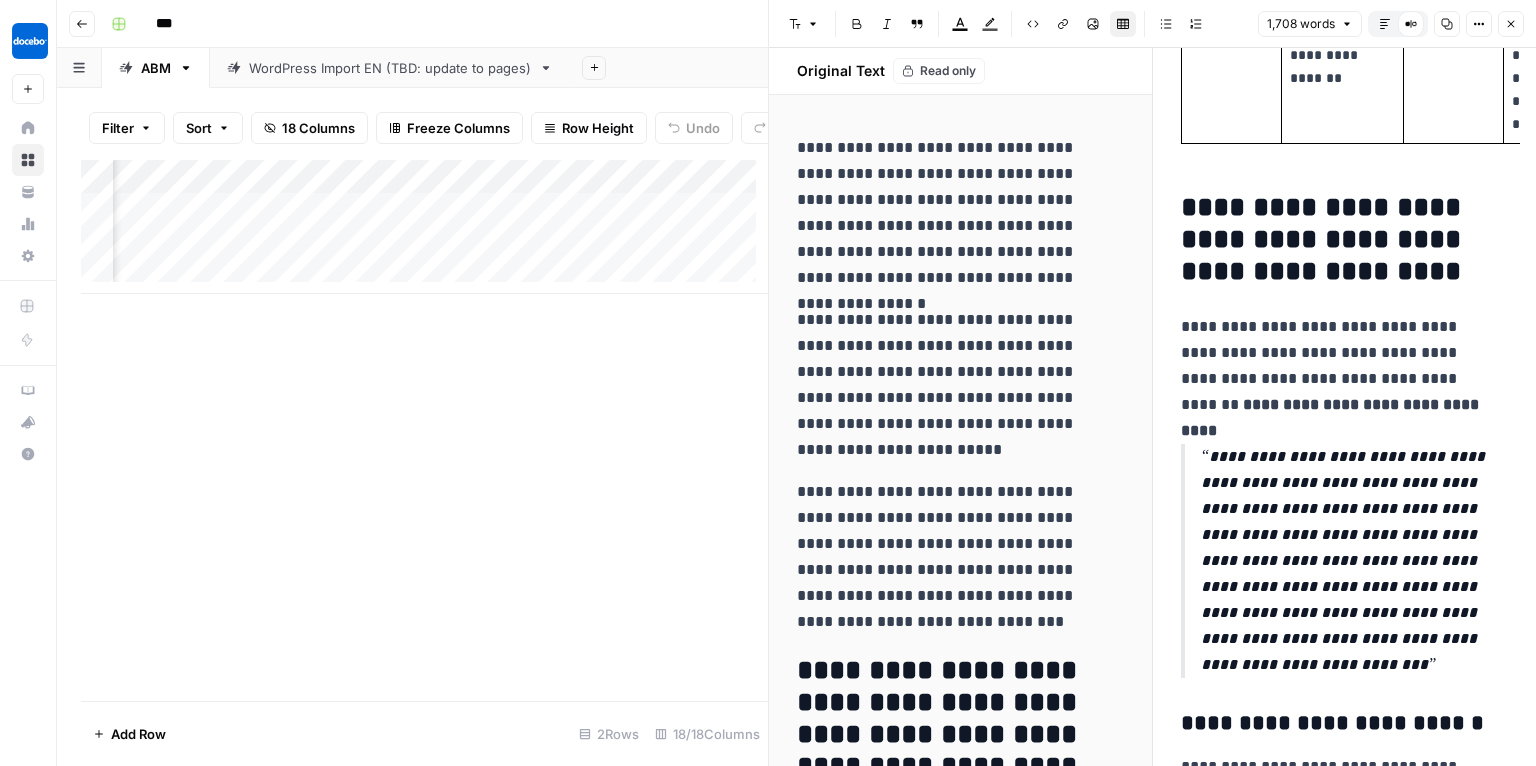 scroll, scrollTop: 2653, scrollLeft: 0, axis: vertical 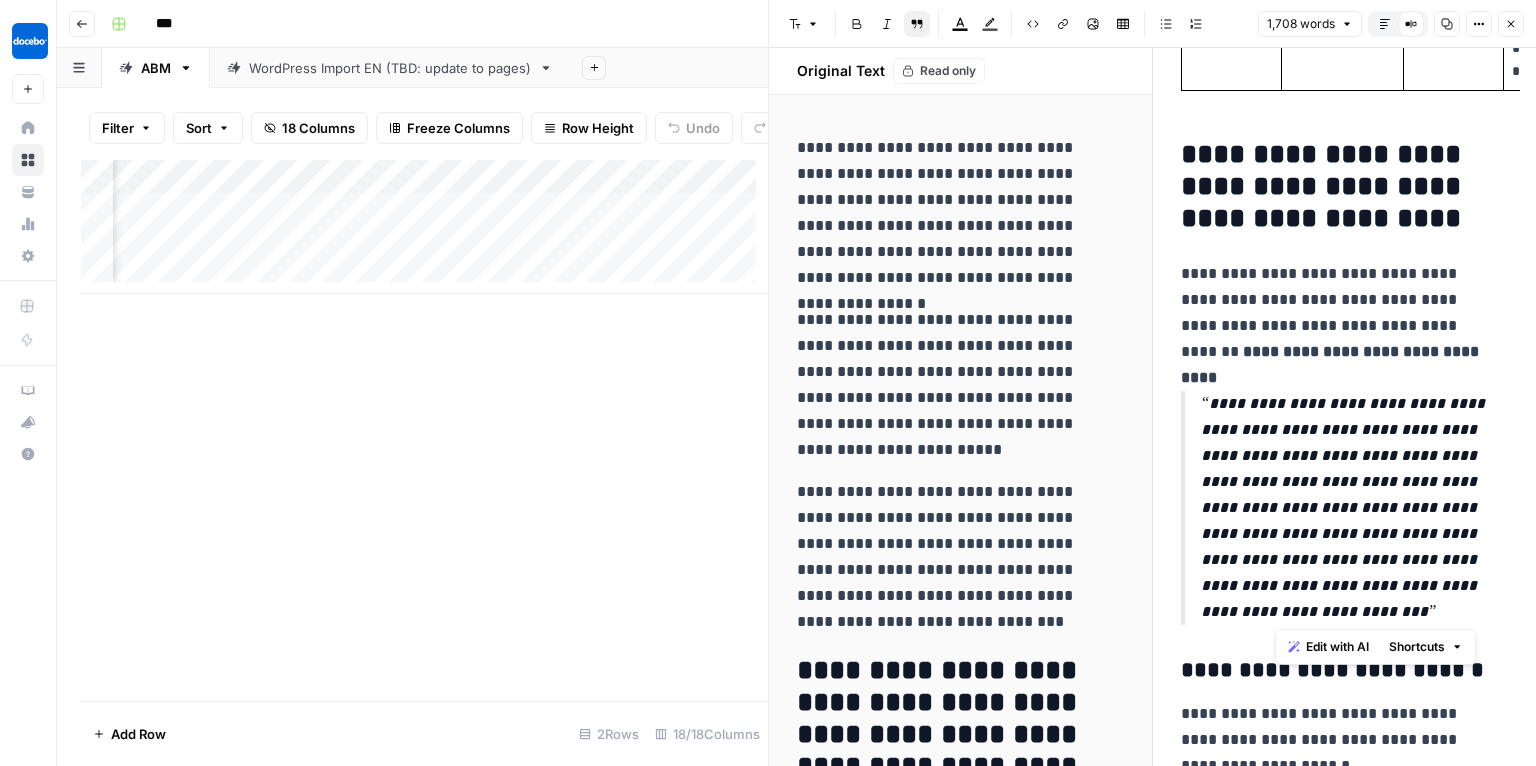 drag, startPoint x: 1276, startPoint y: 586, endPoint x: 1445, endPoint y: 613, distance: 171.14322 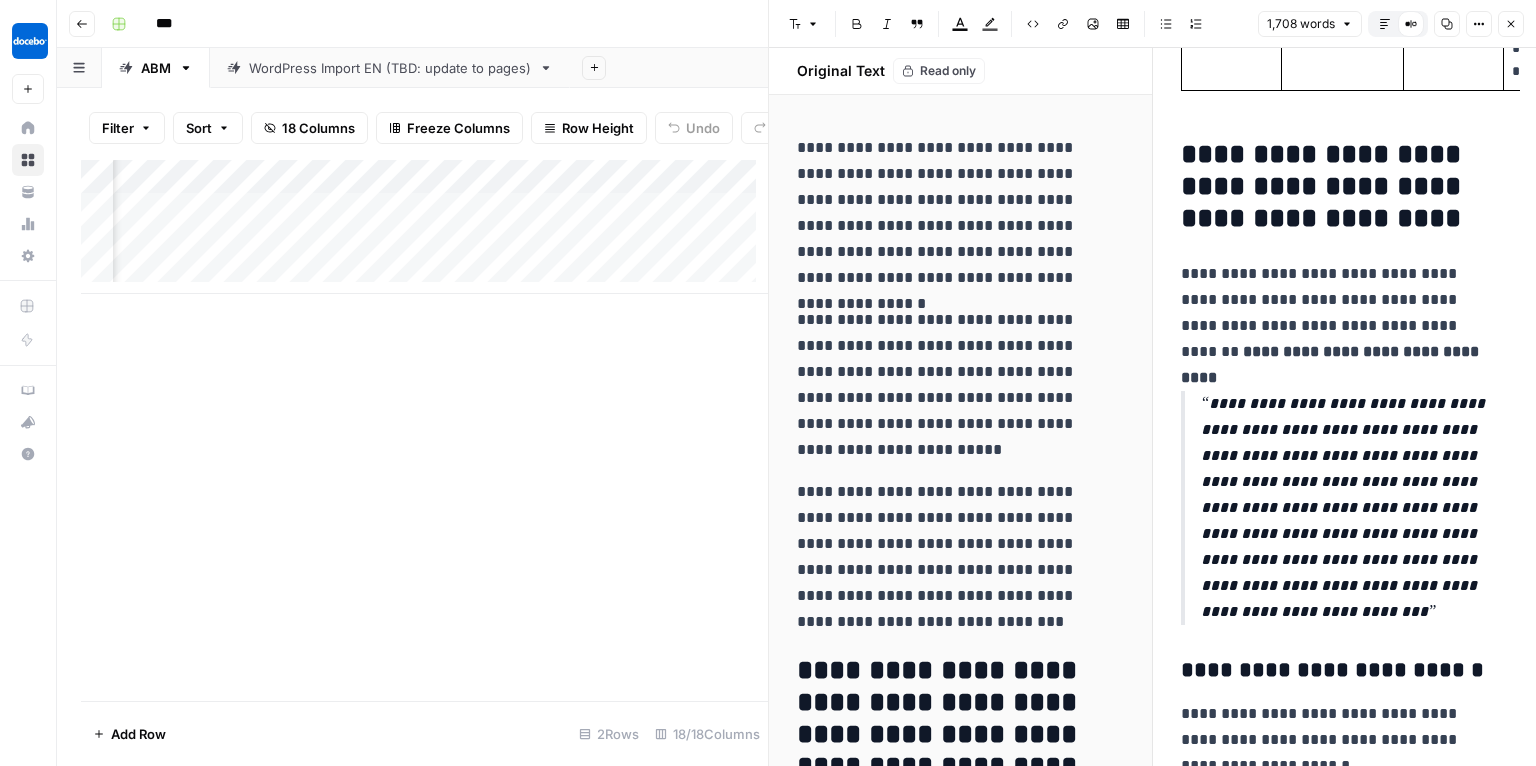 click on "**********" at bounding box center (1339, 313) 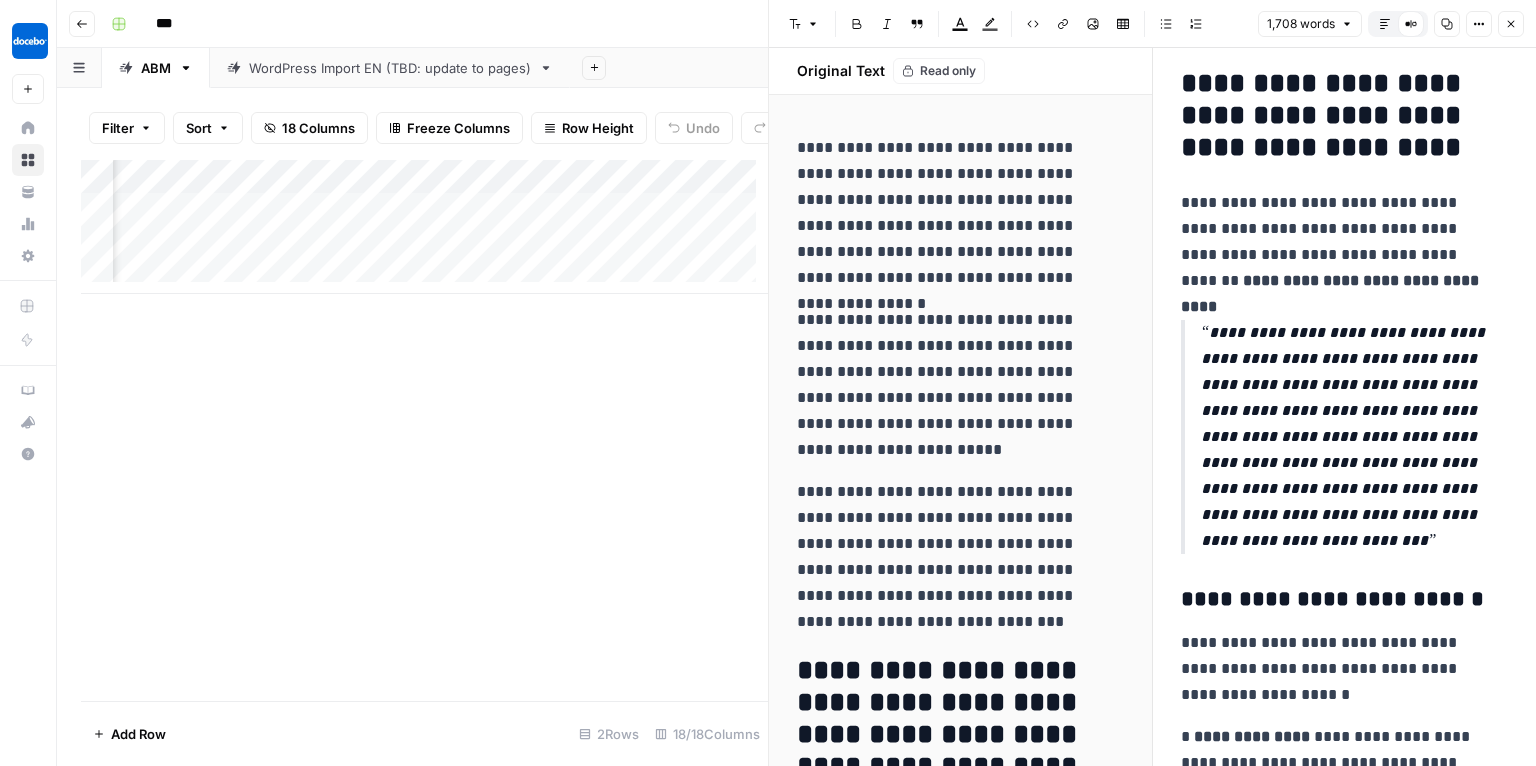 scroll, scrollTop: 3048, scrollLeft: 0, axis: vertical 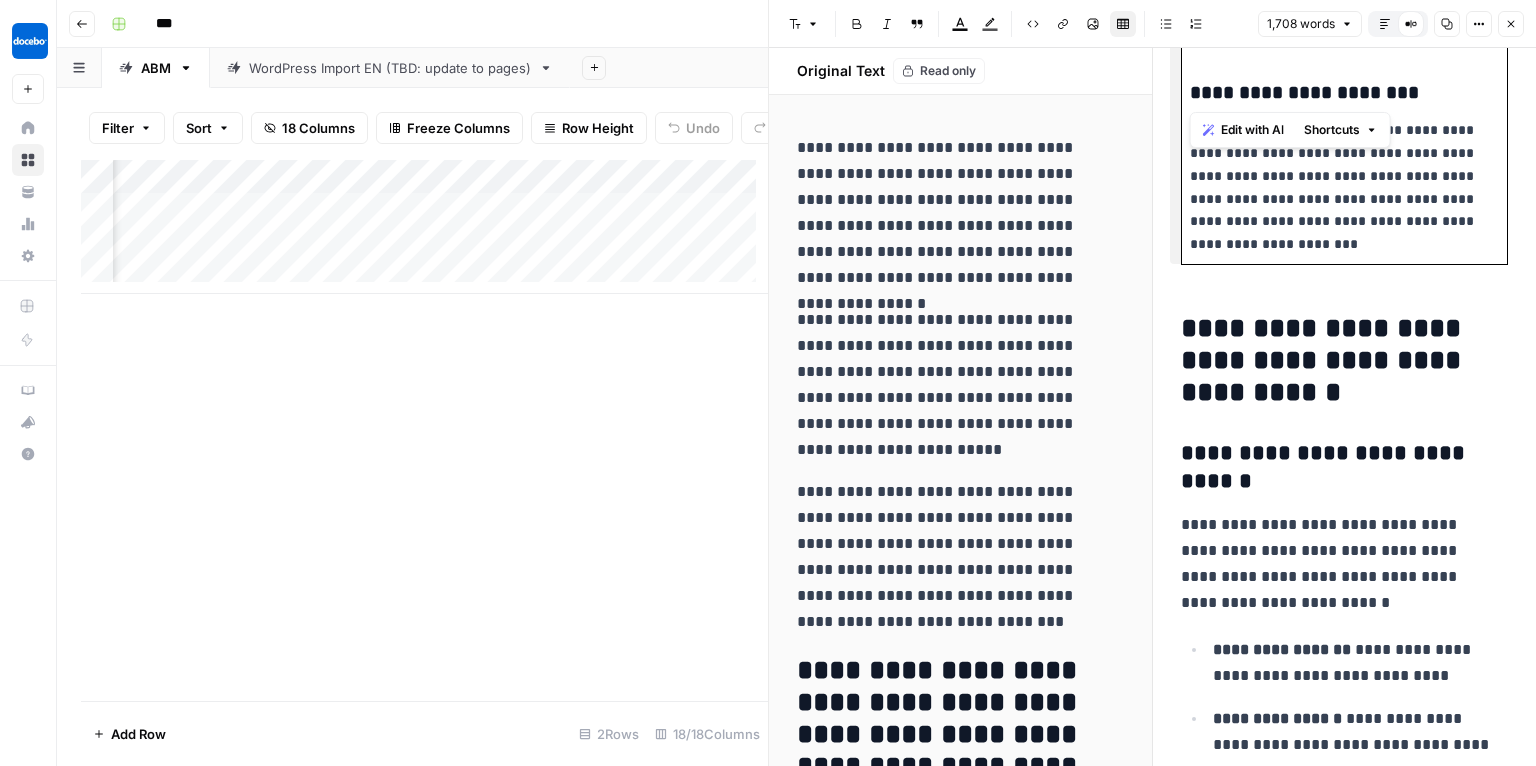 drag, startPoint x: 1192, startPoint y: 92, endPoint x: 1416, endPoint y: 90, distance: 224.00893 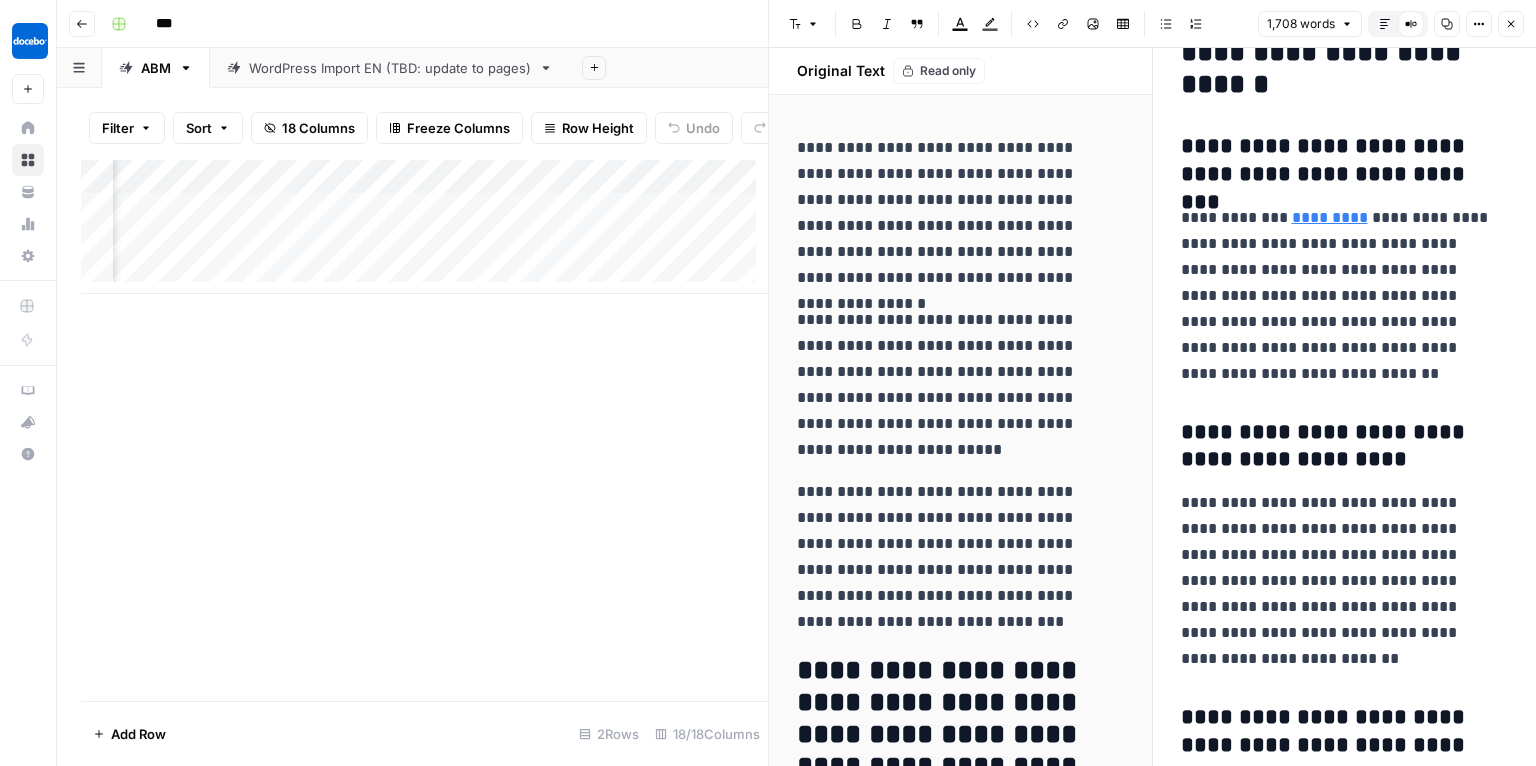 scroll, scrollTop: 5750, scrollLeft: 0, axis: vertical 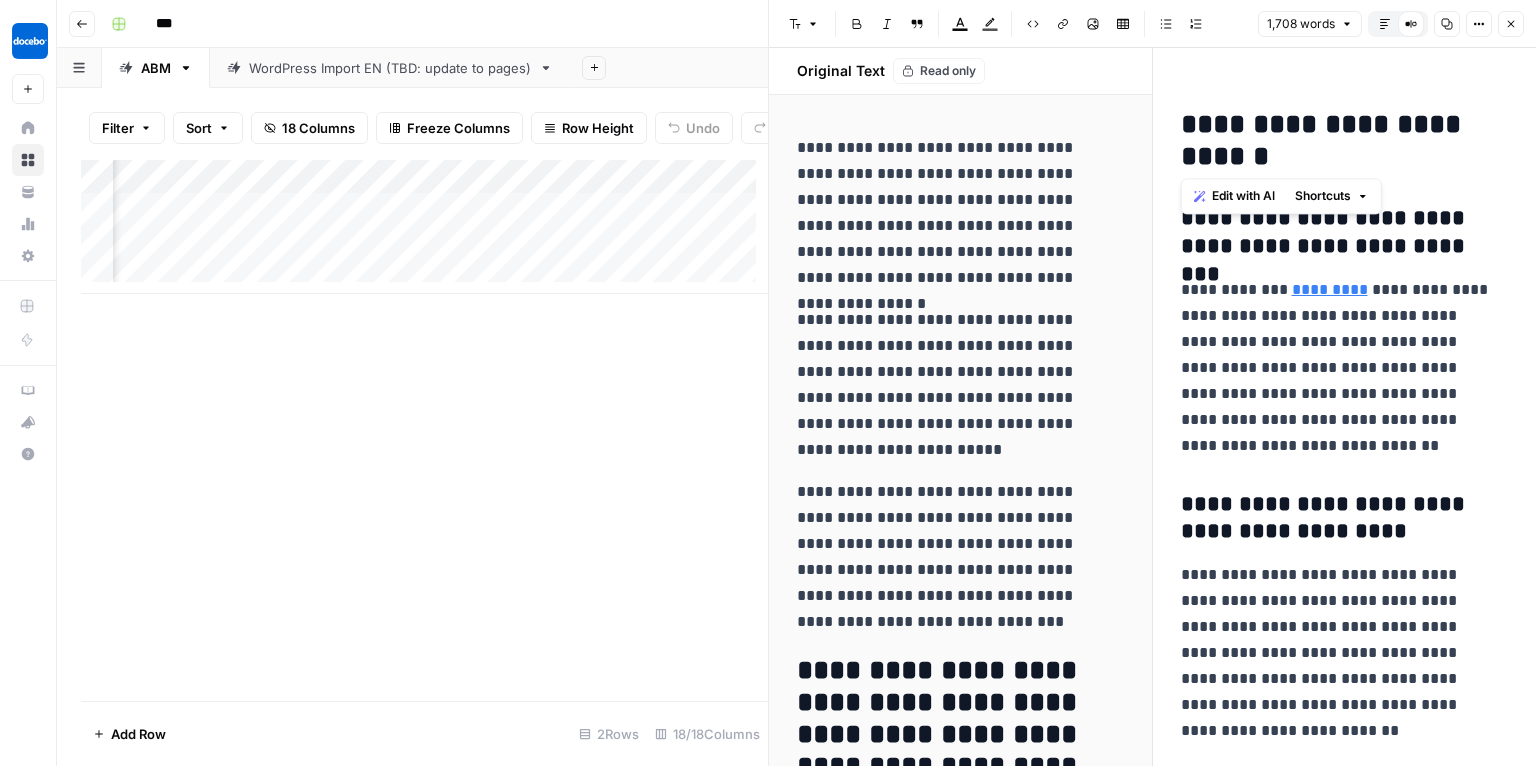drag, startPoint x: 1182, startPoint y: 122, endPoint x: 1313, endPoint y: 145, distance: 133.00375 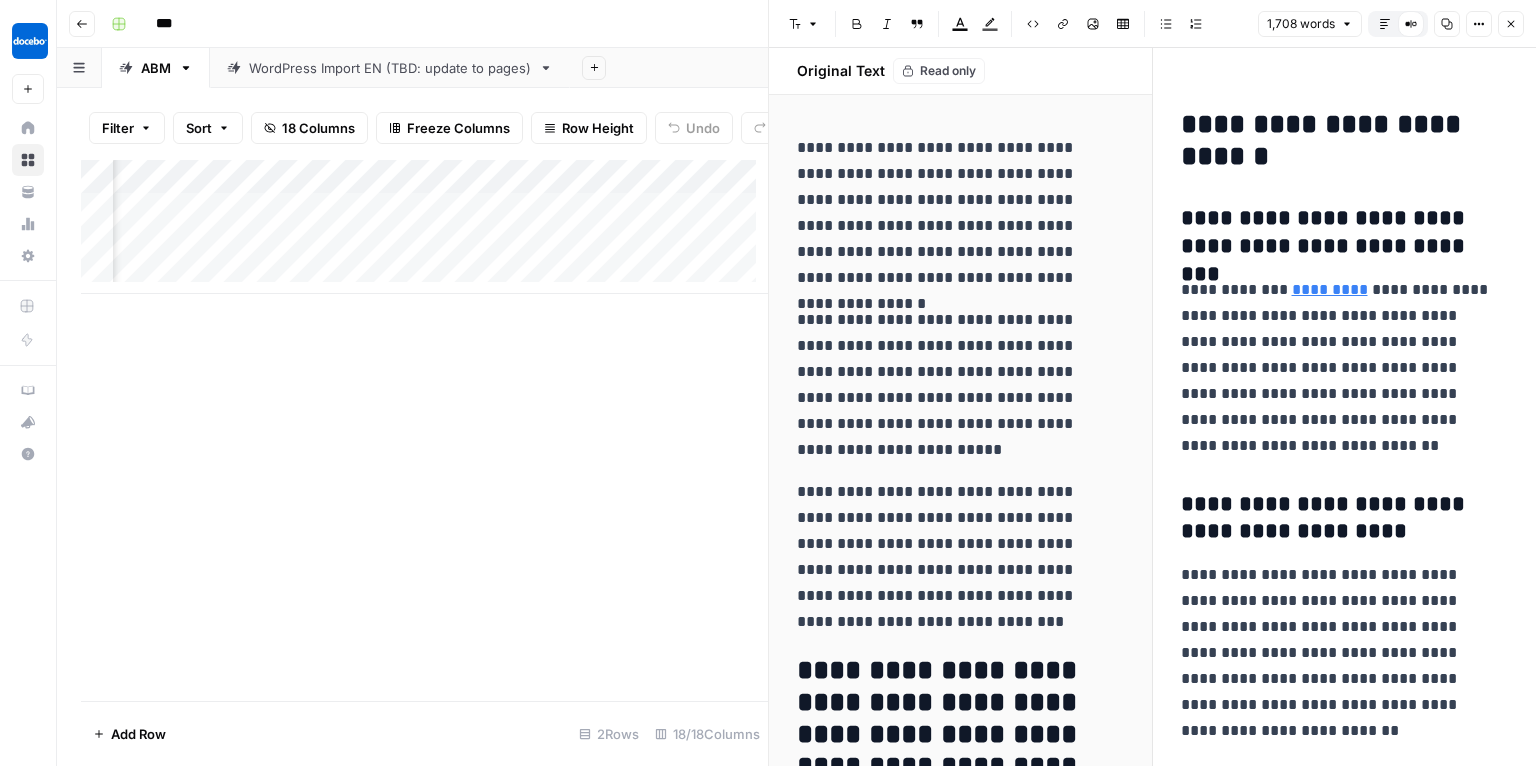 click on "**********" at bounding box center [1345, 1447] 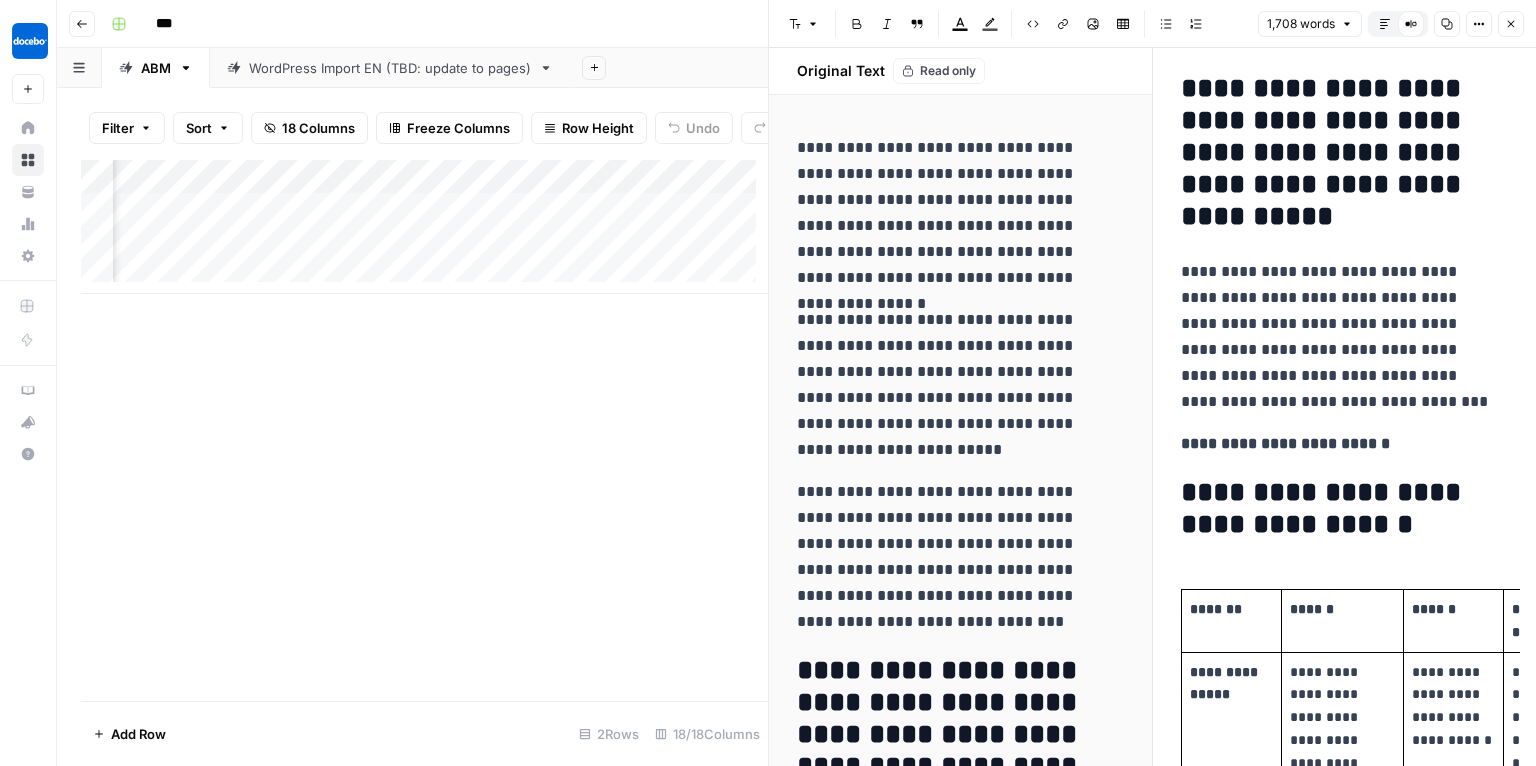 scroll, scrollTop: 7632, scrollLeft: 0, axis: vertical 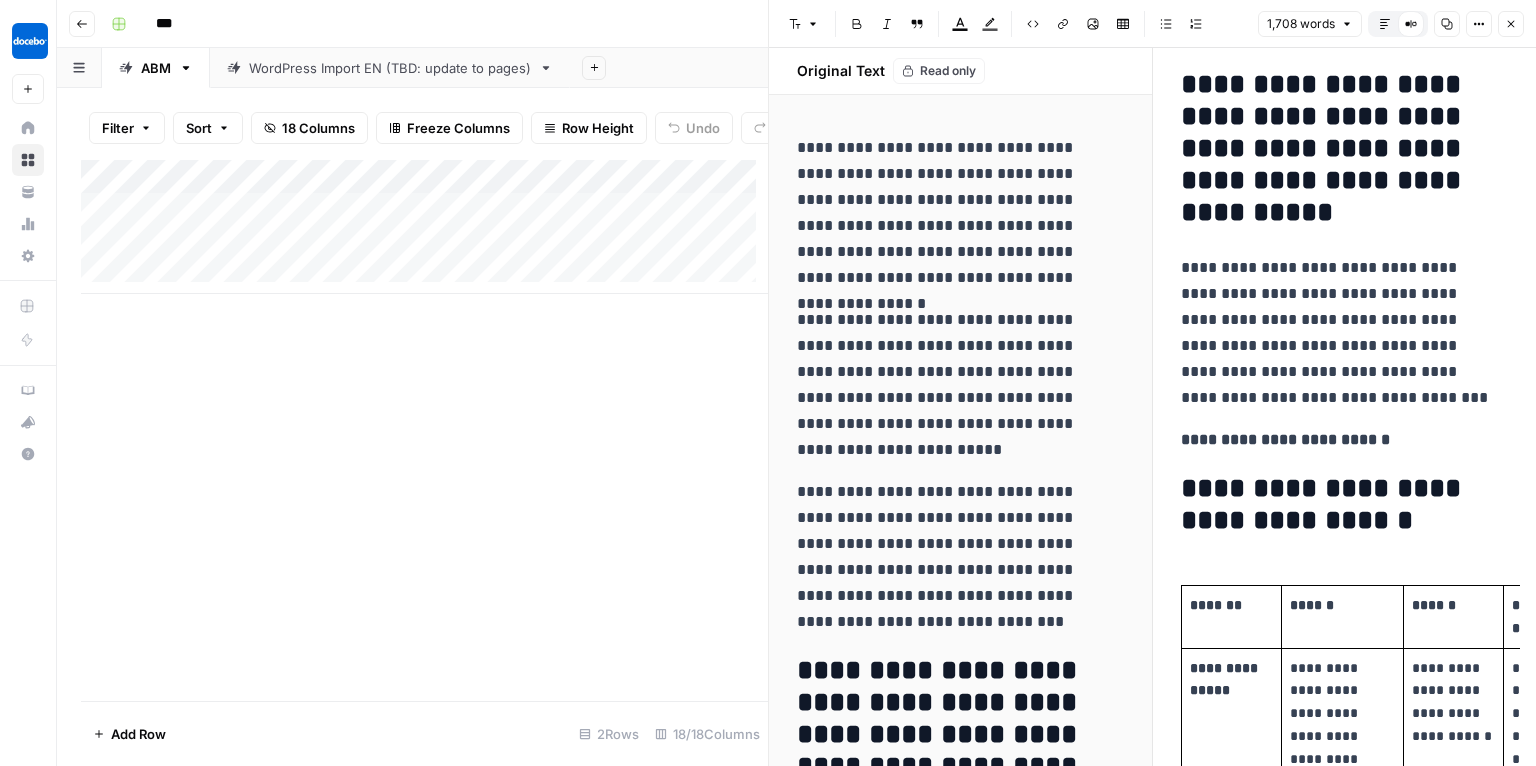 click 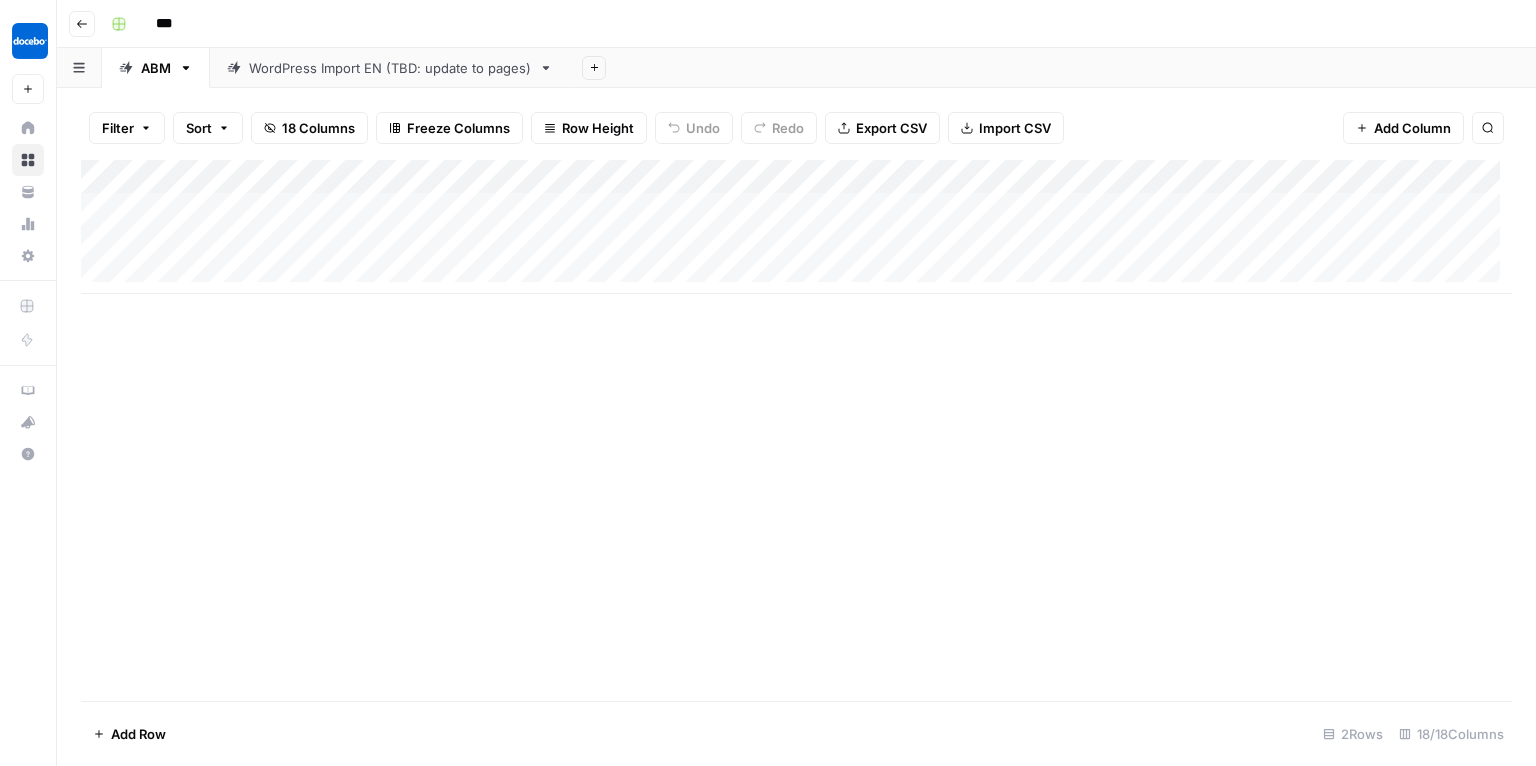 click 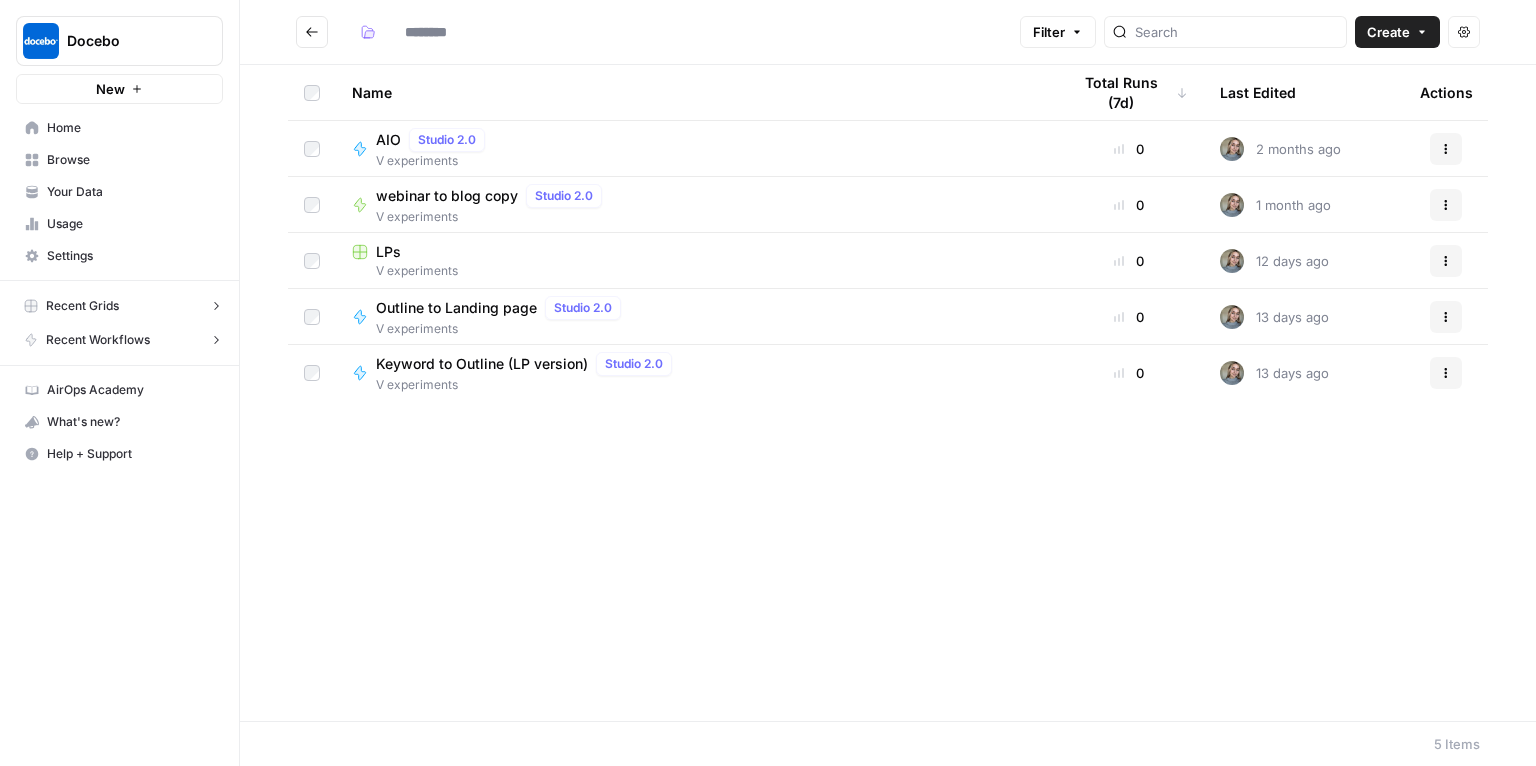type on "**********" 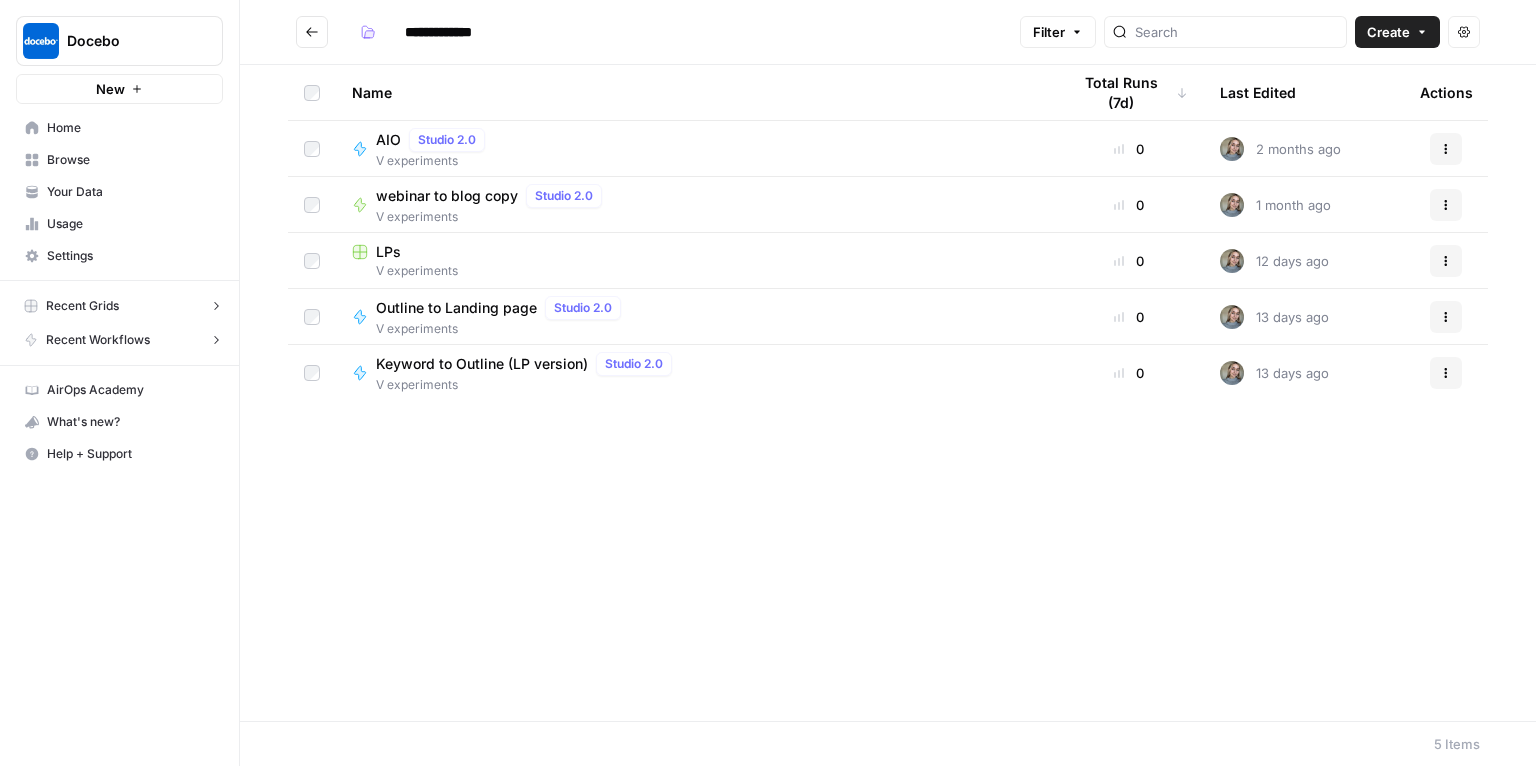 click 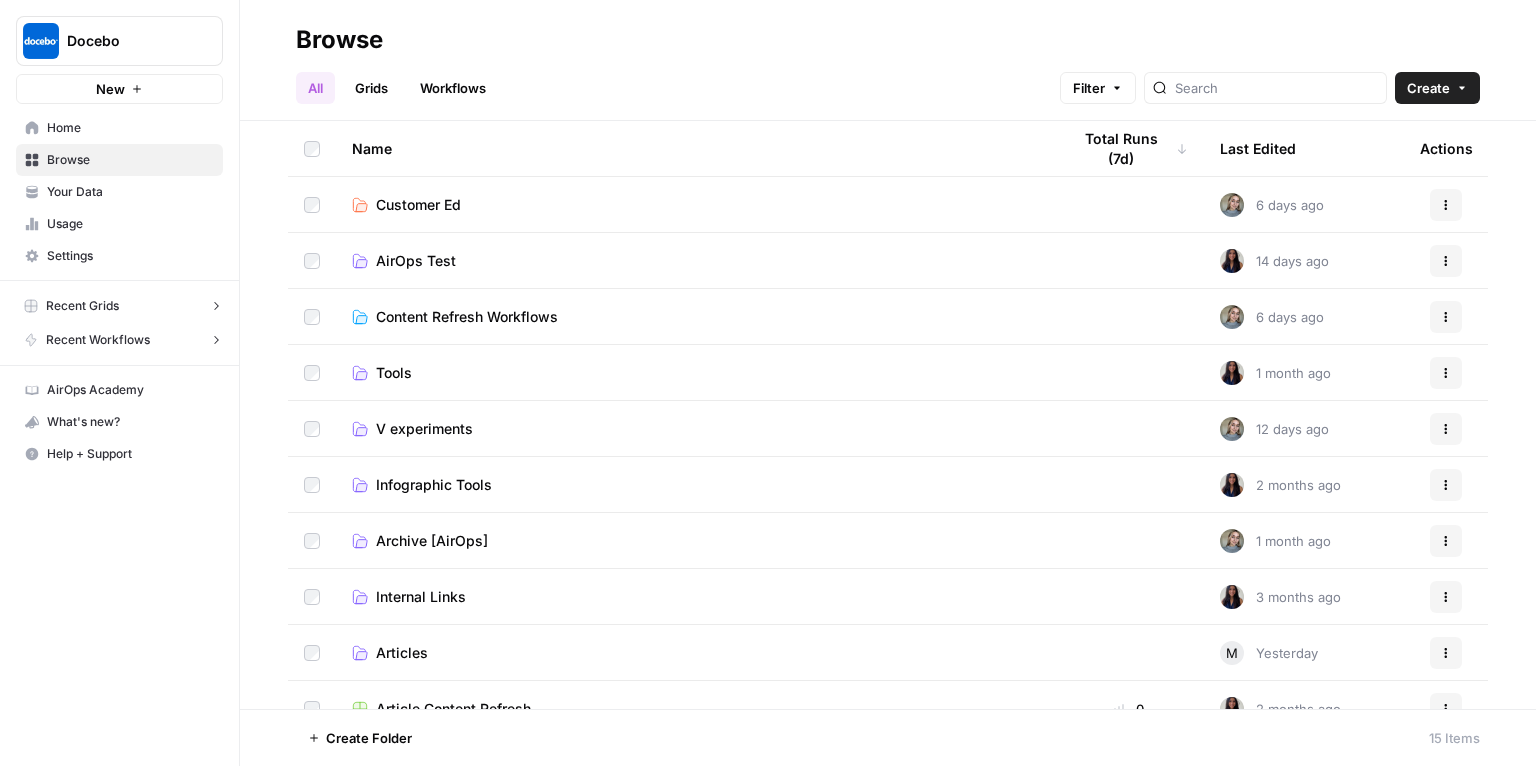 click on "Customer Ed" at bounding box center (695, 204) 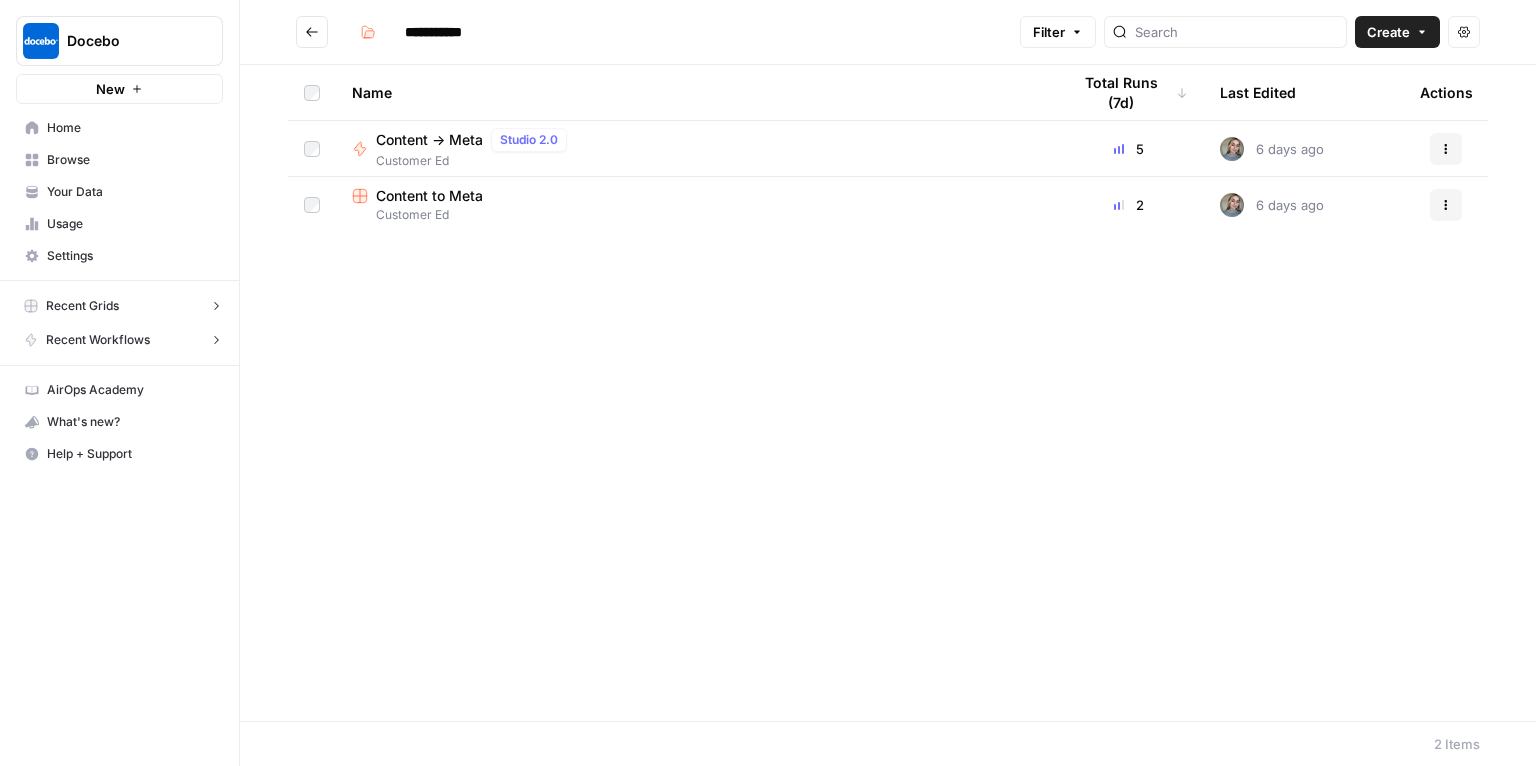 click on "Content to Meta" at bounding box center (429, 196) 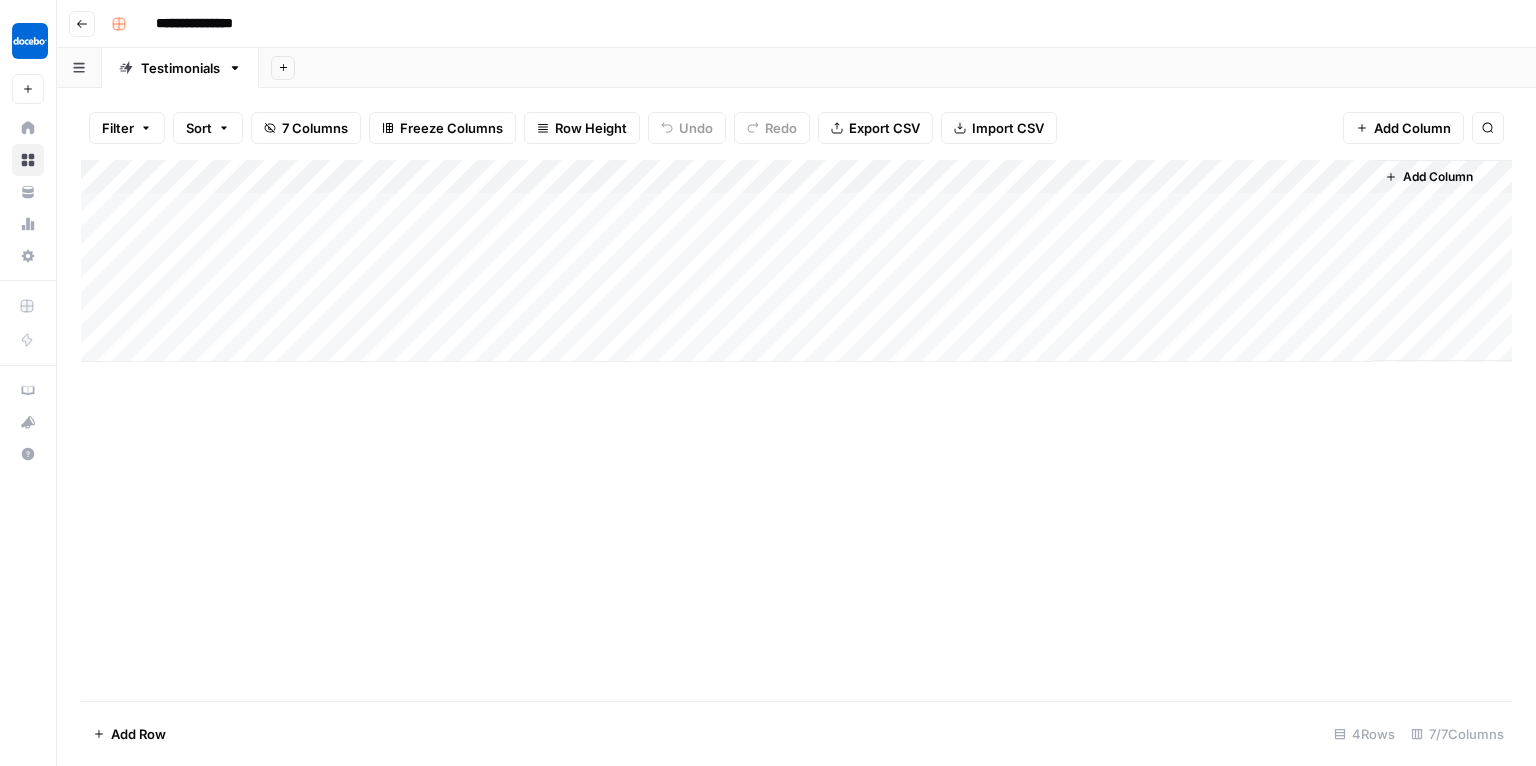 click on "Add Column" at bounding box center (796, 261) 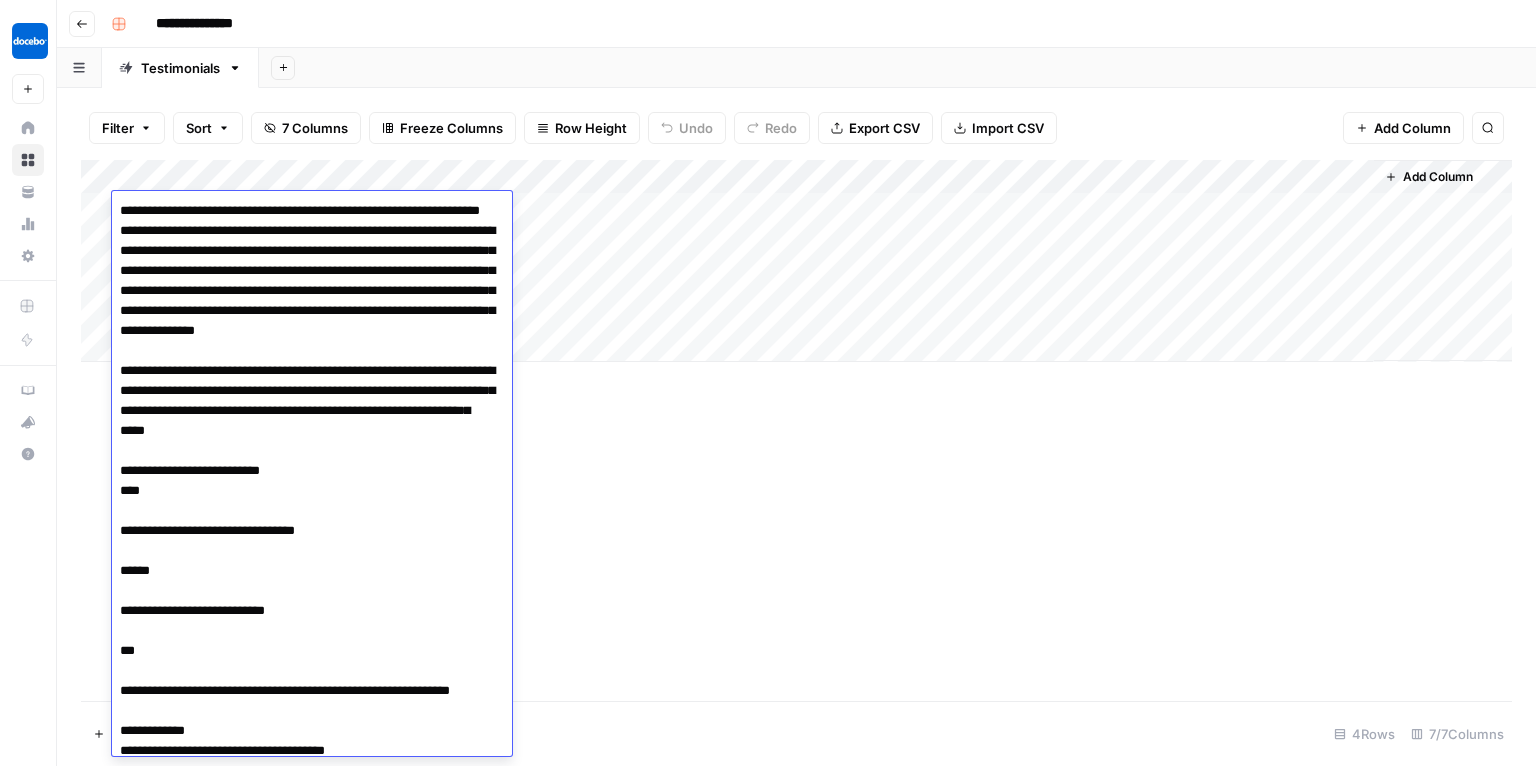 click at bounding box center (306, 1291) 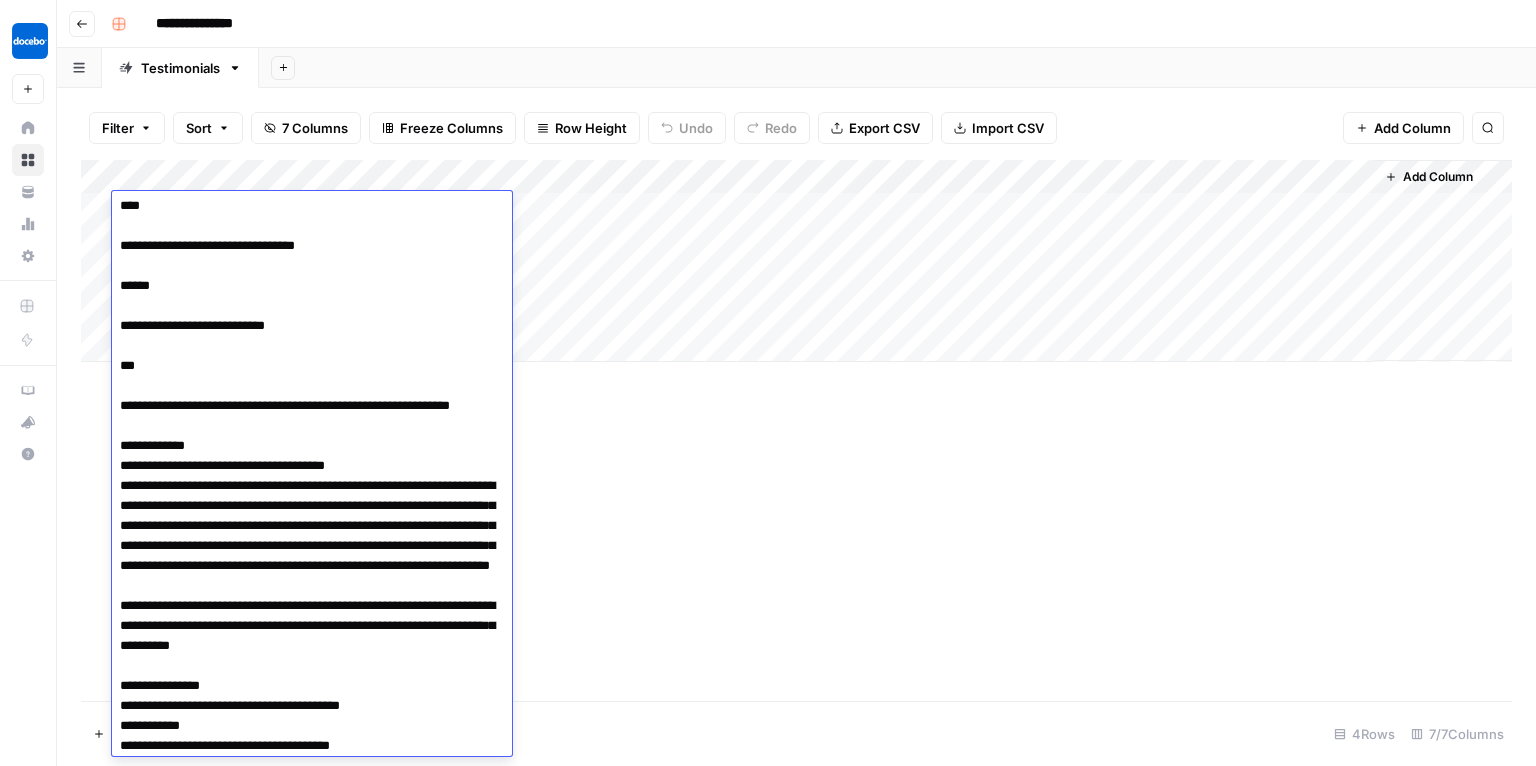 scroll, scrollTop: 0, scrollLeft: 0, axis: both 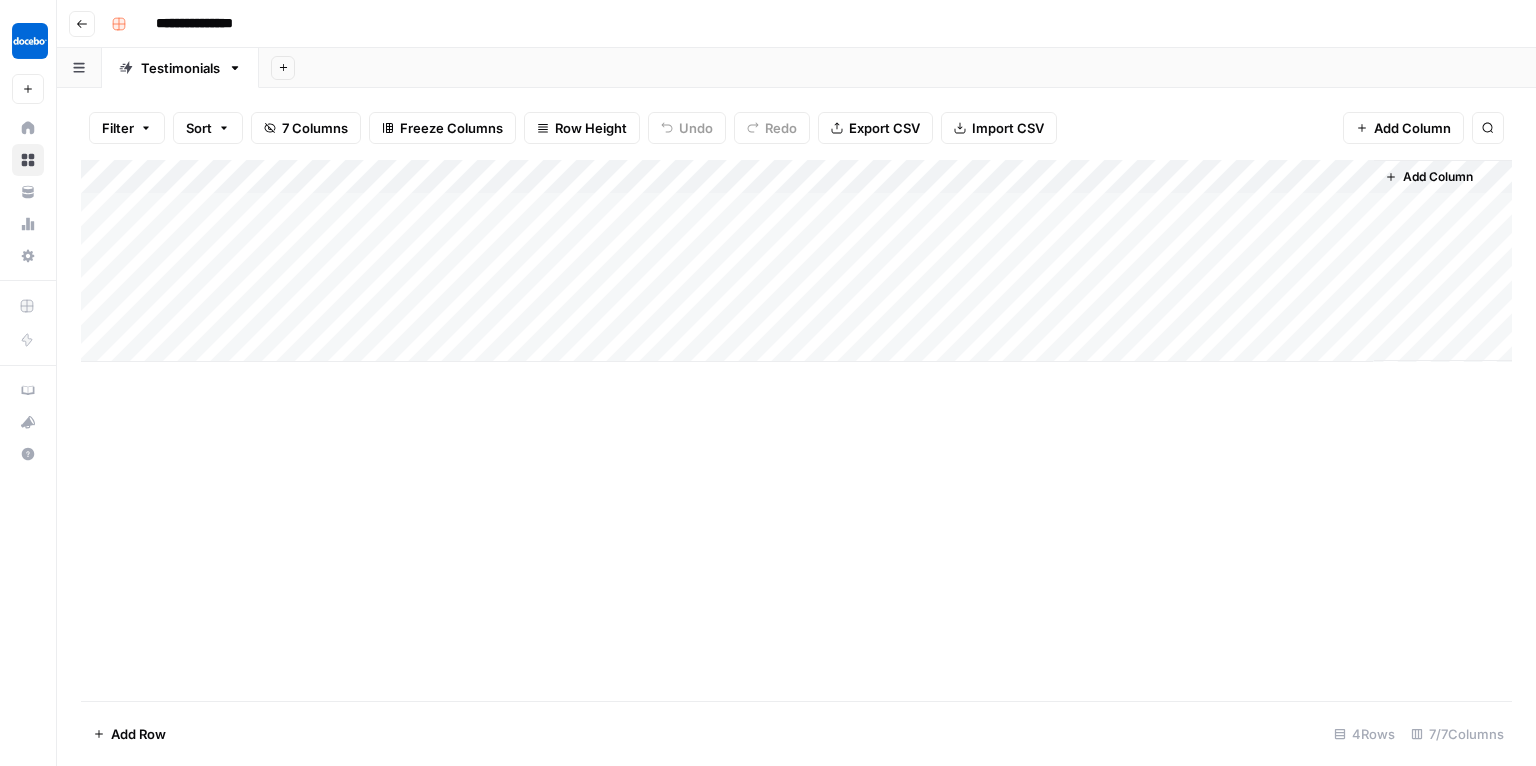 click on "Add Column" at bounding box center (796, 430) 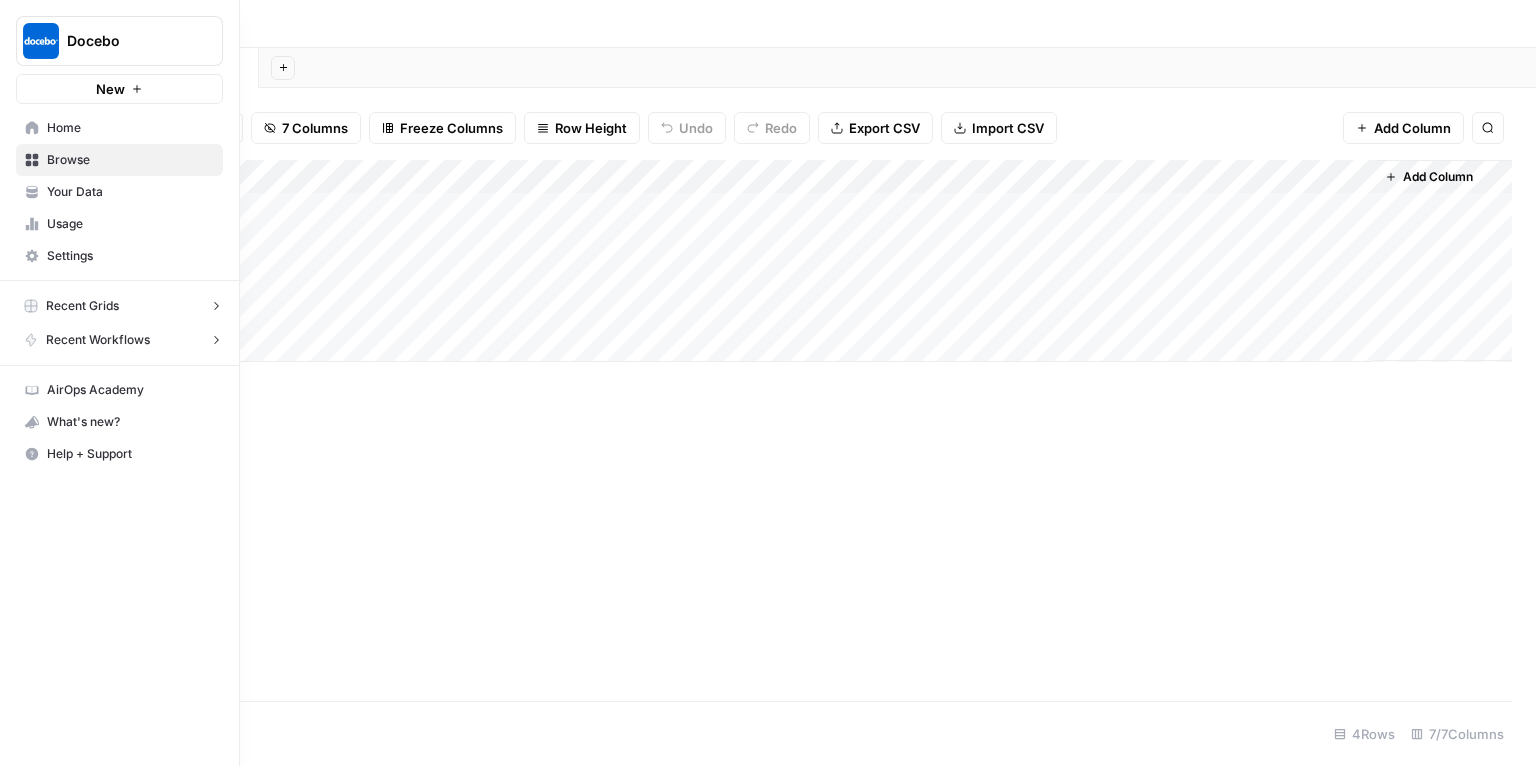 click 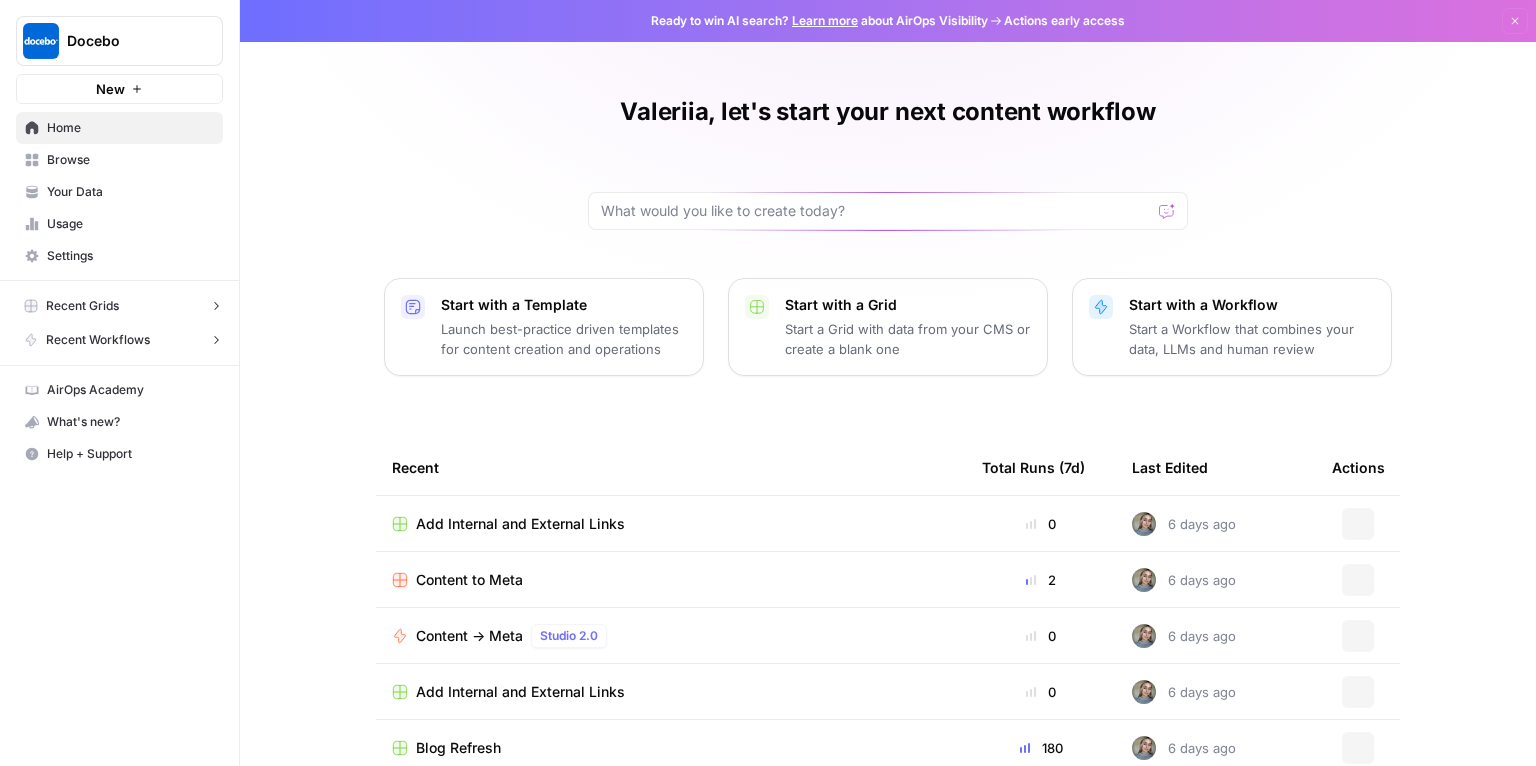 click on "Start a Workflow that combines your data, LLMs and human review" at bounding box center (1252, 339) 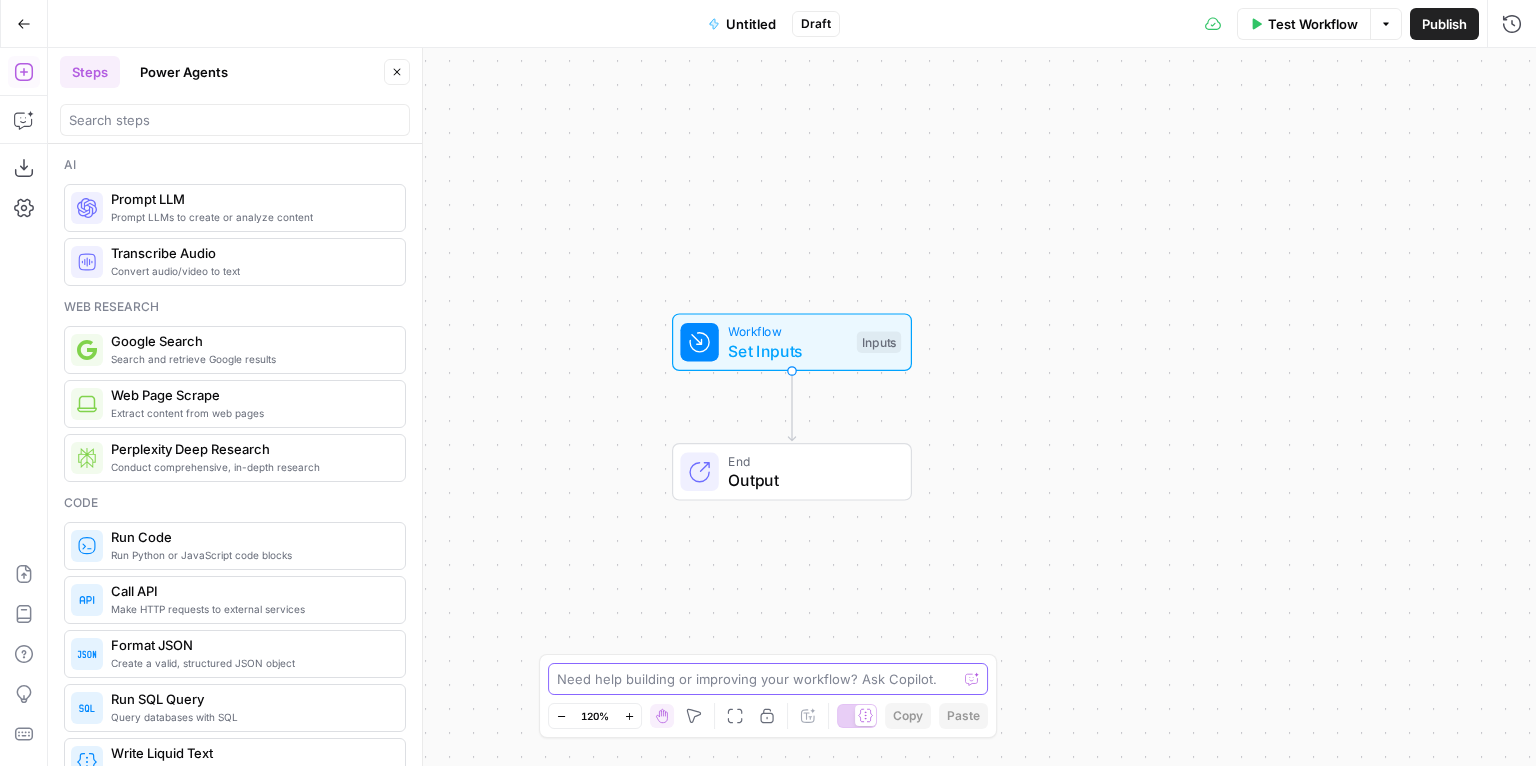 click at bounding box center [757, 679] 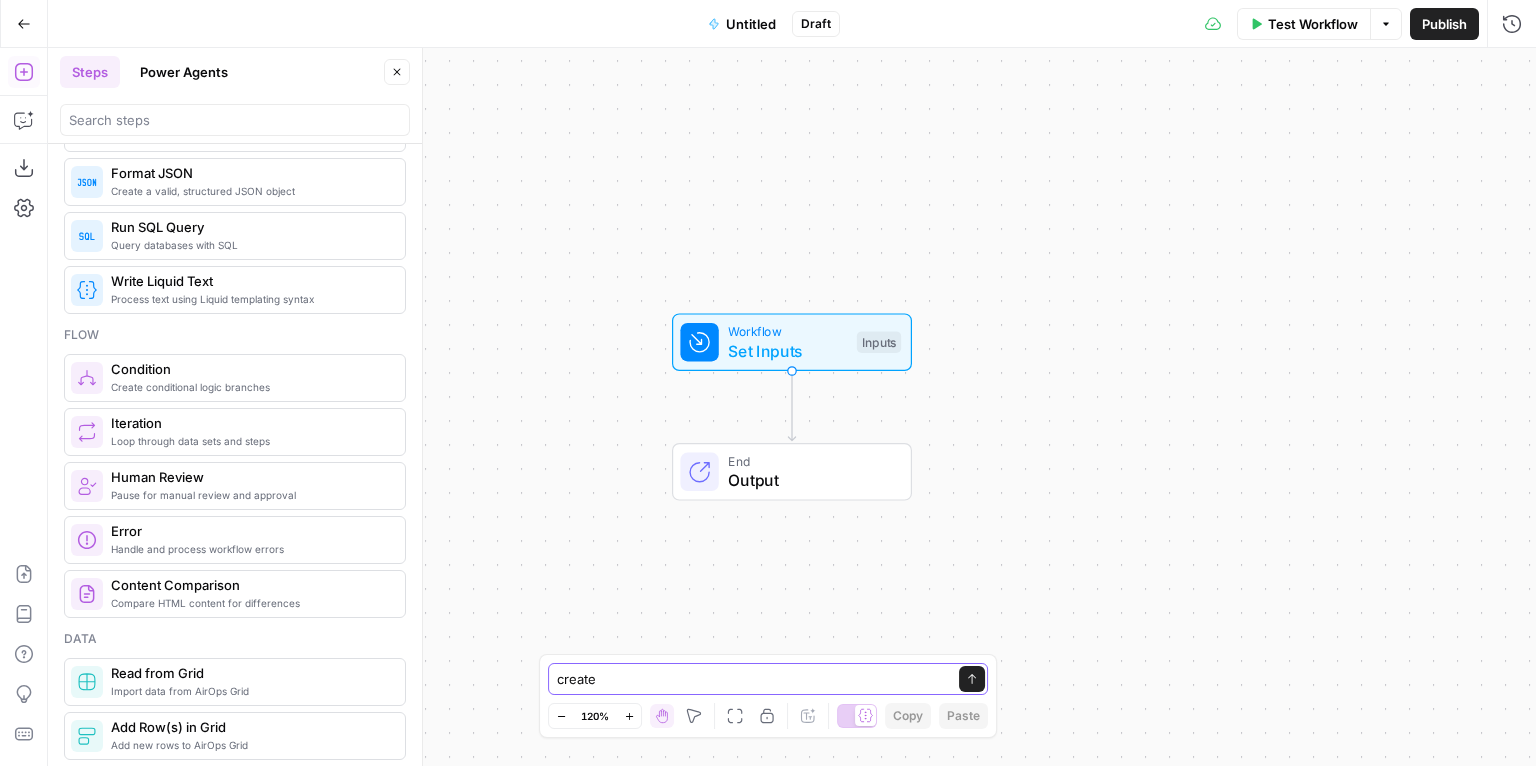scroll, scrollTop: 683, scrollLeft: 0, axis: vertical 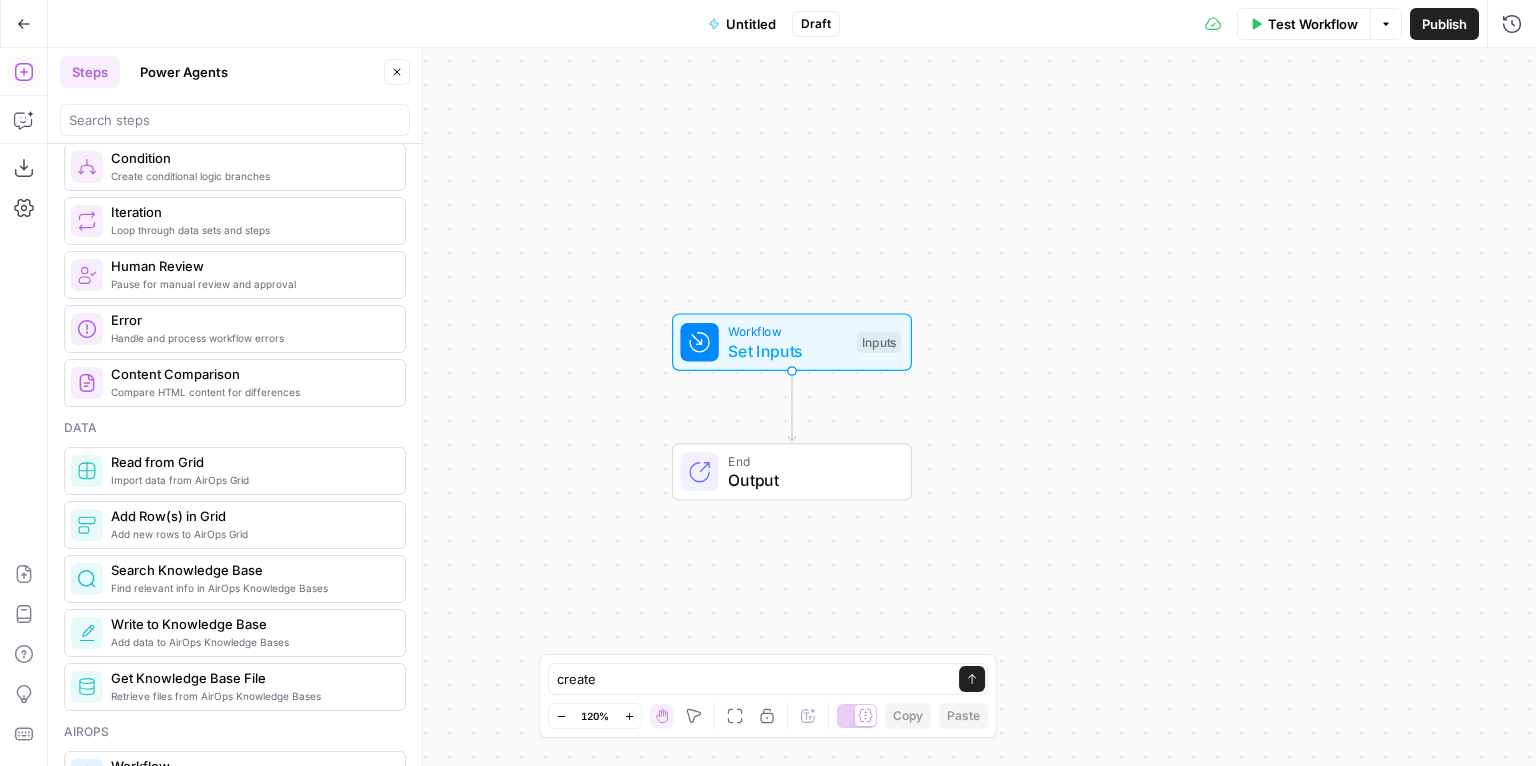 click on "Power Agents" at bounding box center [184, 72] 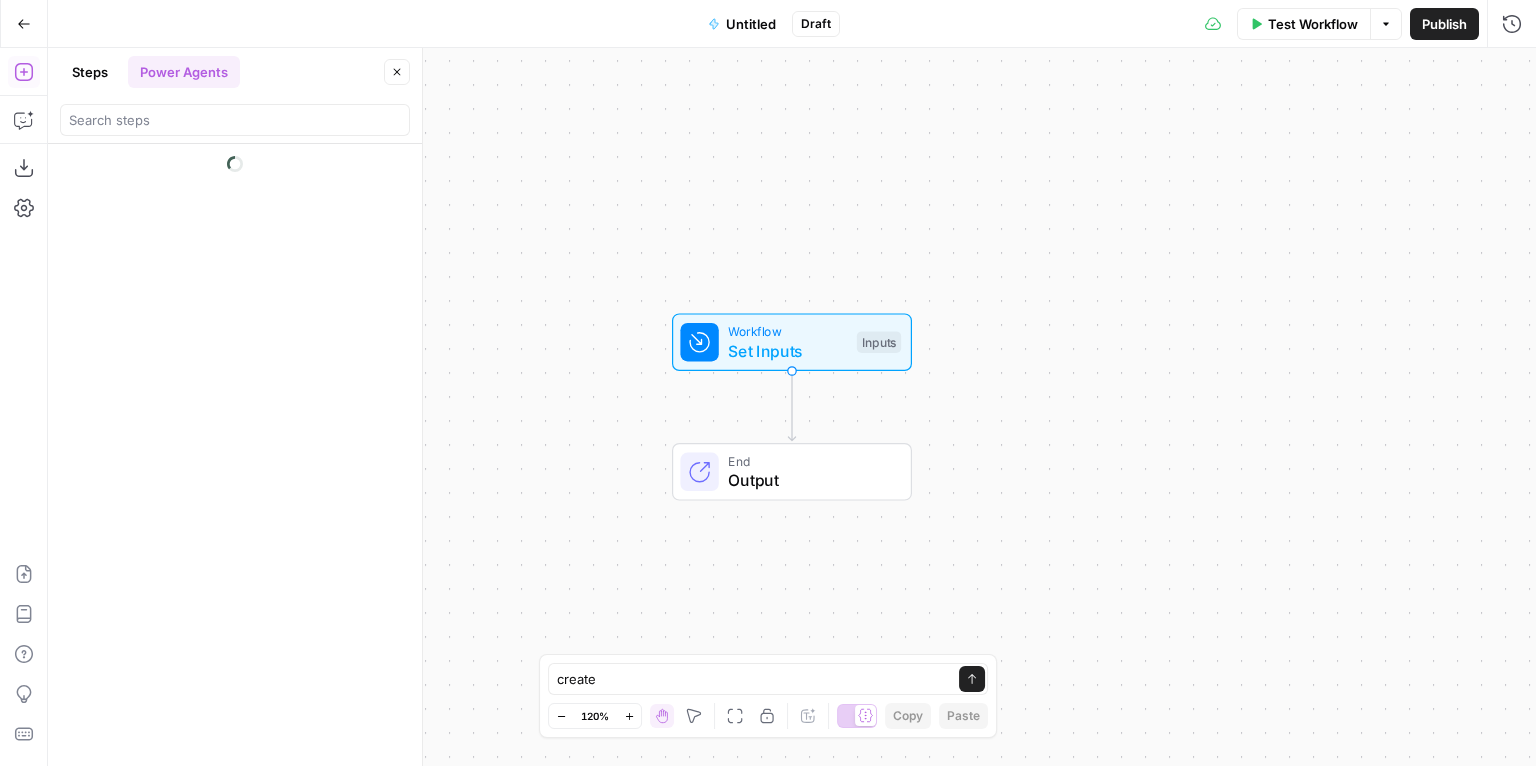 scroll, scrollTop: 0, scrollLeft: 0, axis: both 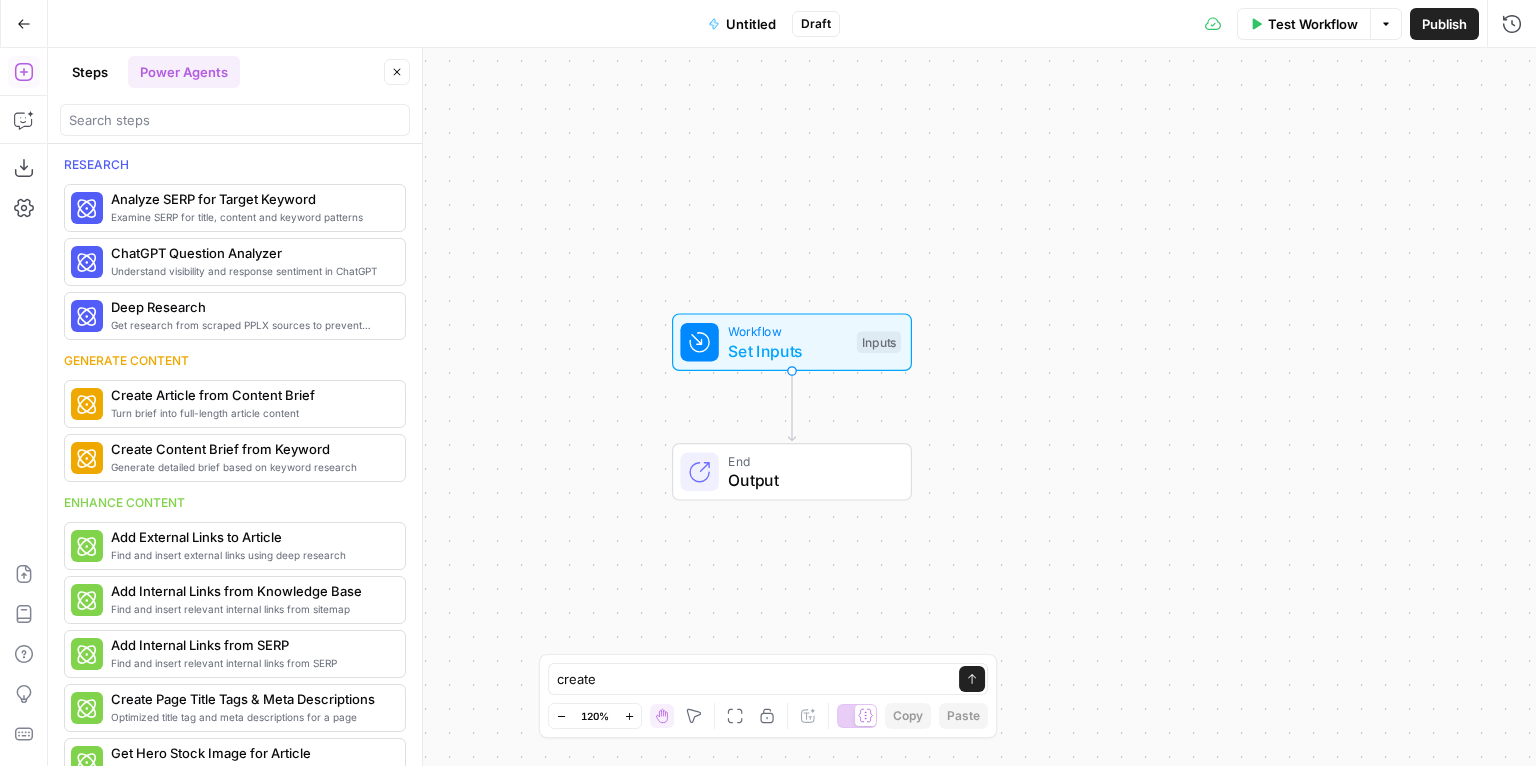 click on "Steps" at bounding box center [90, 72] 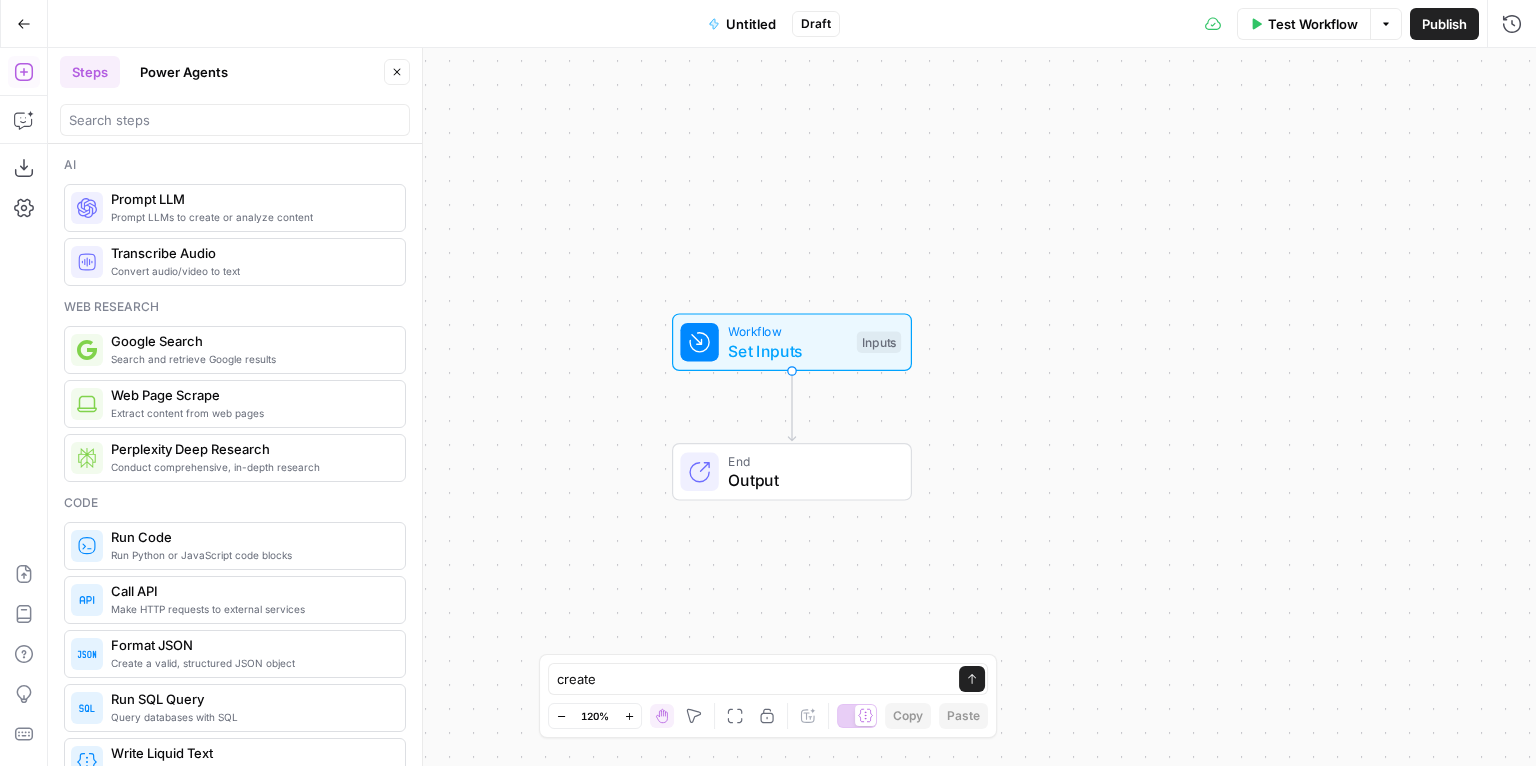click on "create  create  Send" at bounding box center [768, 679] 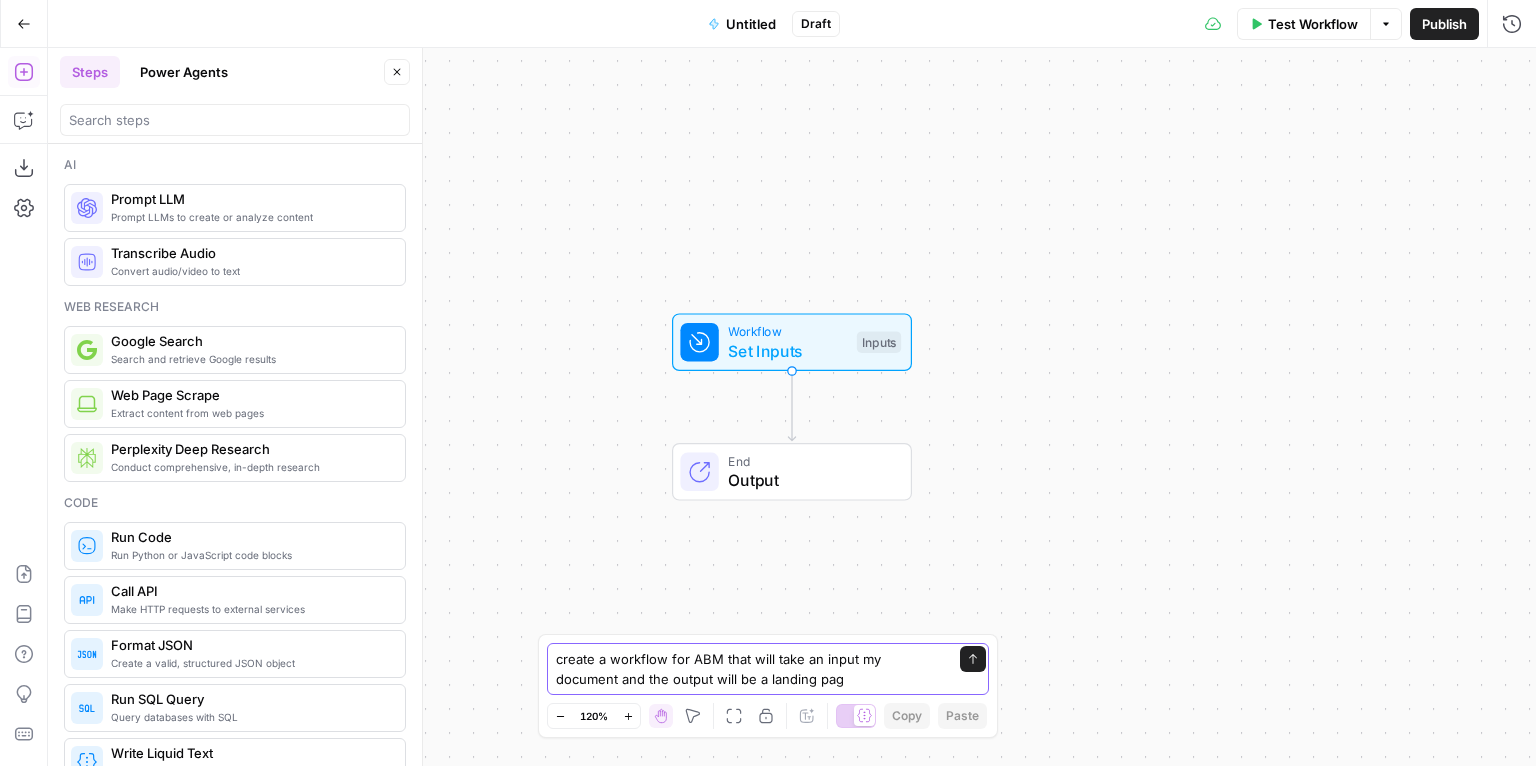 type on "create a workflow for ABM that will take an input my document and the output will be a landing page" 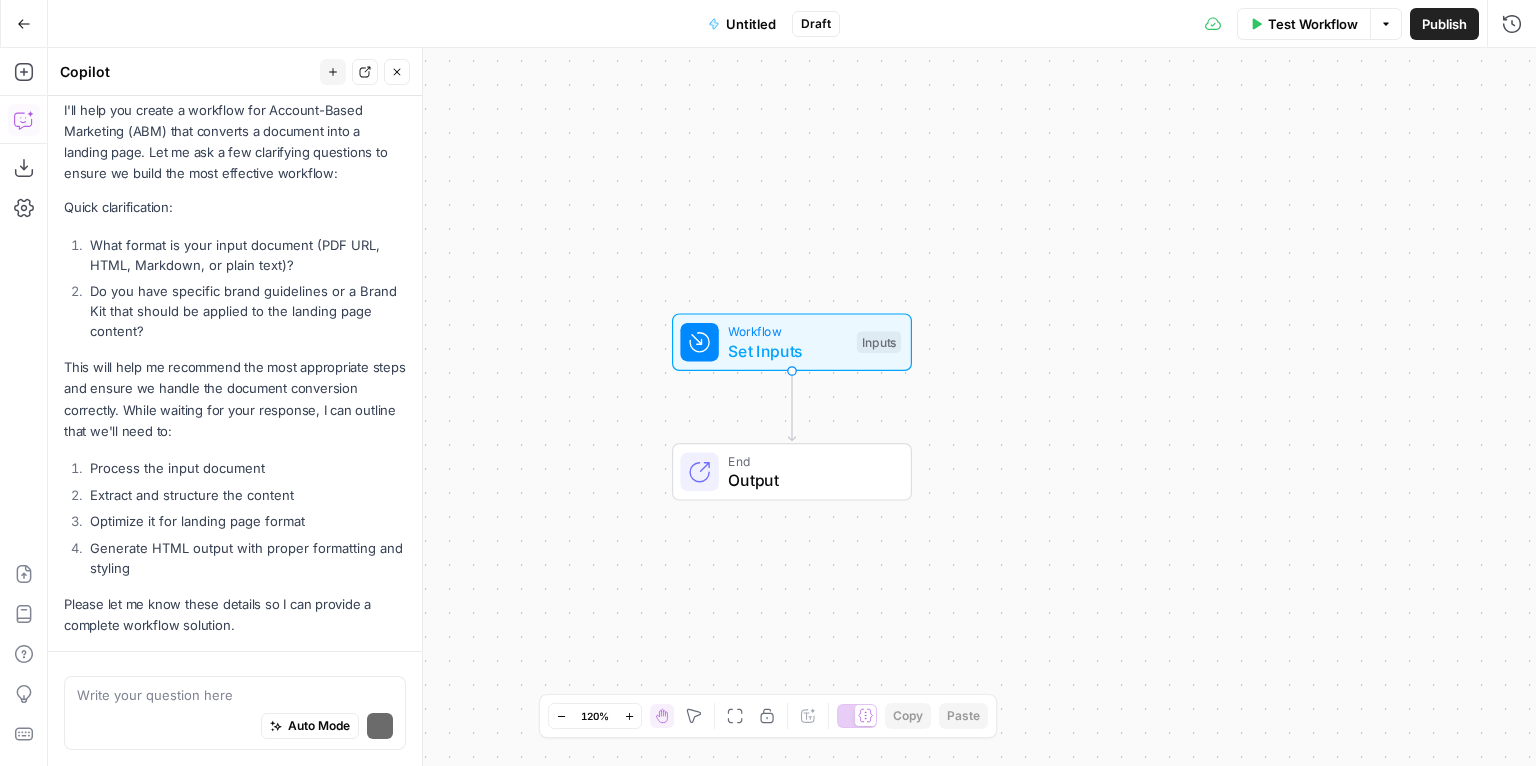 scroll, scrollTop: 272, scrollLeft: 0, axis: vertical 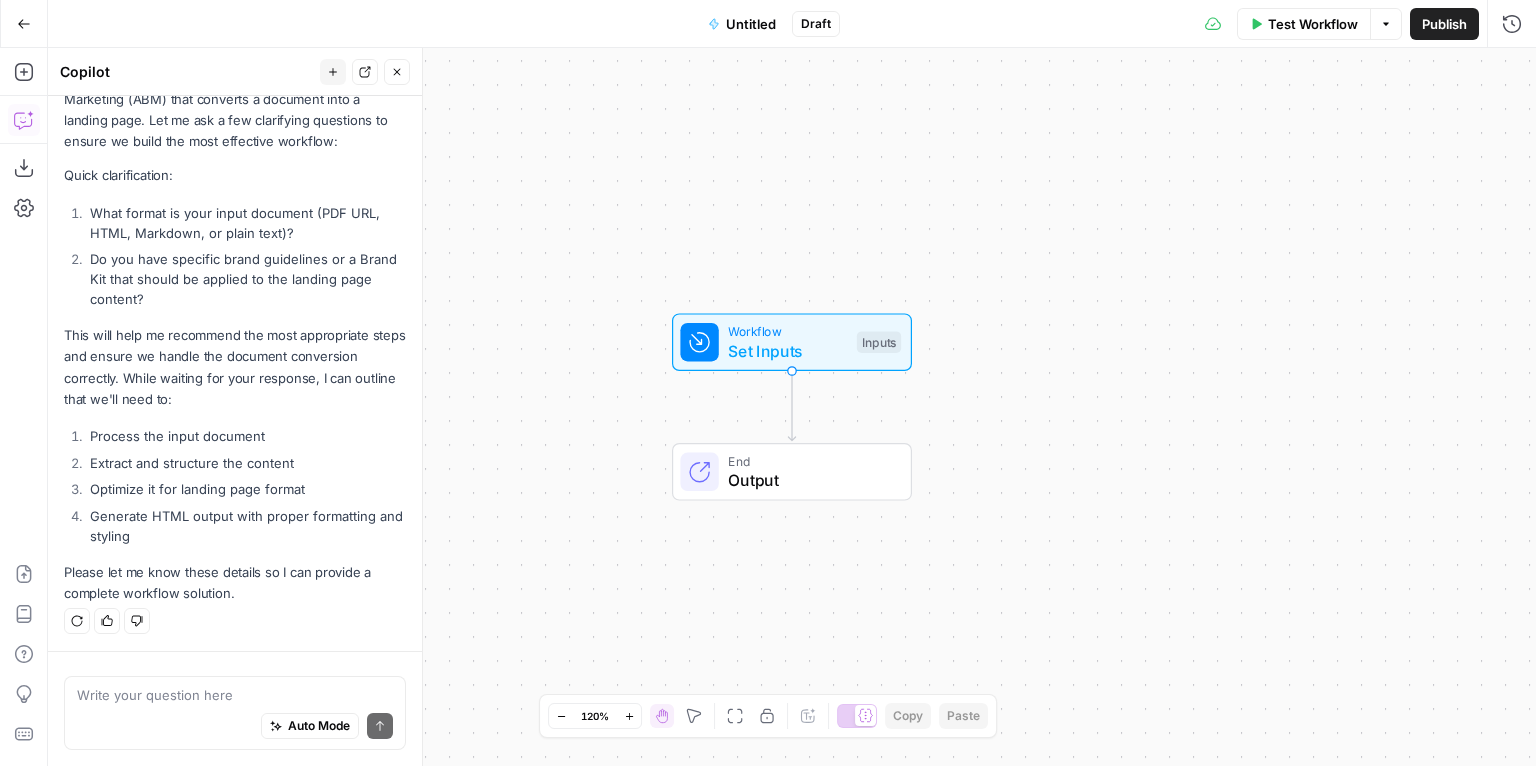 drag, startPoint x: 91, startPoint y: 436, endPoint x: 240, endPoint y: 448, distance: 149.48244 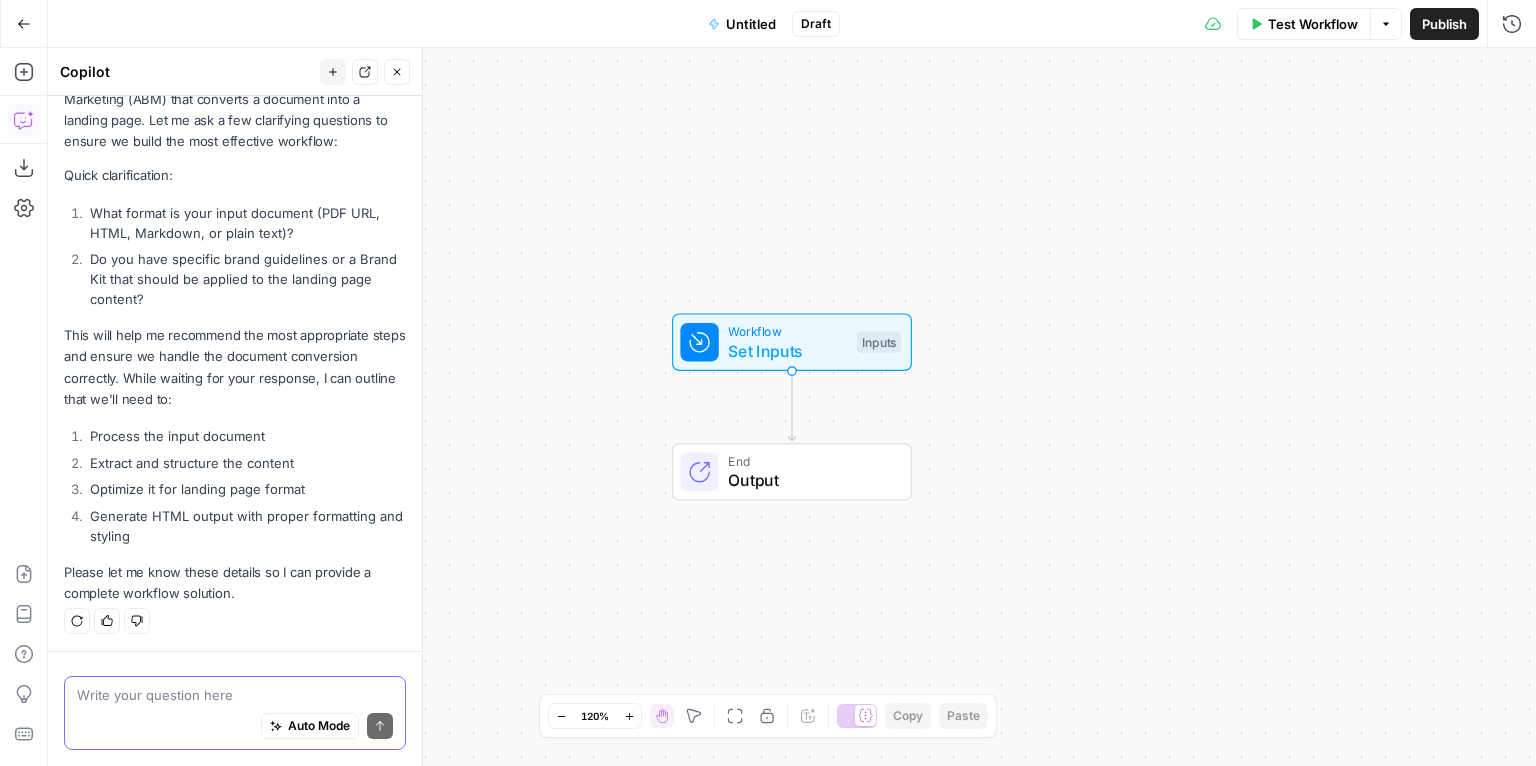 click on "Auto Mode" at bounding box center [319, 726] 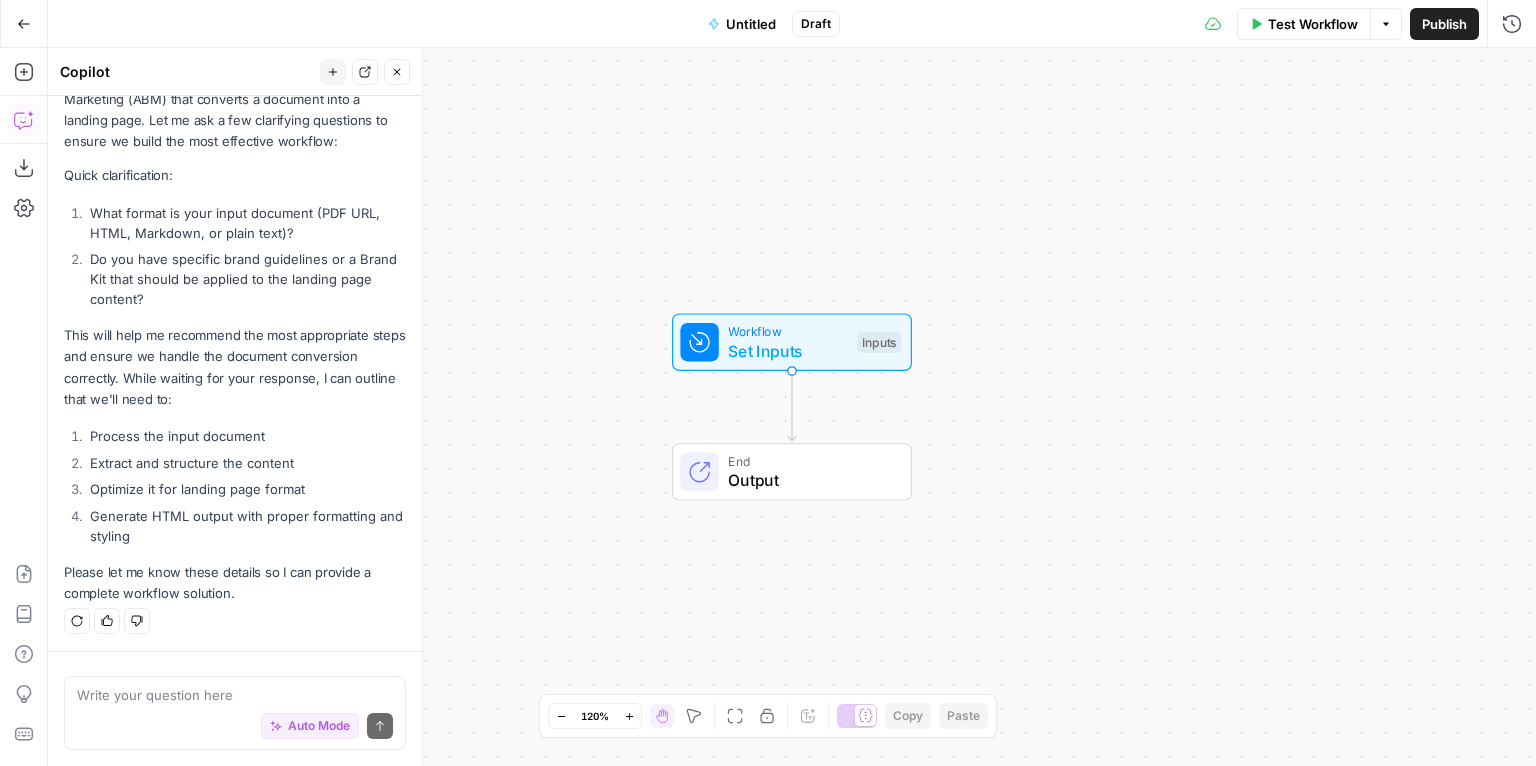 click on "Go Back" at bounding box center (24, 24) 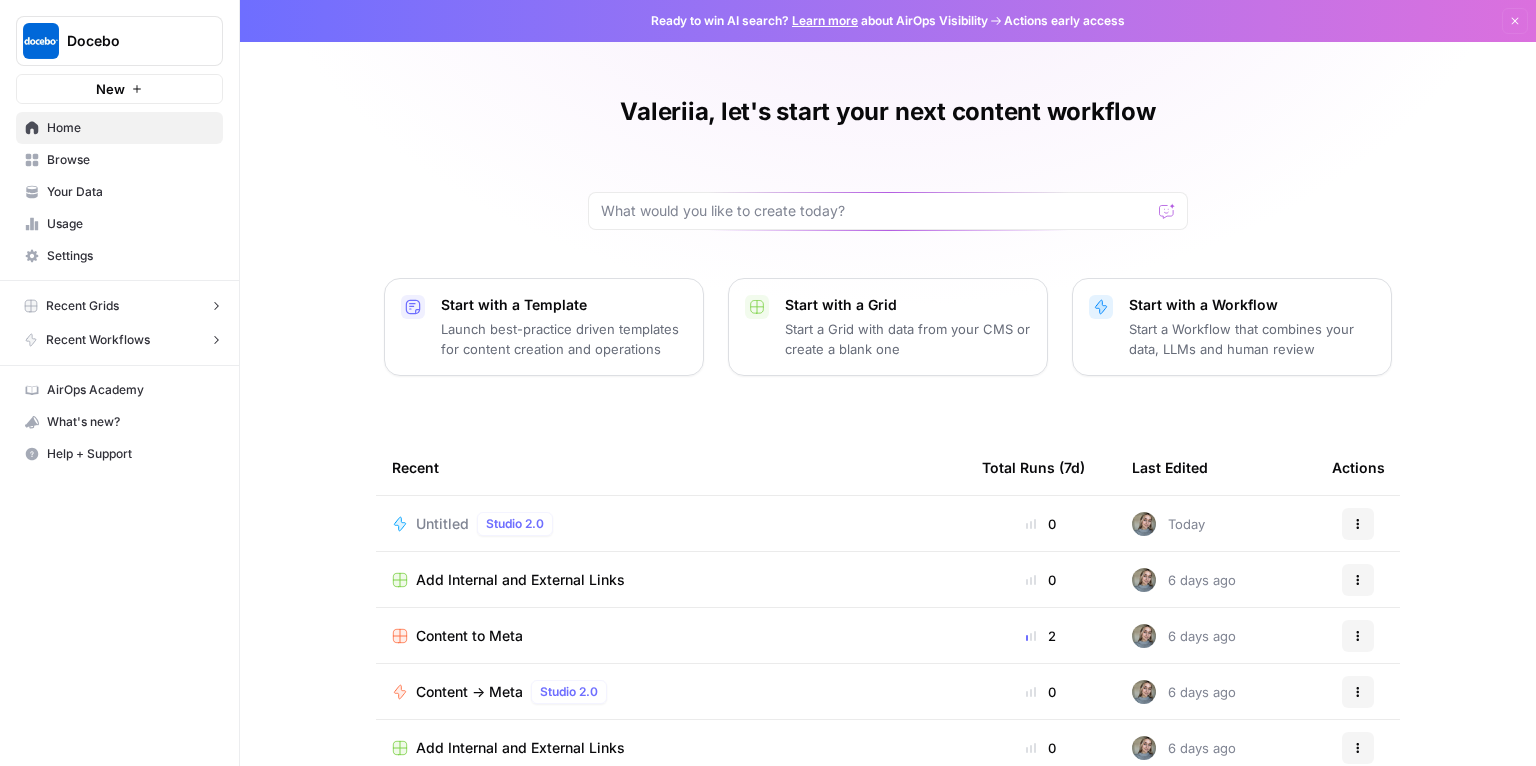 click on "Launch best-practice driven templates for content creation and operations" at bounding box center (564, 339) 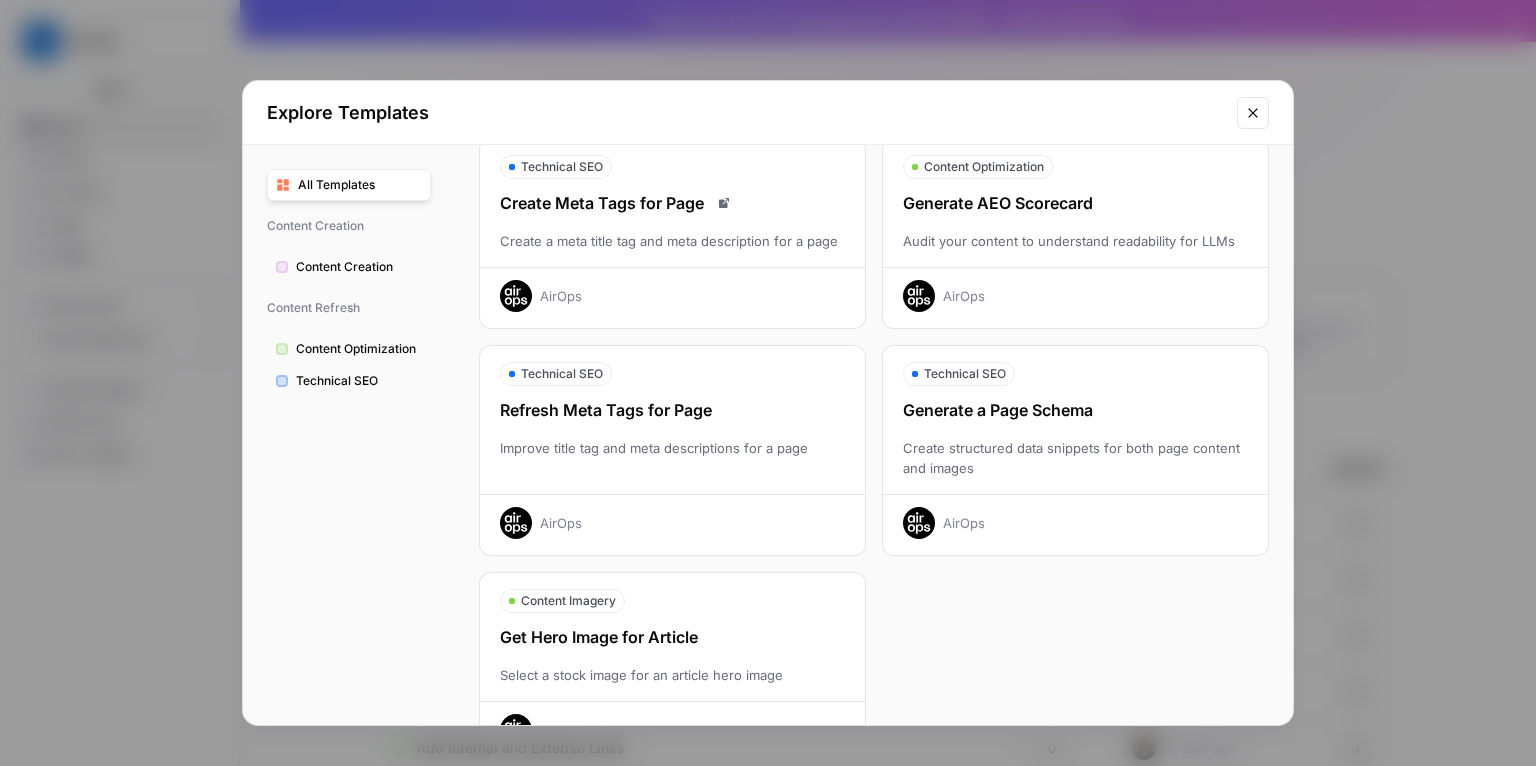 scroll, scrollTop: 596, scrollLeft: 0, axis: vertical 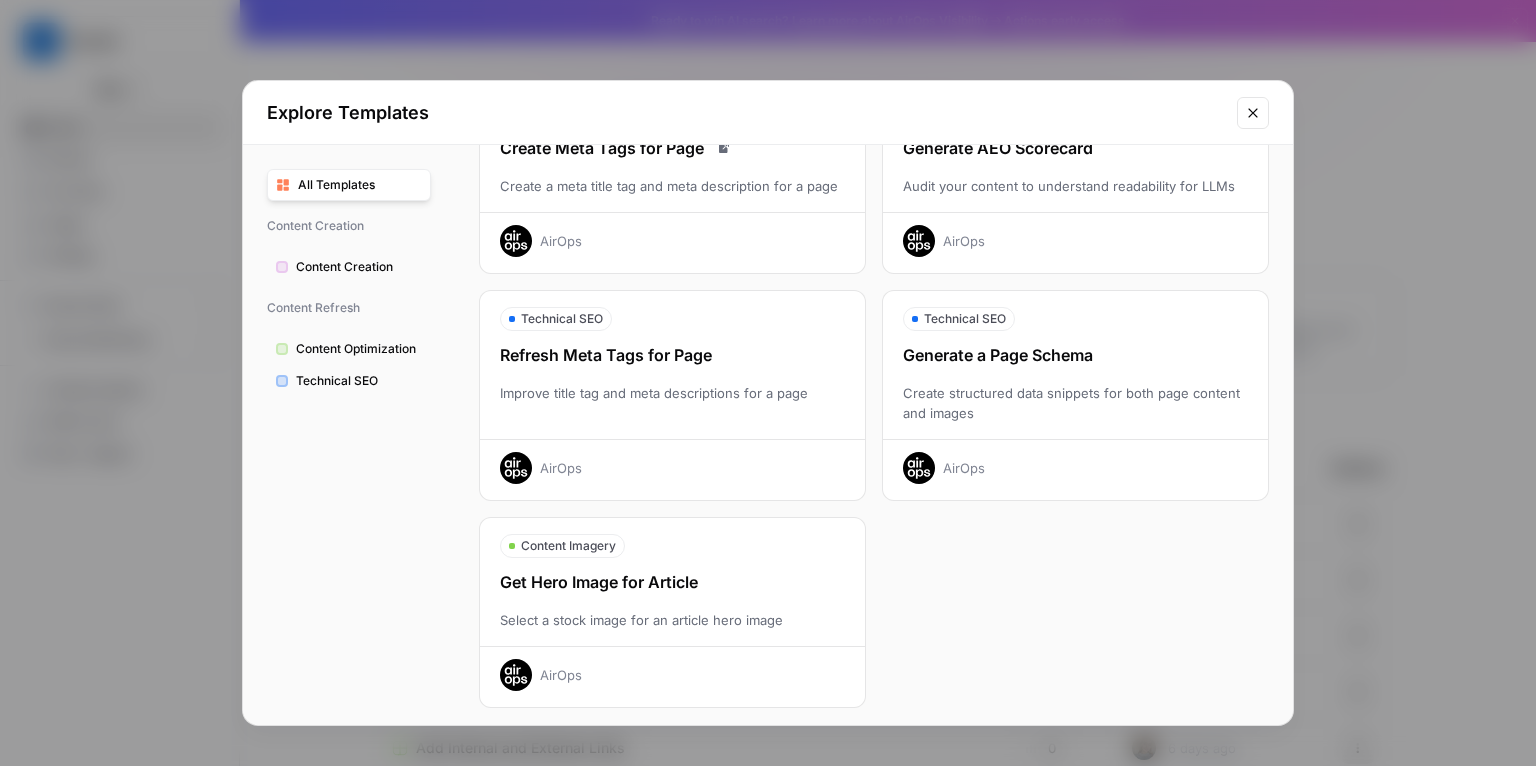 click on "Content Creation" at bounding box center (359, 267) 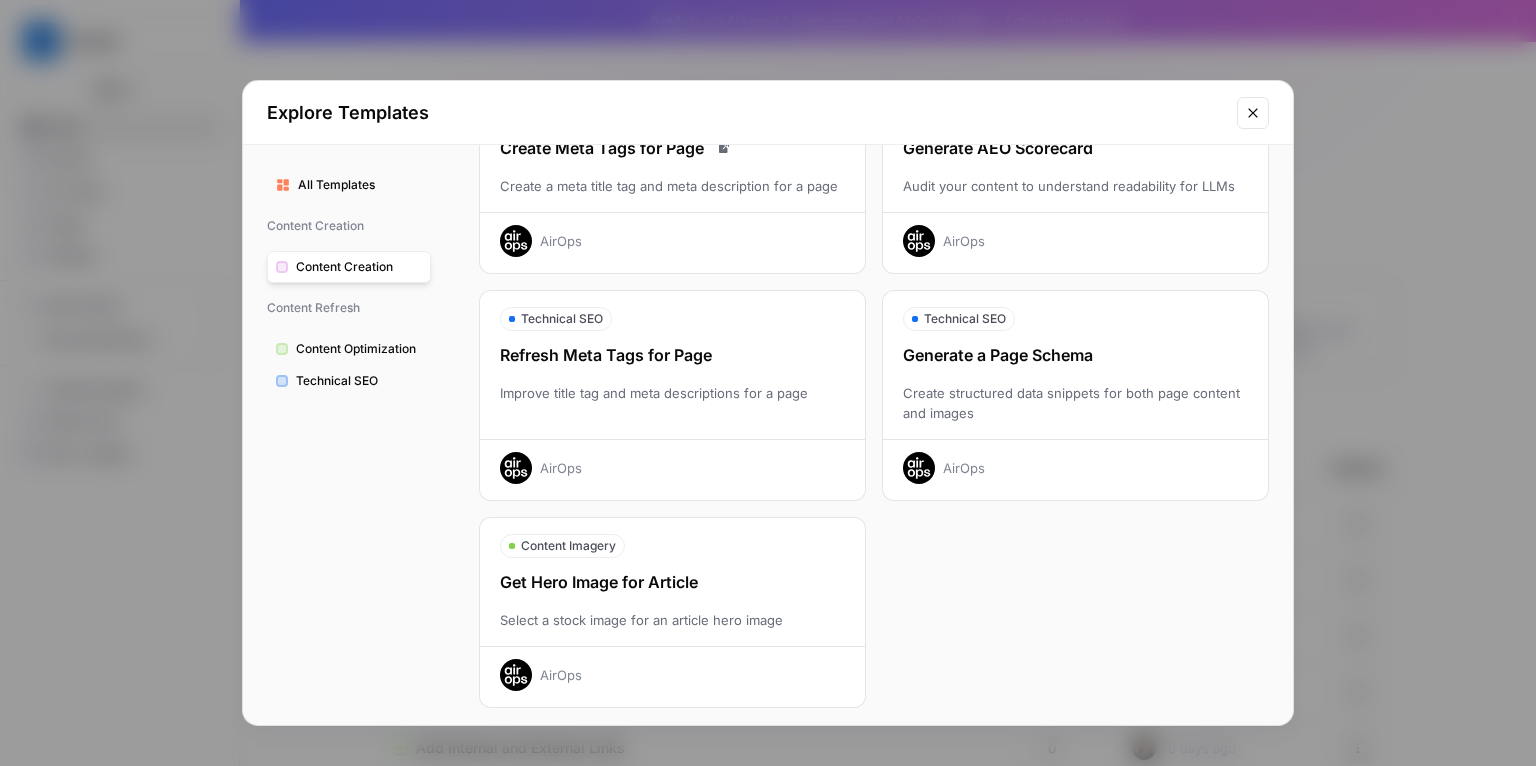 scroll, scrollTop: 13, scrollLeft: 0, axis: vertical 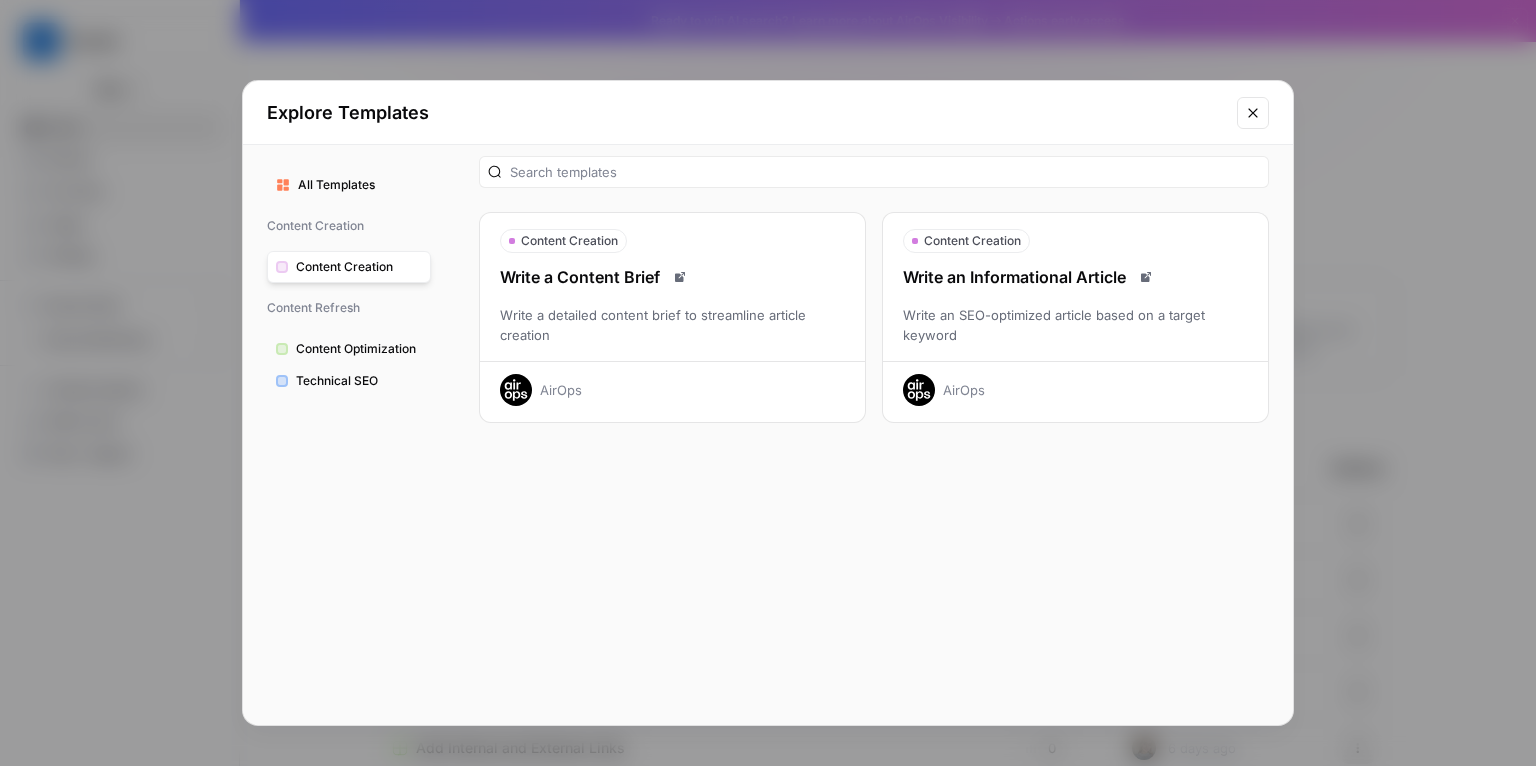 click on "Technical SEO" at bounding box center (359, 381) 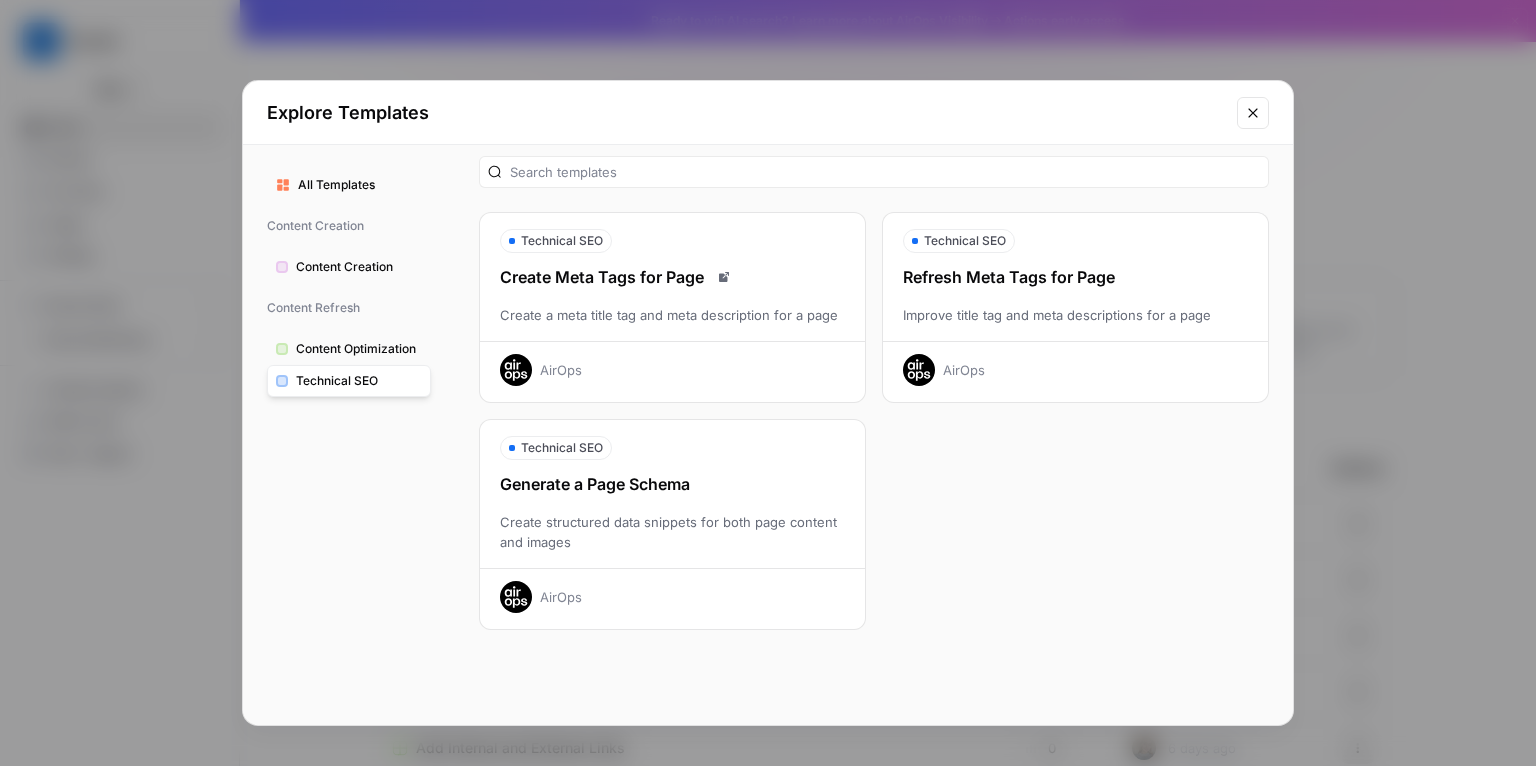 click on "Content Creation" at bounding box center [359, 267] 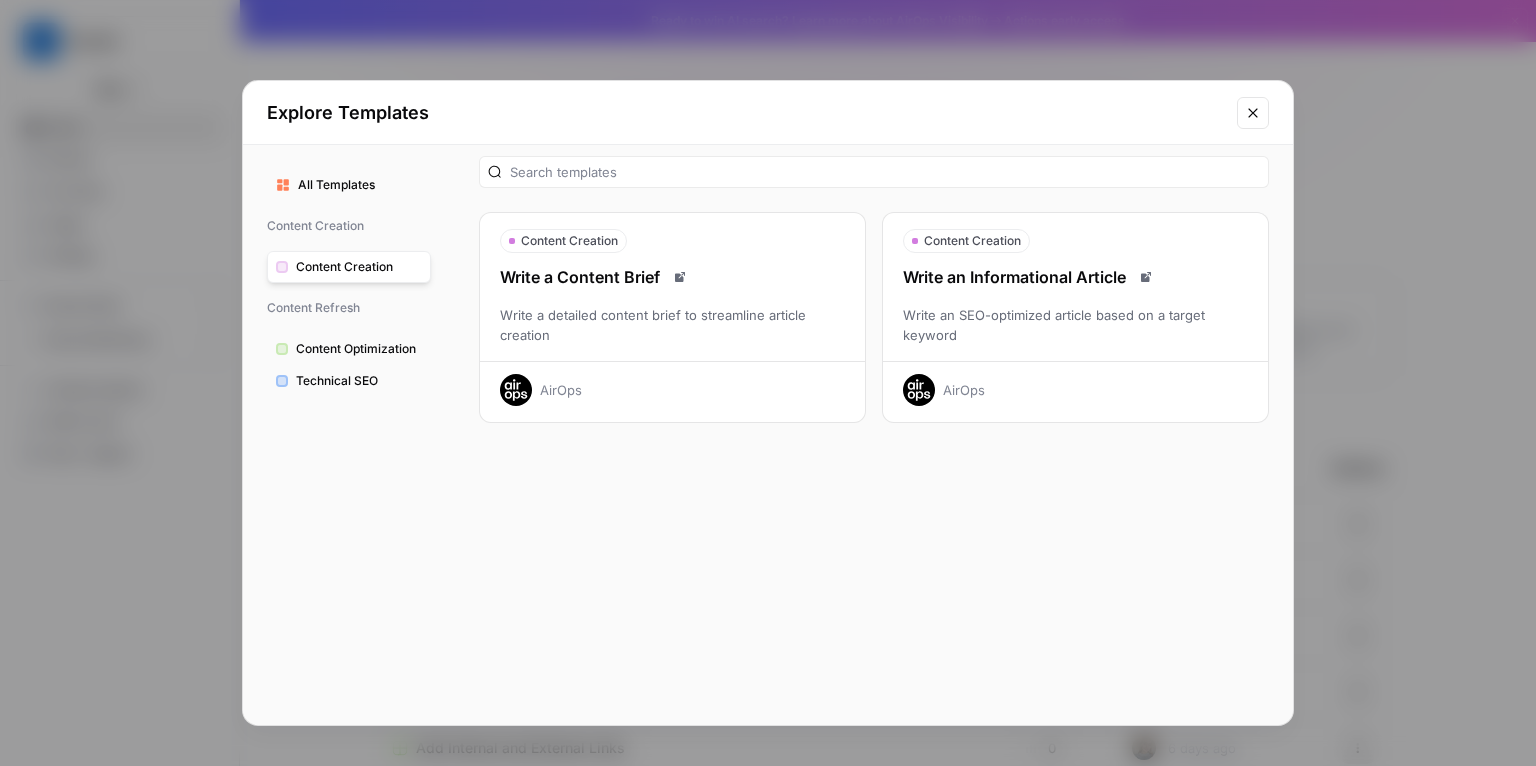 click 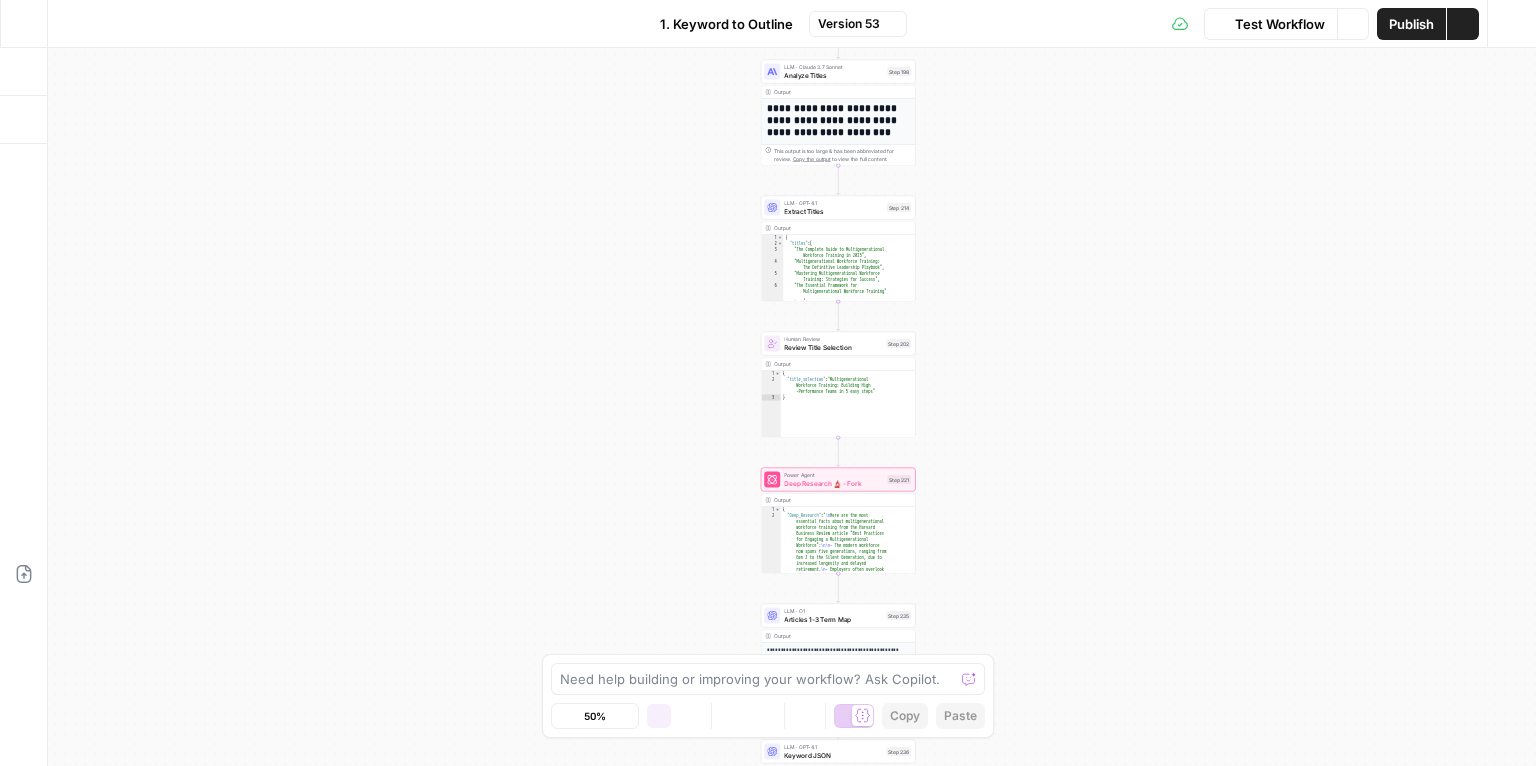 scroll, scrollTop: 0, scrollLeft: 0, axis: both 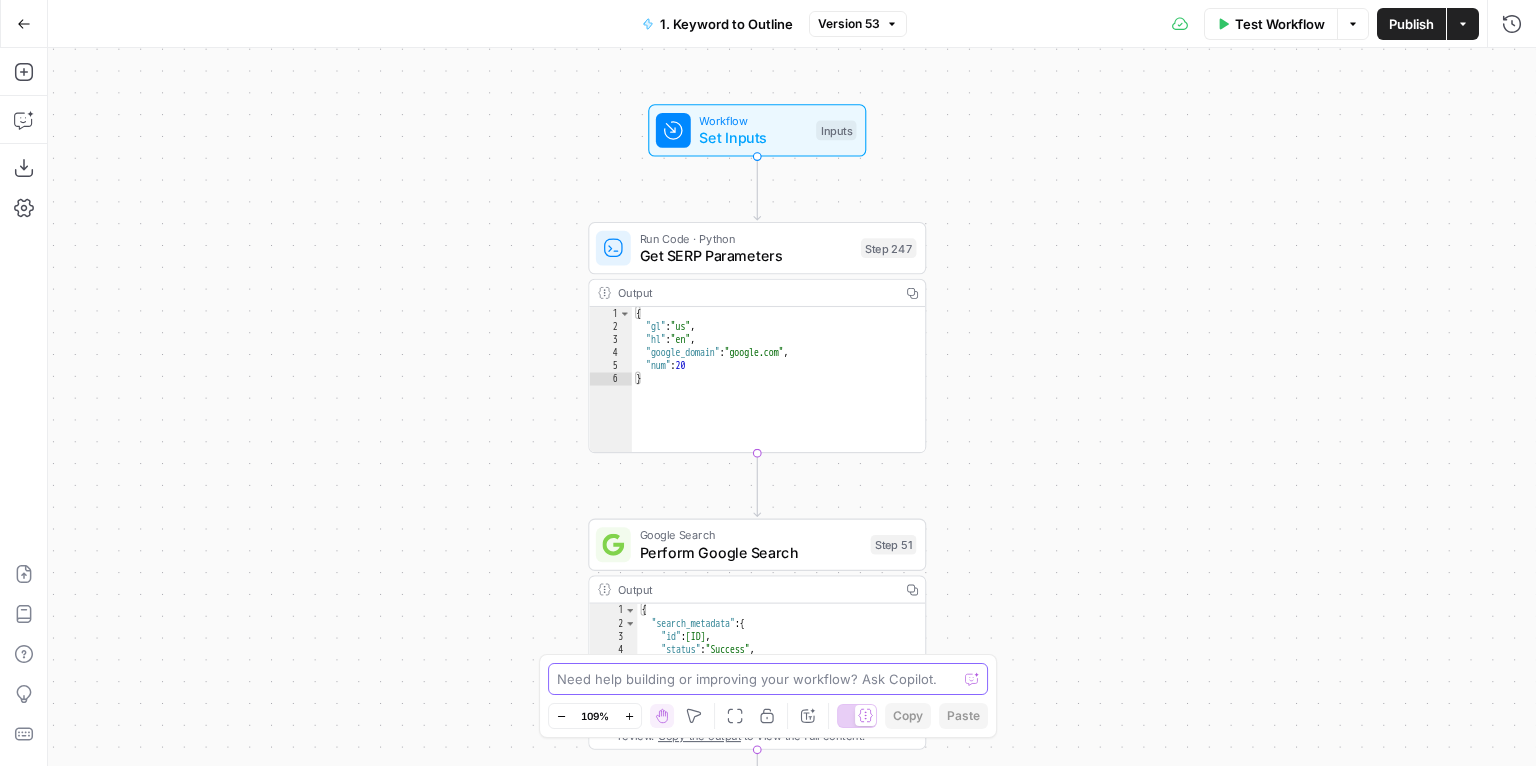click at bounding box center [757, 679] 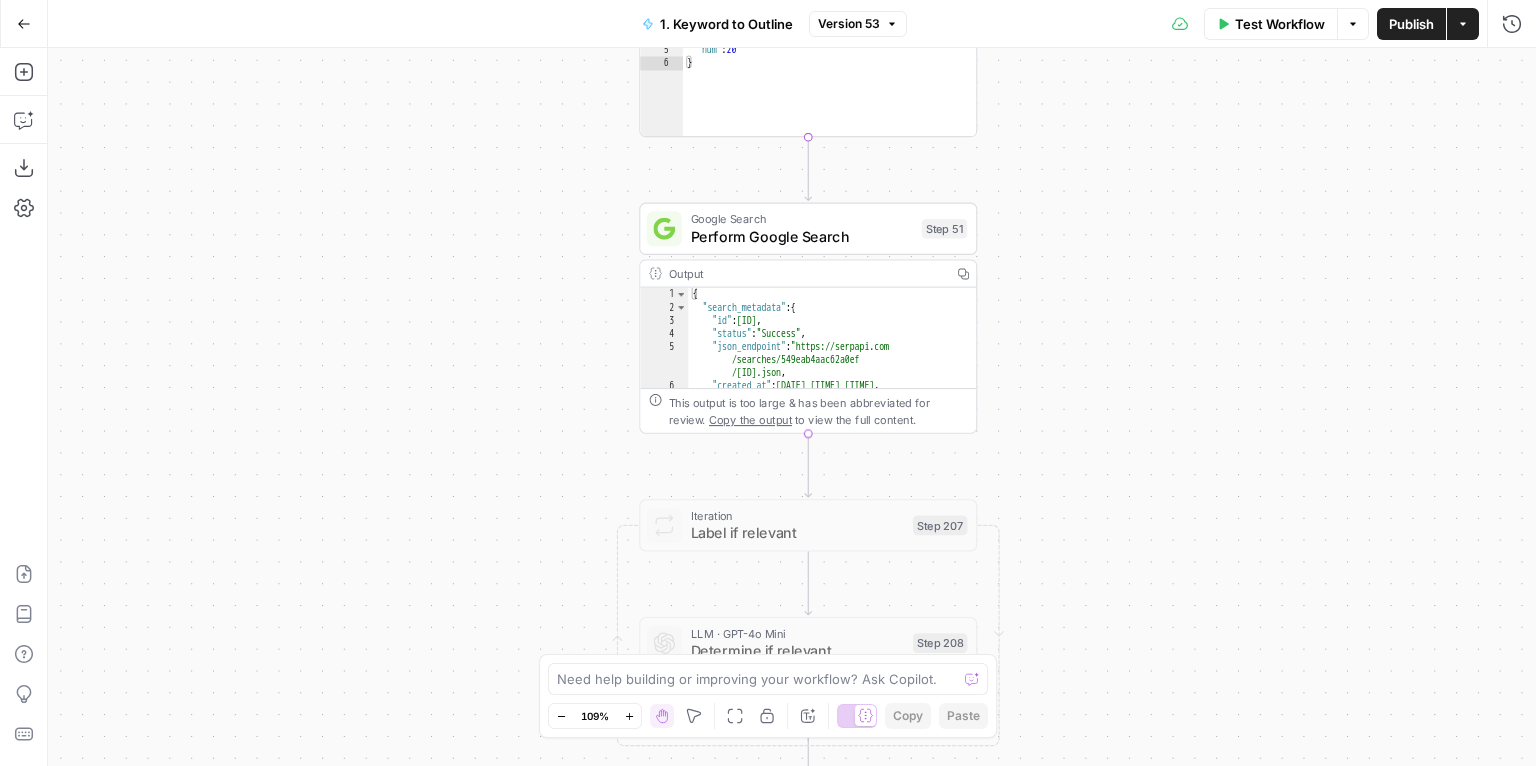drag, startPoint x: 1183, startPoint y: 458, endPoint x: 1233, endPoint y: 369, distance: 102.0833 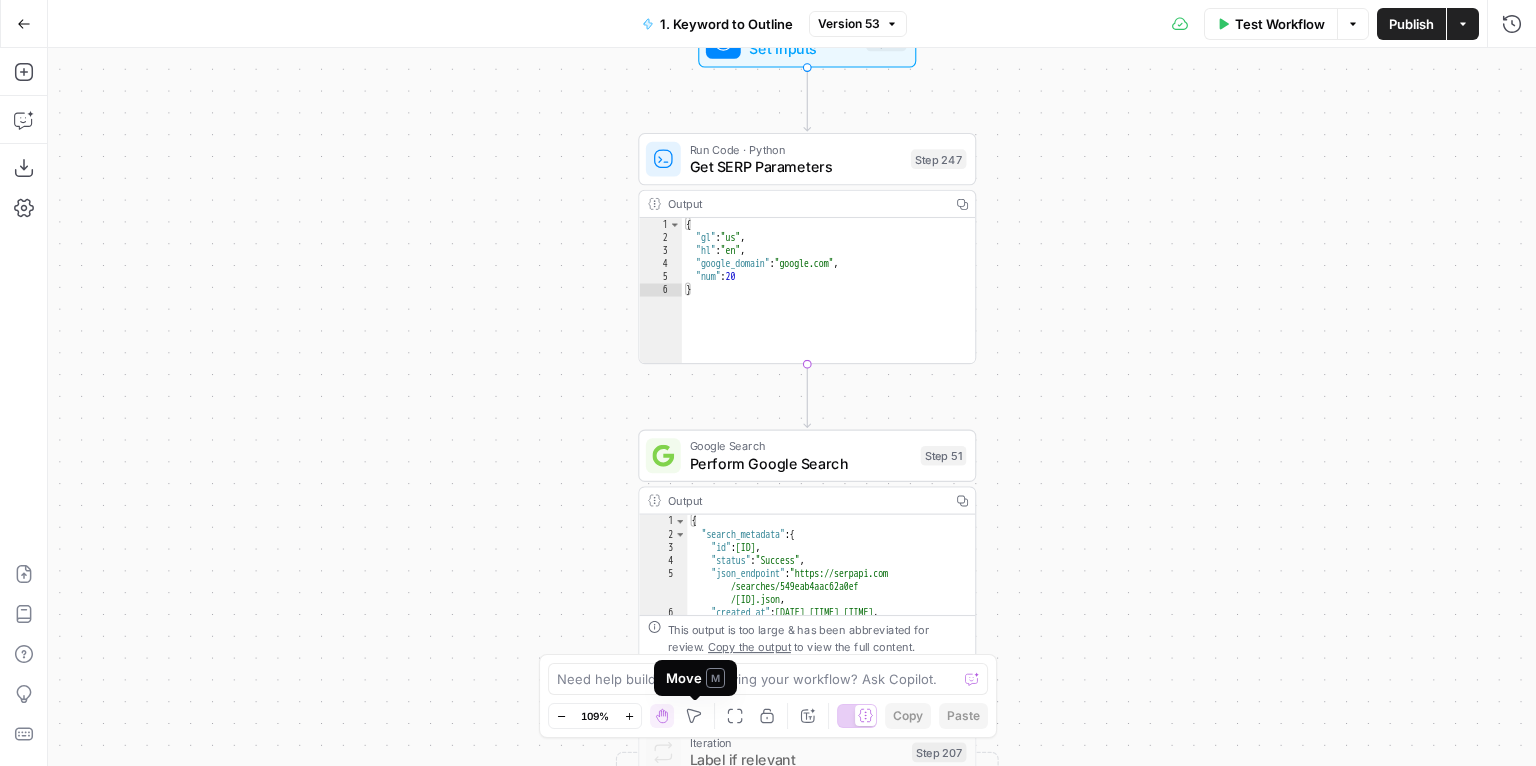 click on "Move M" at bounding box center (695, 678) 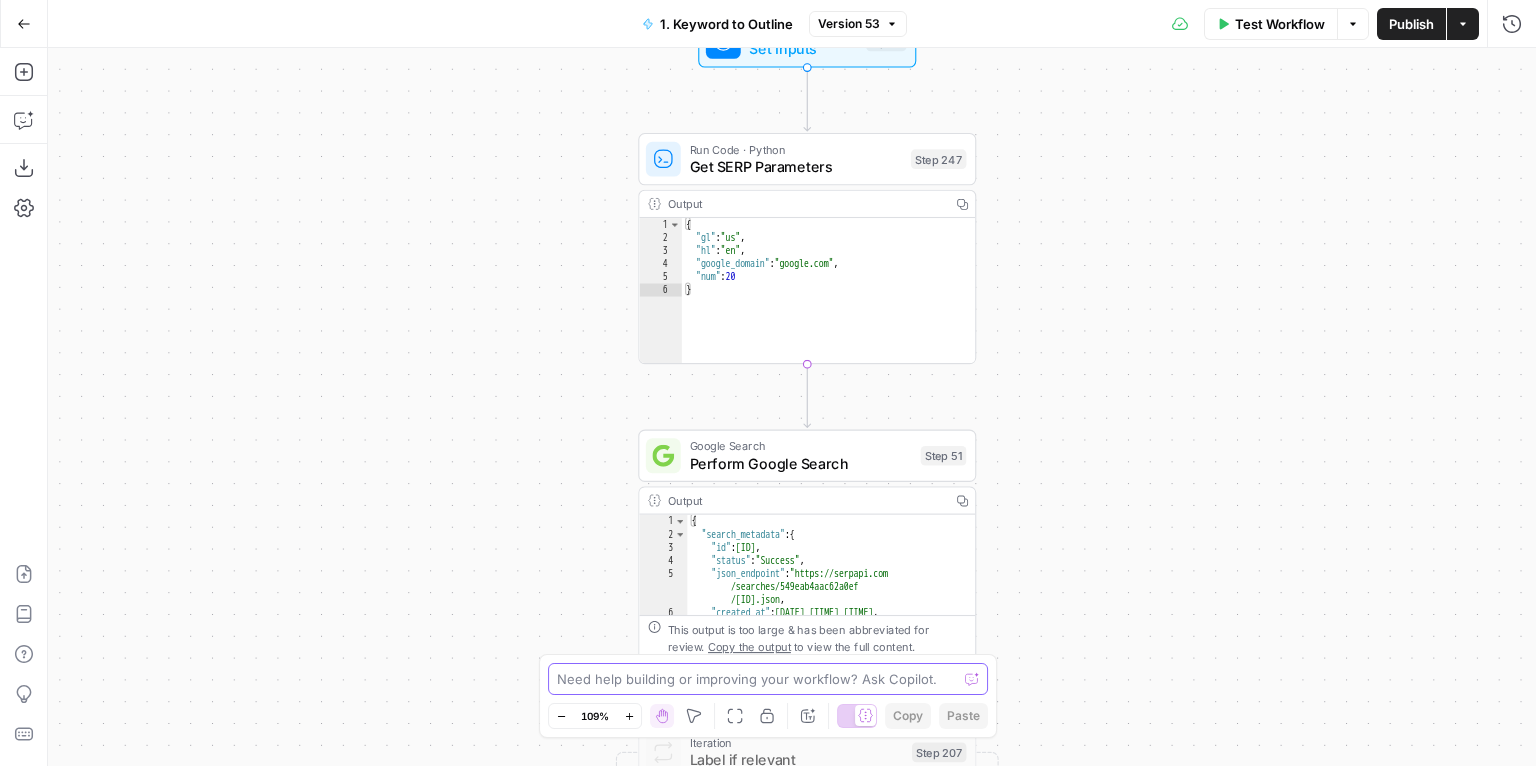 click at bounding box center [757, 679] 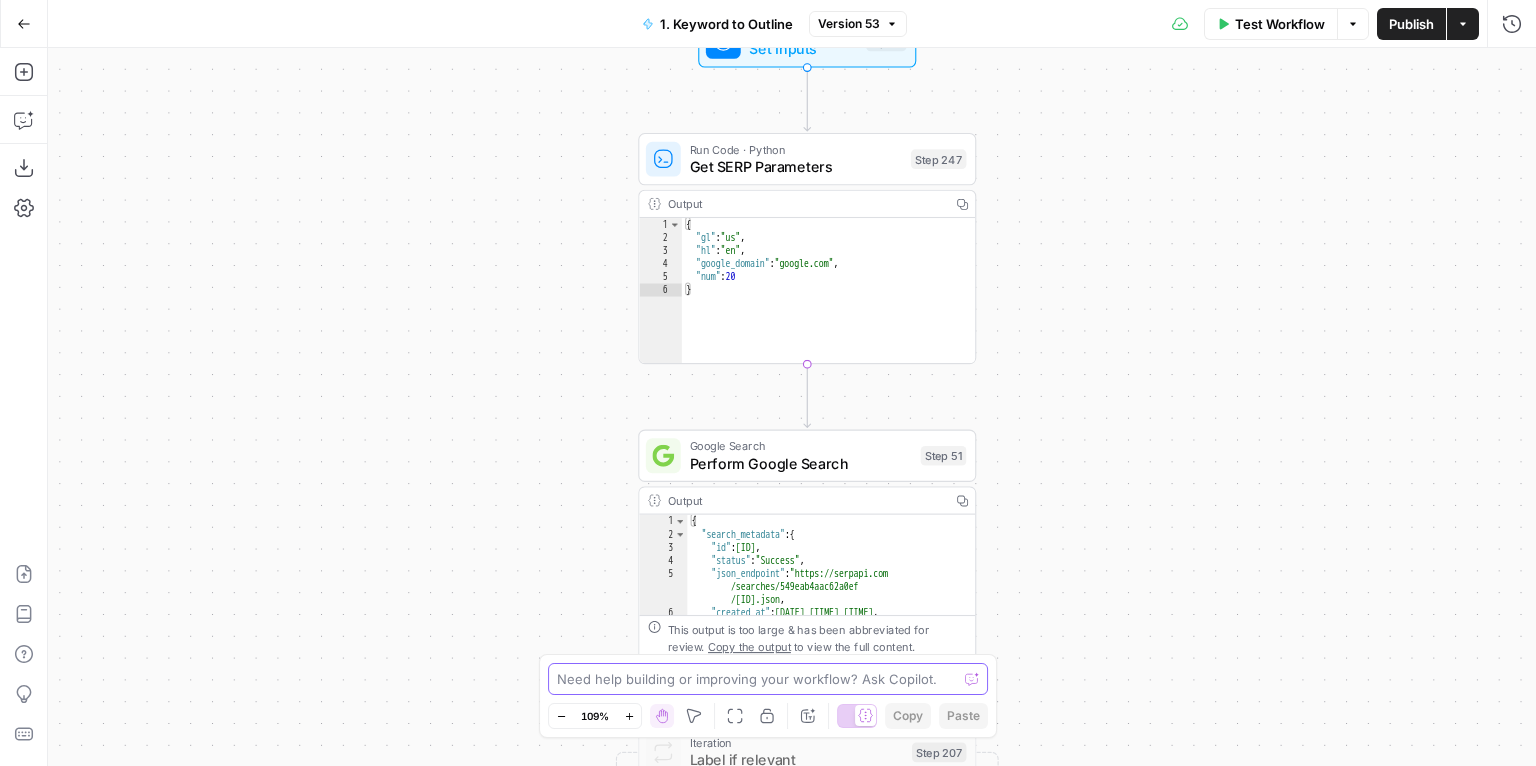 click at bounding box center (757, 679) 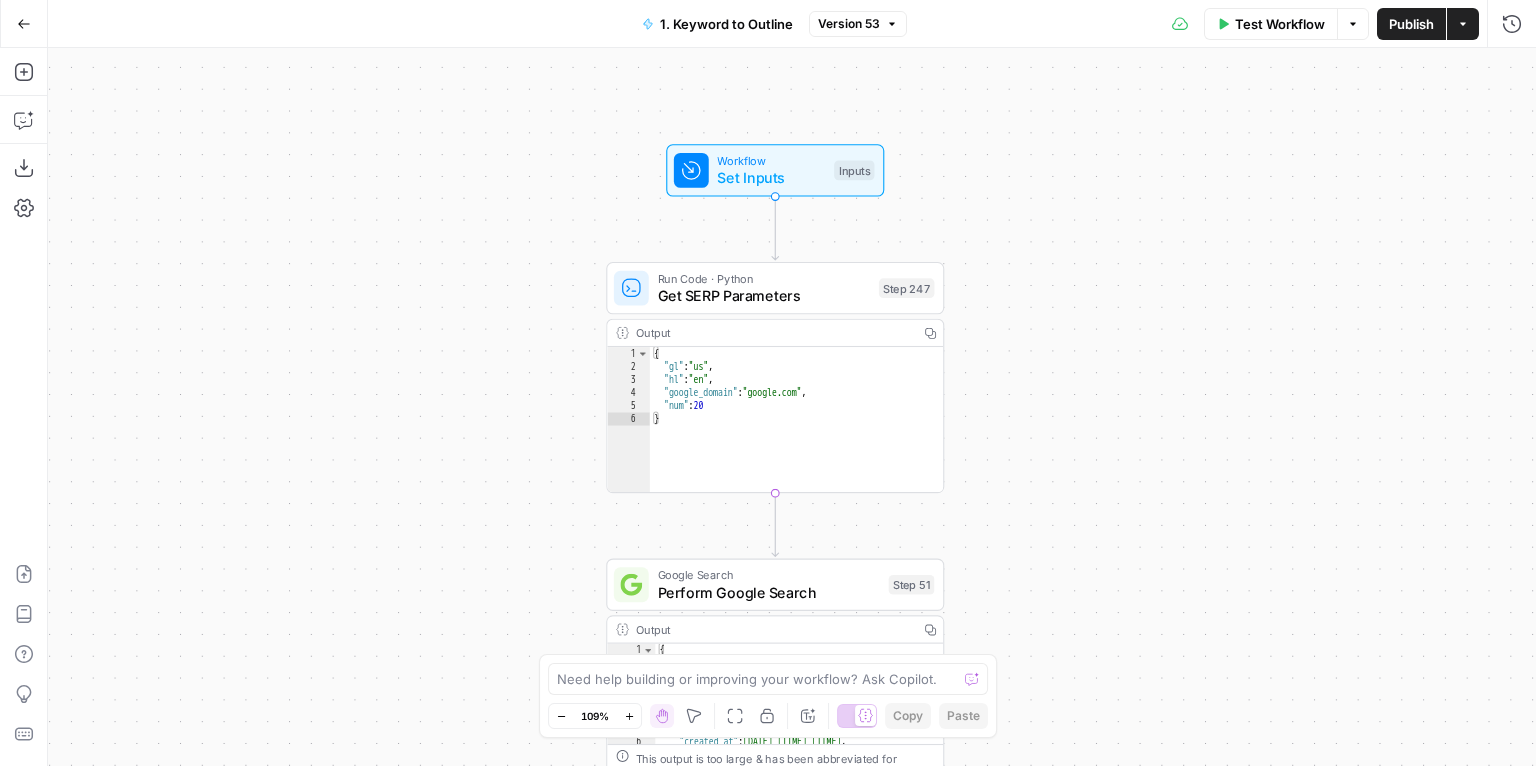 drag, startPoint x: 1153, startPoint y: 342, endPoint x: 1118, endPoint y: 460, distance: 123.081276 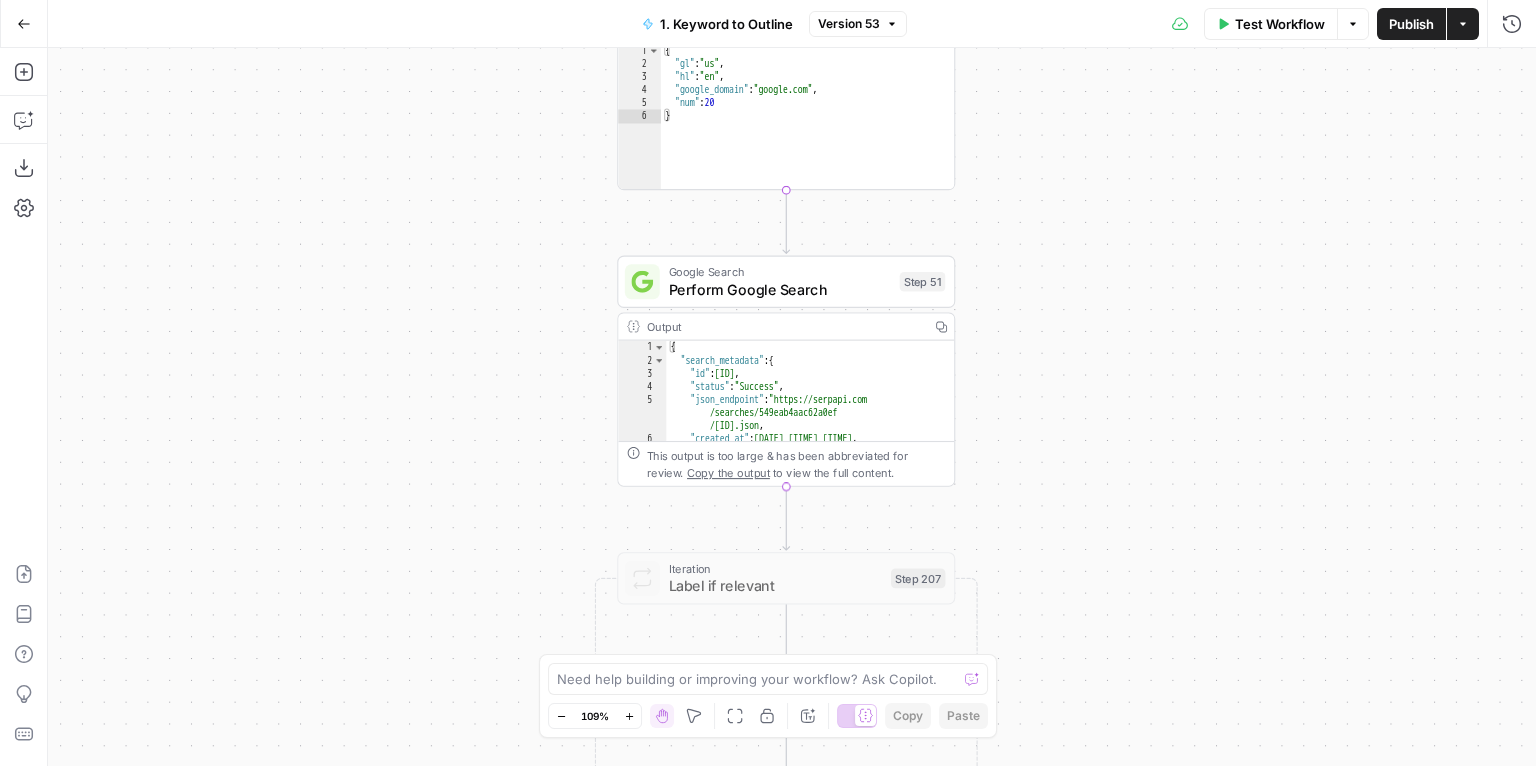drag, startPoint x: 1094, startPoint y: 601, endPoint x: 1117, endPoint y: 257, distance: 344.76804 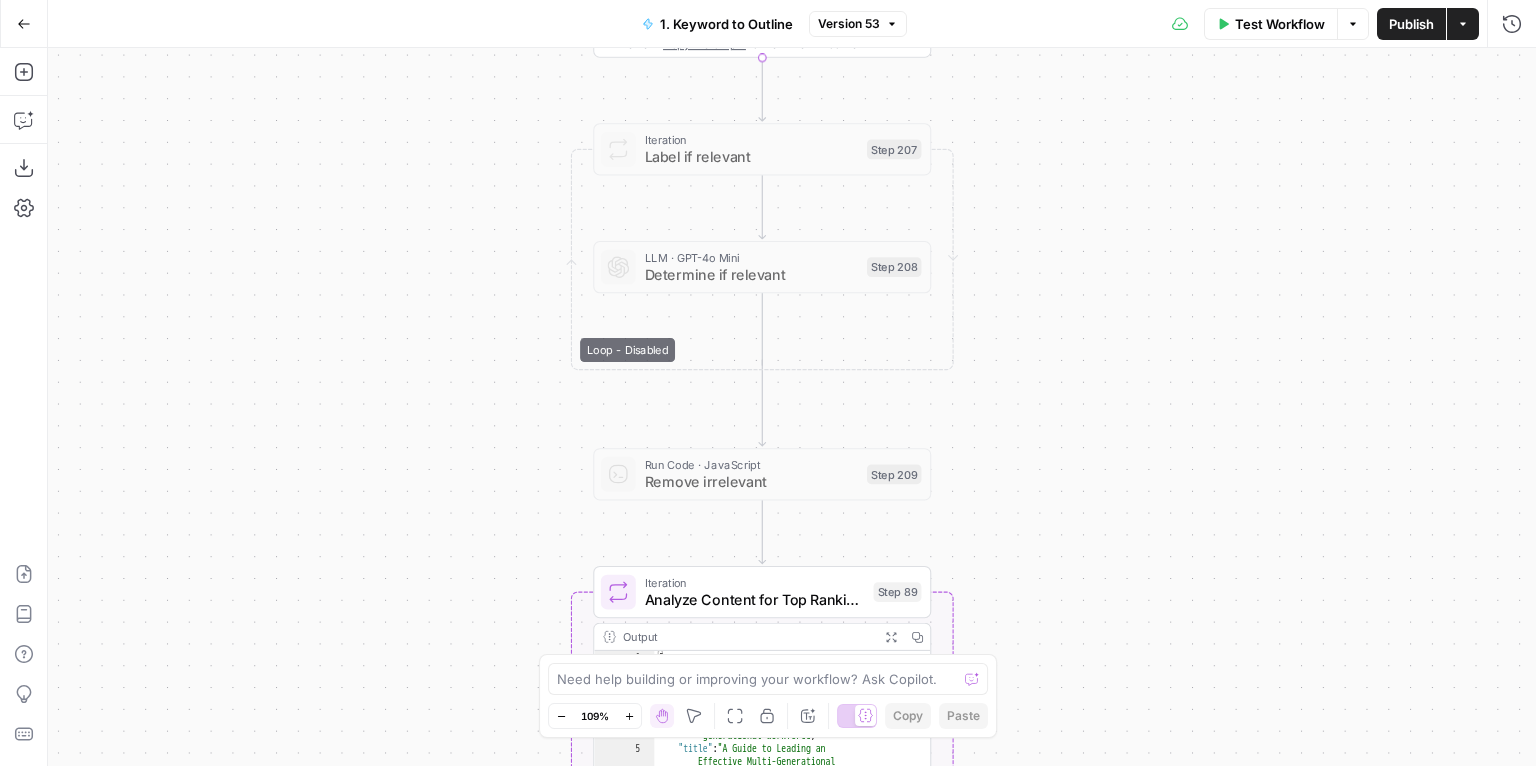 drag, startPoint x: 1273, startPoint y: 355, endPoint x: 1270, endPoint y: 61, distance: 294.01532 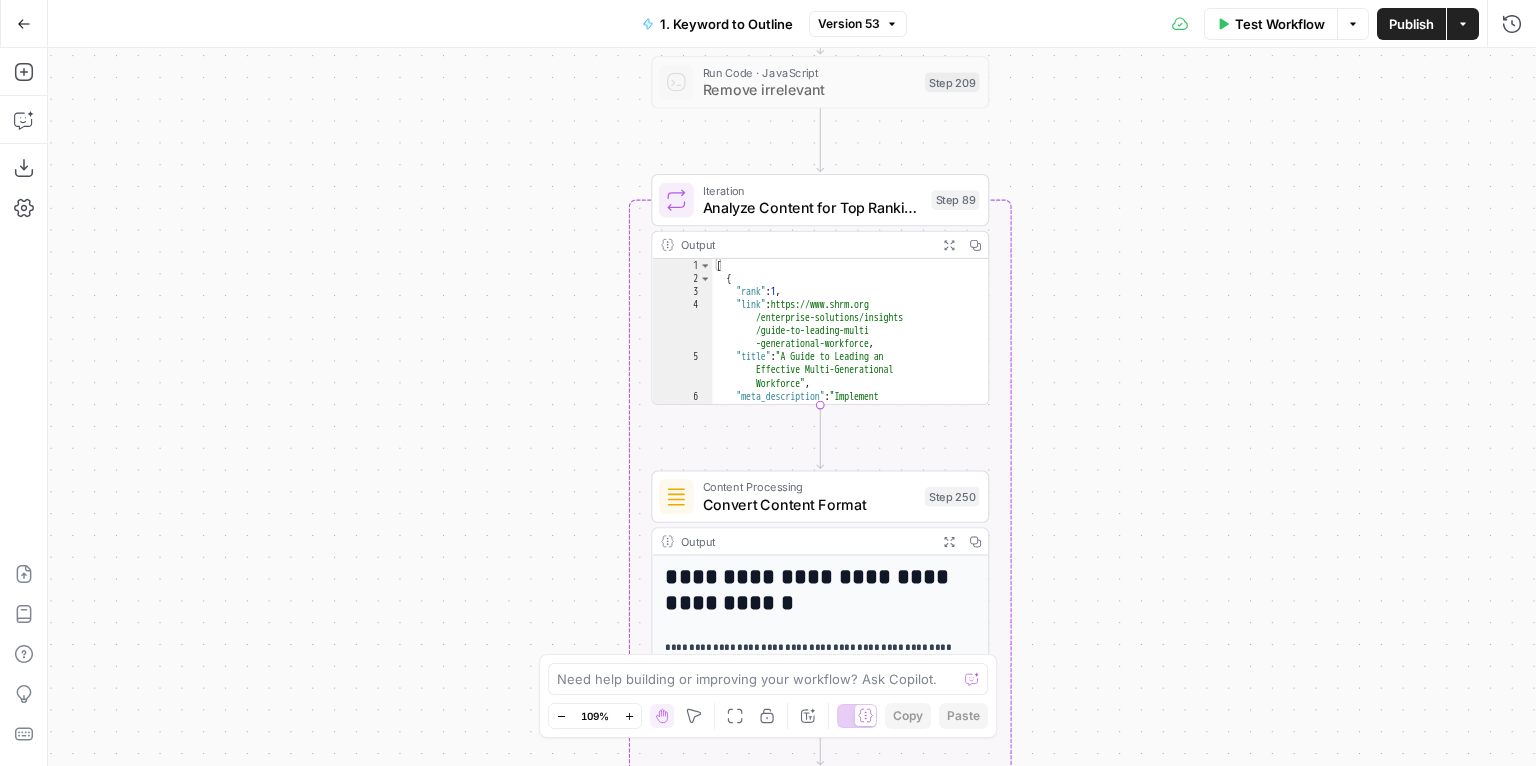 drag, startPoint x: 1065, startPoint y: 527, endPoint x: 1120, endPoint y: 161, distance: 370.10944 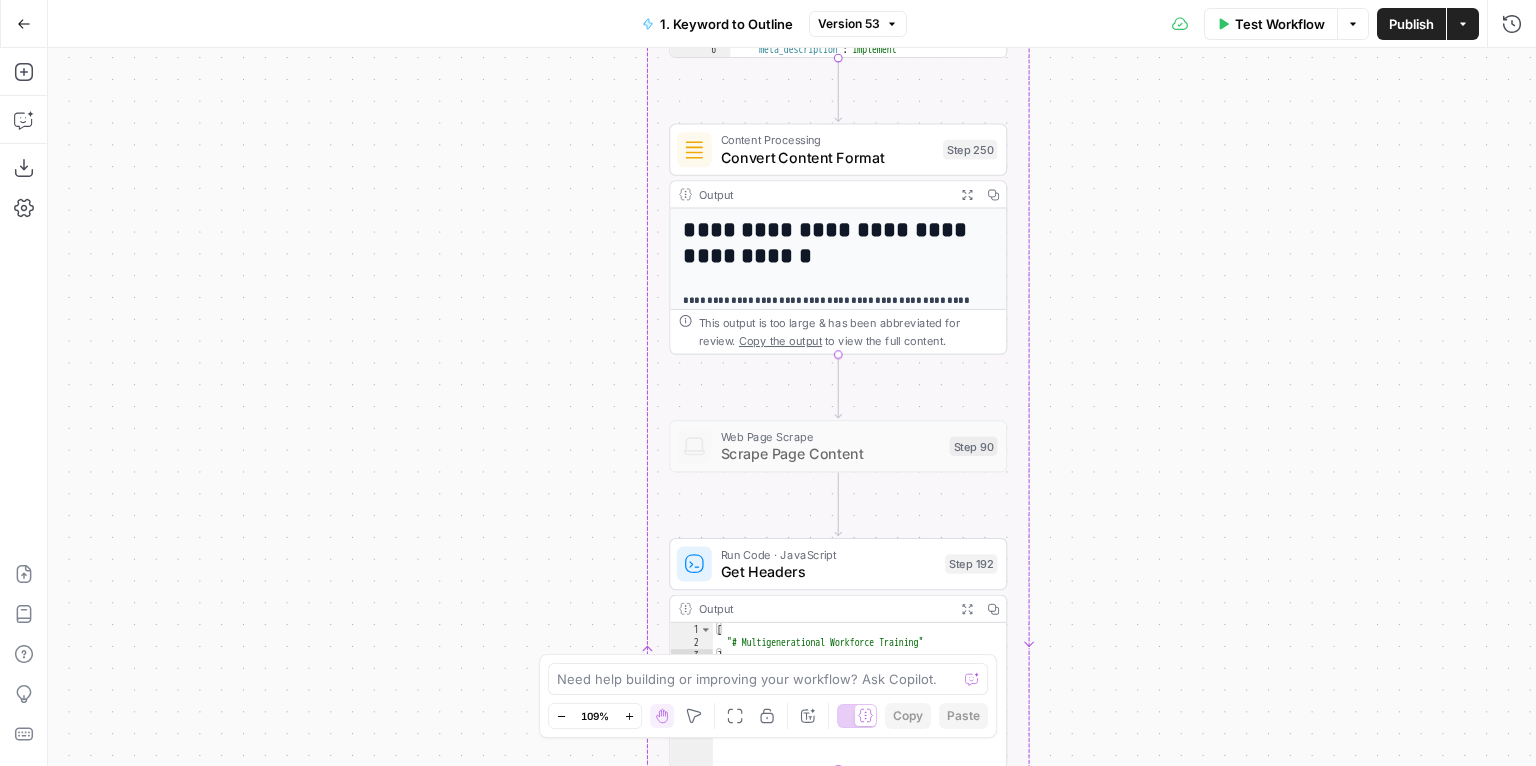 drag, startPoint x: 1166, startPoint y: 601, endPoint x: 1182, endPoint y: 240, distance: 361.3544 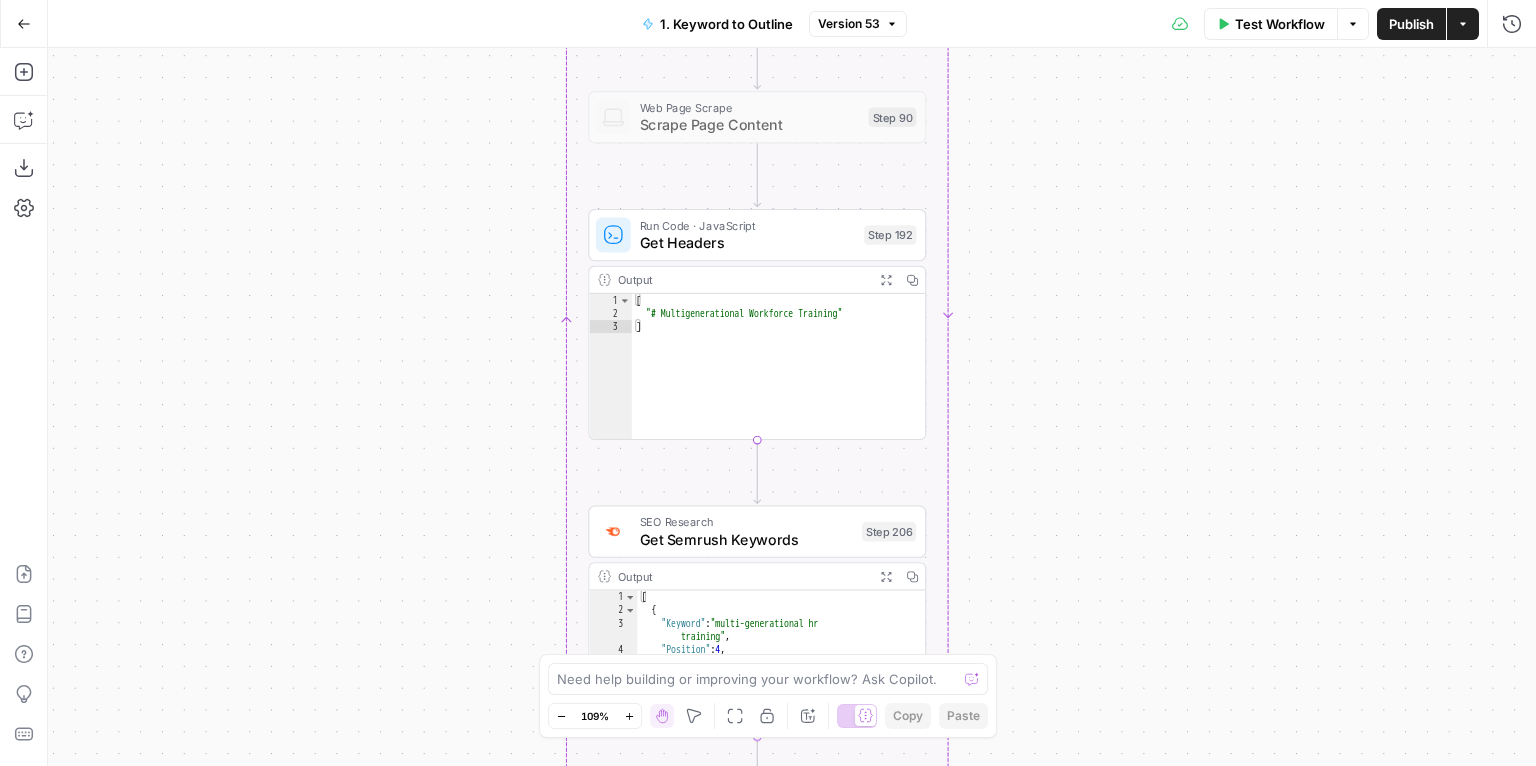 drag, startPoint x: 1333, startPoint y: 532, endPoint x: 1268, endPoint y: 97, distance: 439.8295 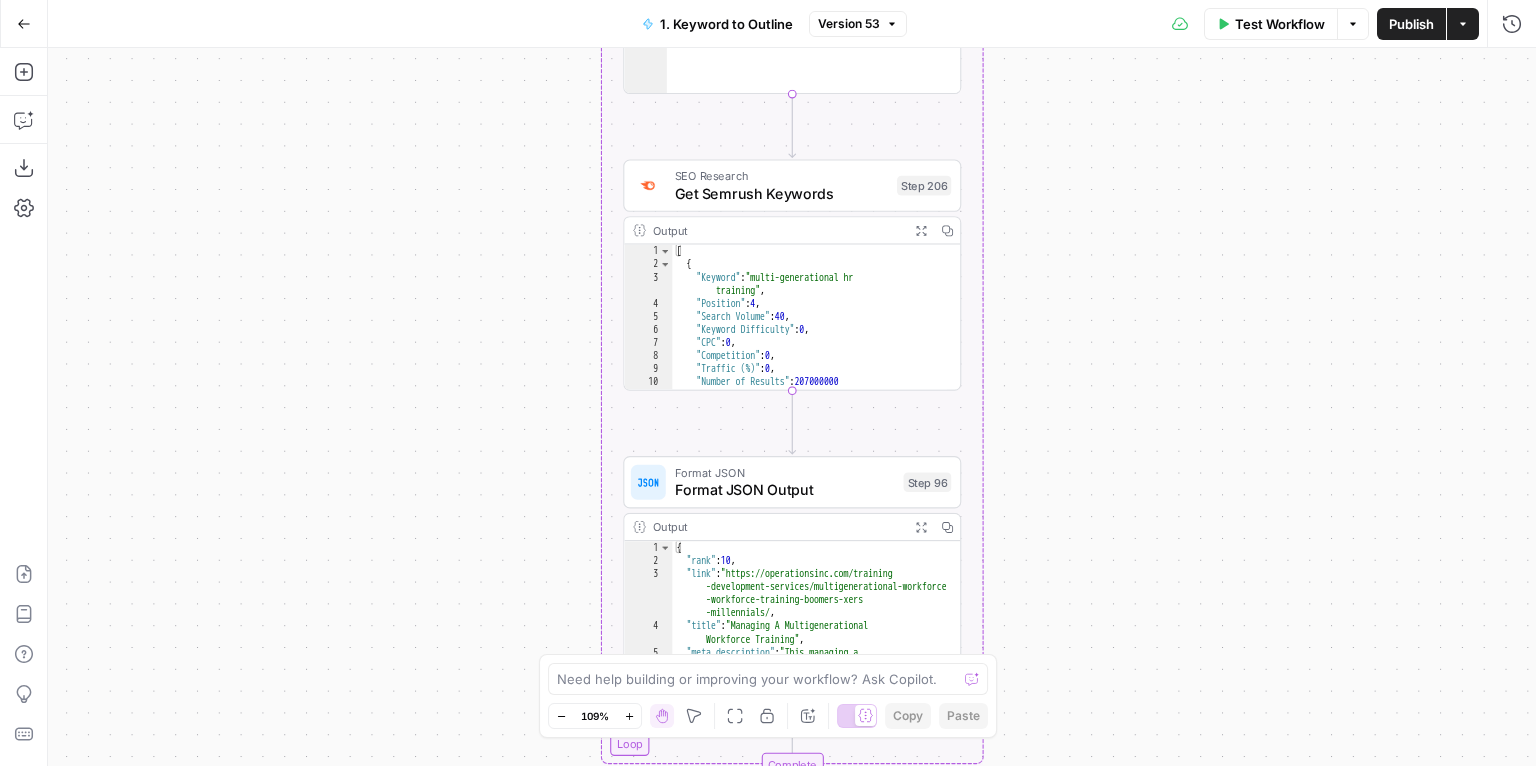 drag, startPoint x: 1162, startPoint y: 539, endPoint x: 1050, endPoint y: 313, distance: 252.23006 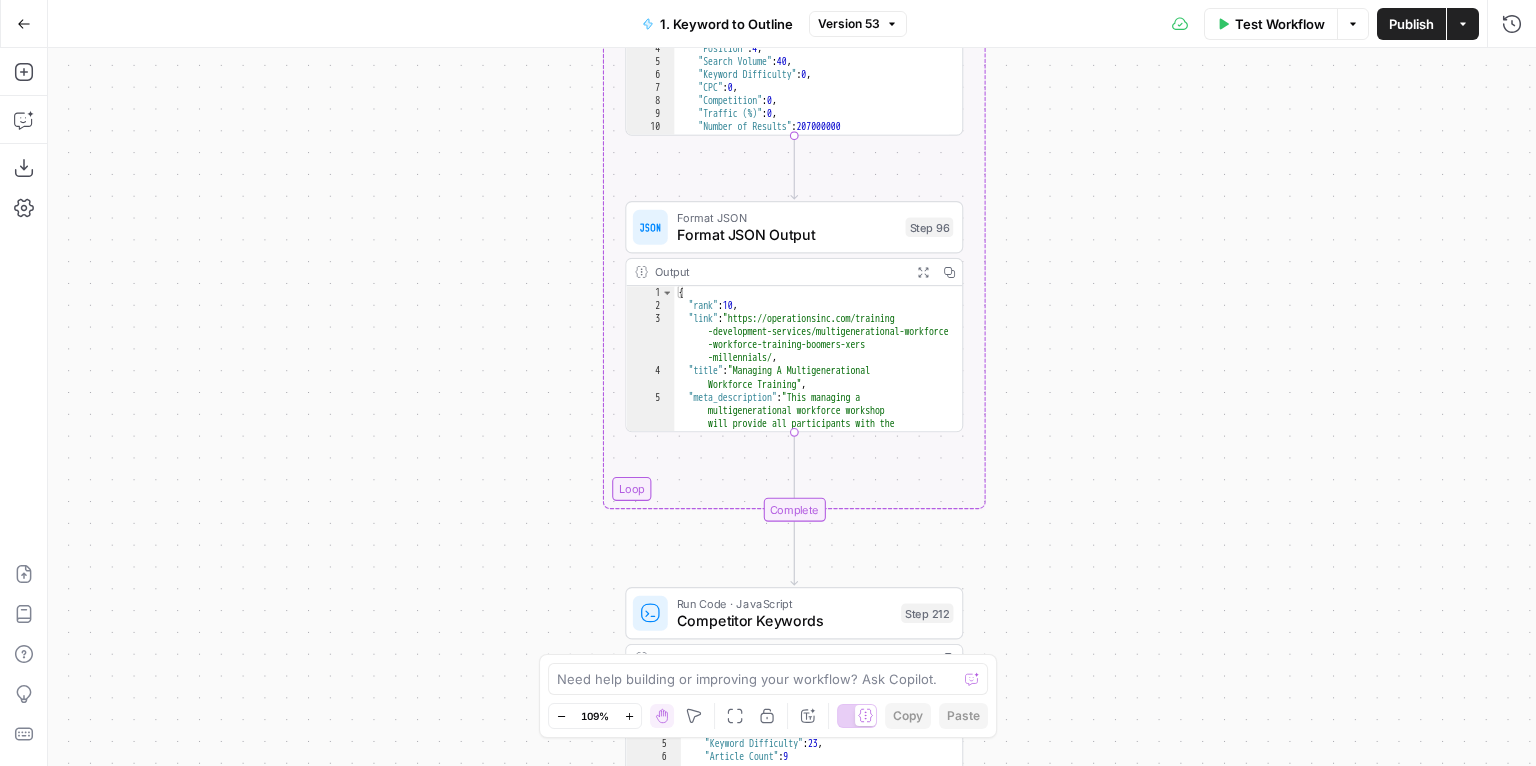 drag, startPoint x: 1074, startPoint y: 517, endPoint x: 1075, endPoint y: 256, distance: 261.00192 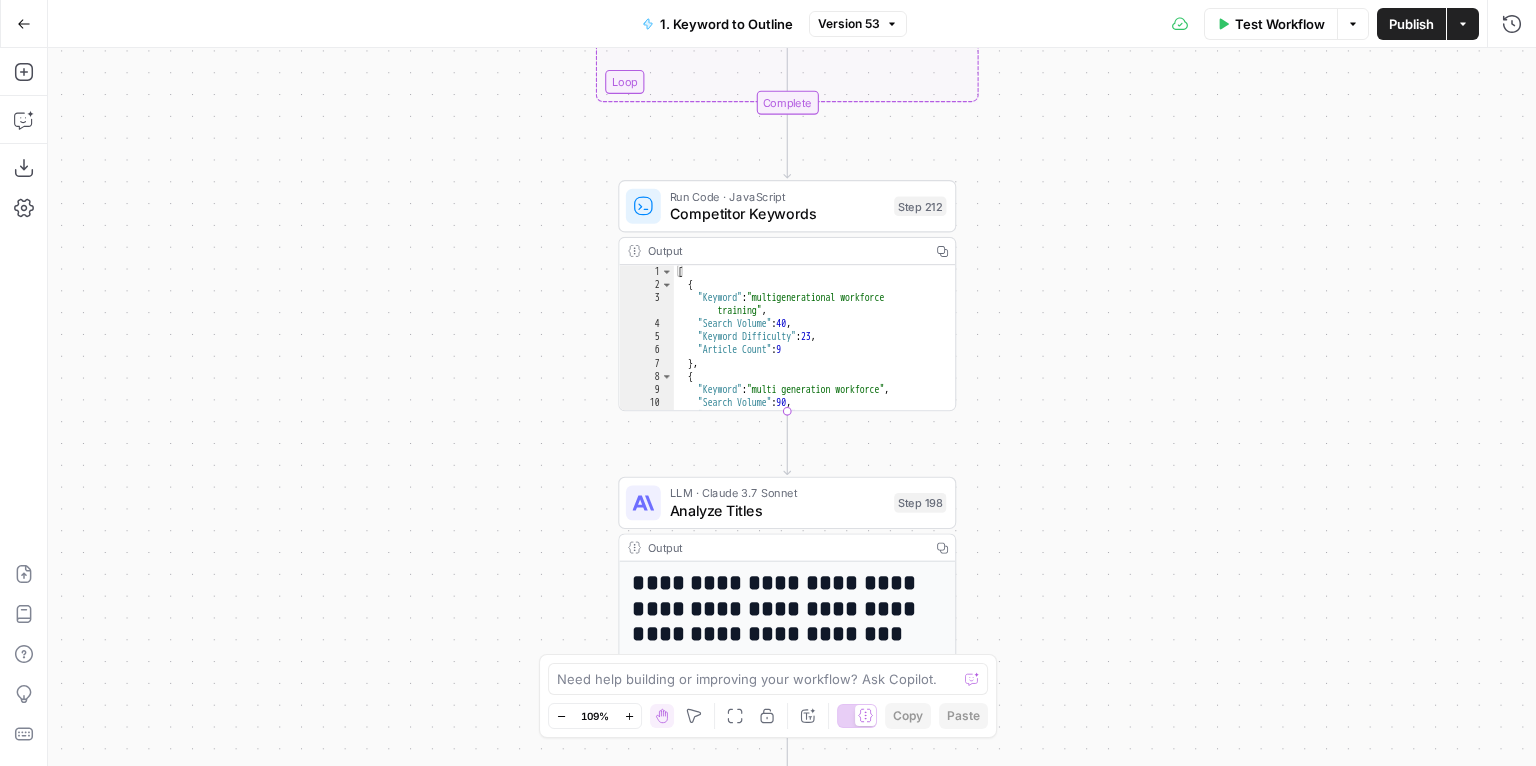 drag, startPoint x: 1192, startPoint y: 574, endPoint x: 1185, endPoint y: 163, distance: 411.0596 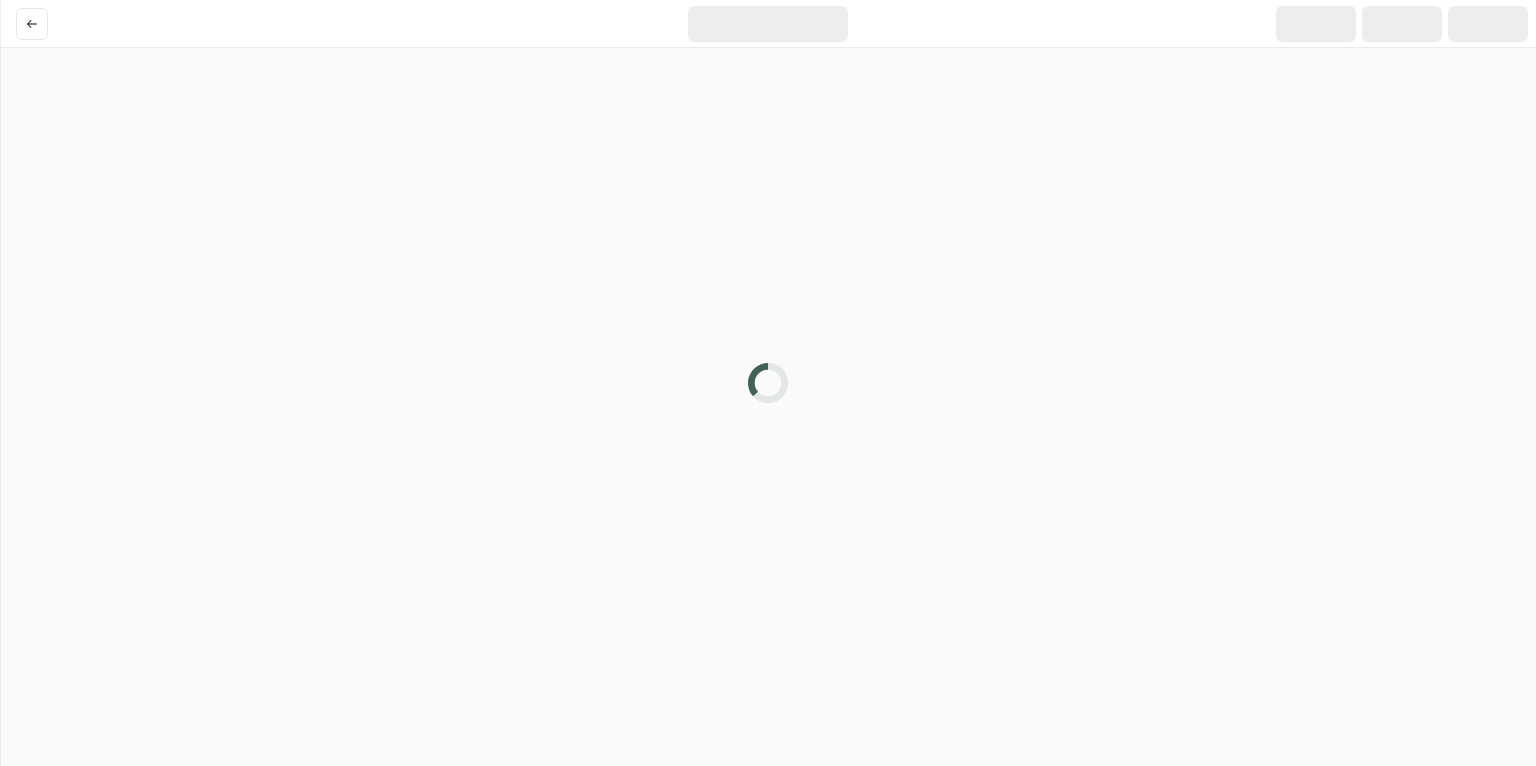 scroll, scrollTop: 0, scrollLeft: 0, axis: both 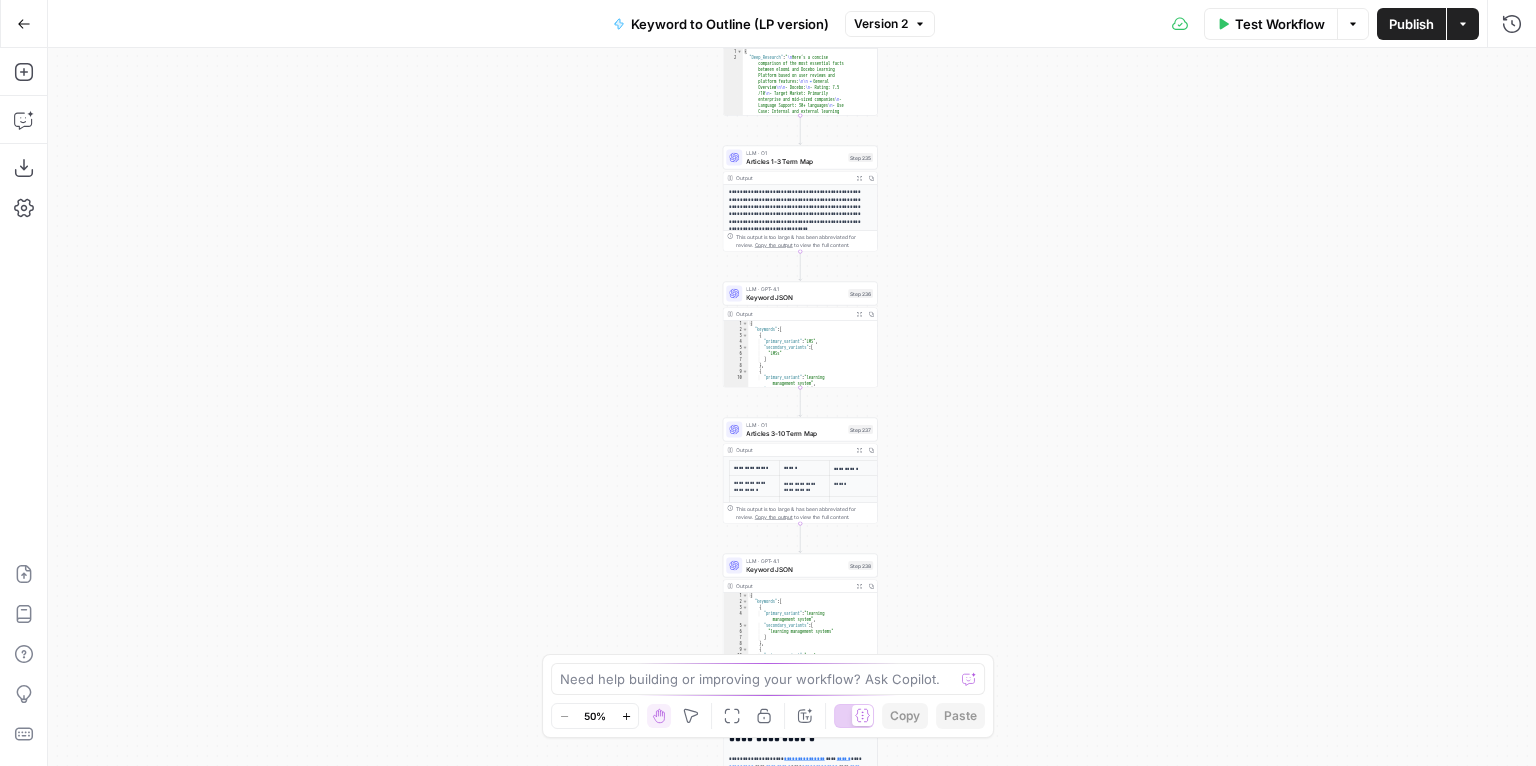 drag, startPoint x: 998, startPoint y: 387, endPoint x: 986, endPoint y: 536, distance: 149.48244 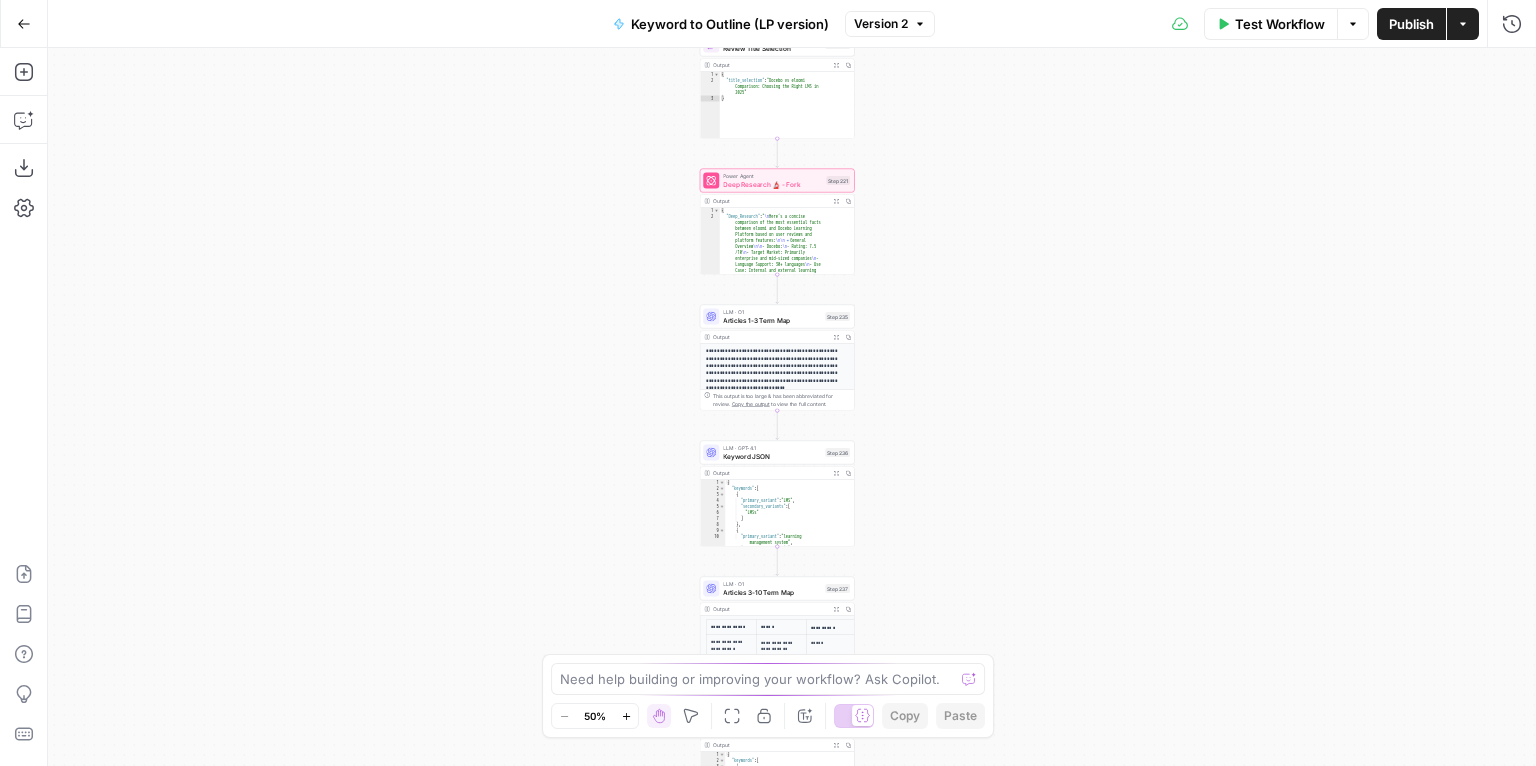 drag, startPoint x: 1007, startPoint y: 243, endPoint x: 985, endPoint y: 586, distance: 343.7048 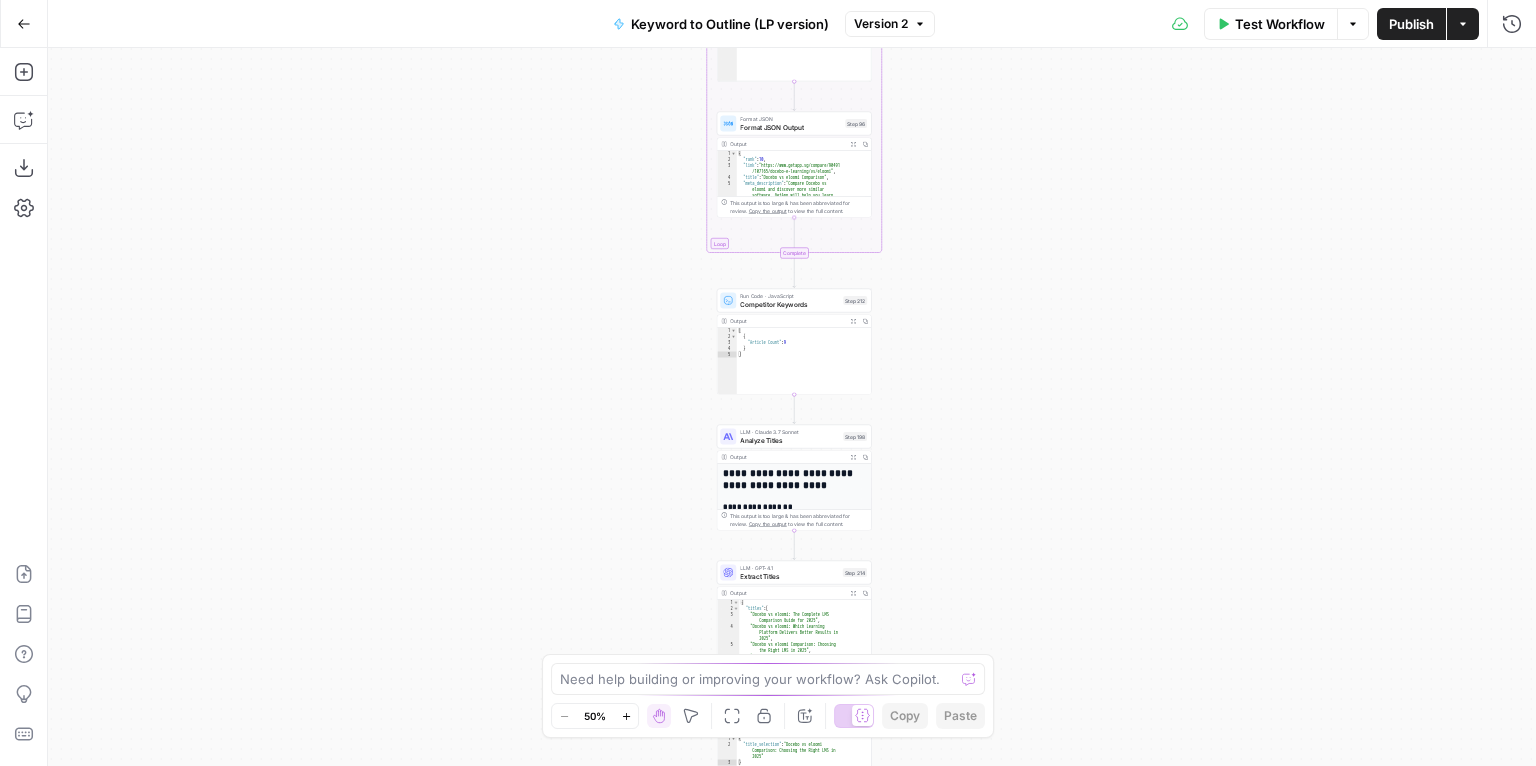 drag, startPoint x: 1002, startPoint y: 217, endPoint x: 1027, endPoint y: 549, distance: 332.93994 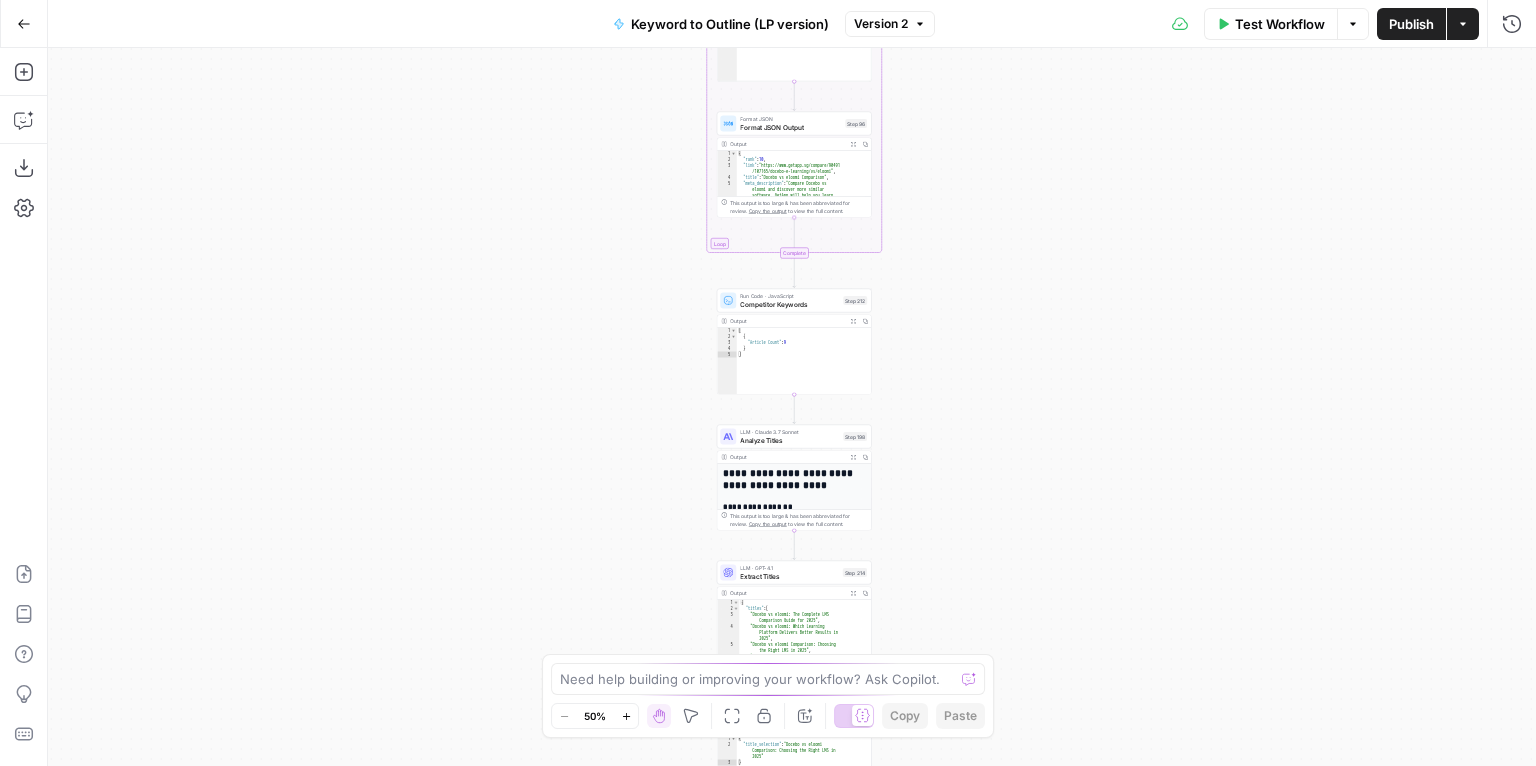 click on "Perform Google Search Step 51 Output Expand Output Copy 1 2 3 4 5 6 {    "search_metadata" :  {      "id" :  "6882742c3882c580f292b49c" ,      "status" :  "Success" ,      "json_endpoint" :  "https://serpapi.com          /searches/e3989bc811ab7550          ," at bounding box center [792, 407] 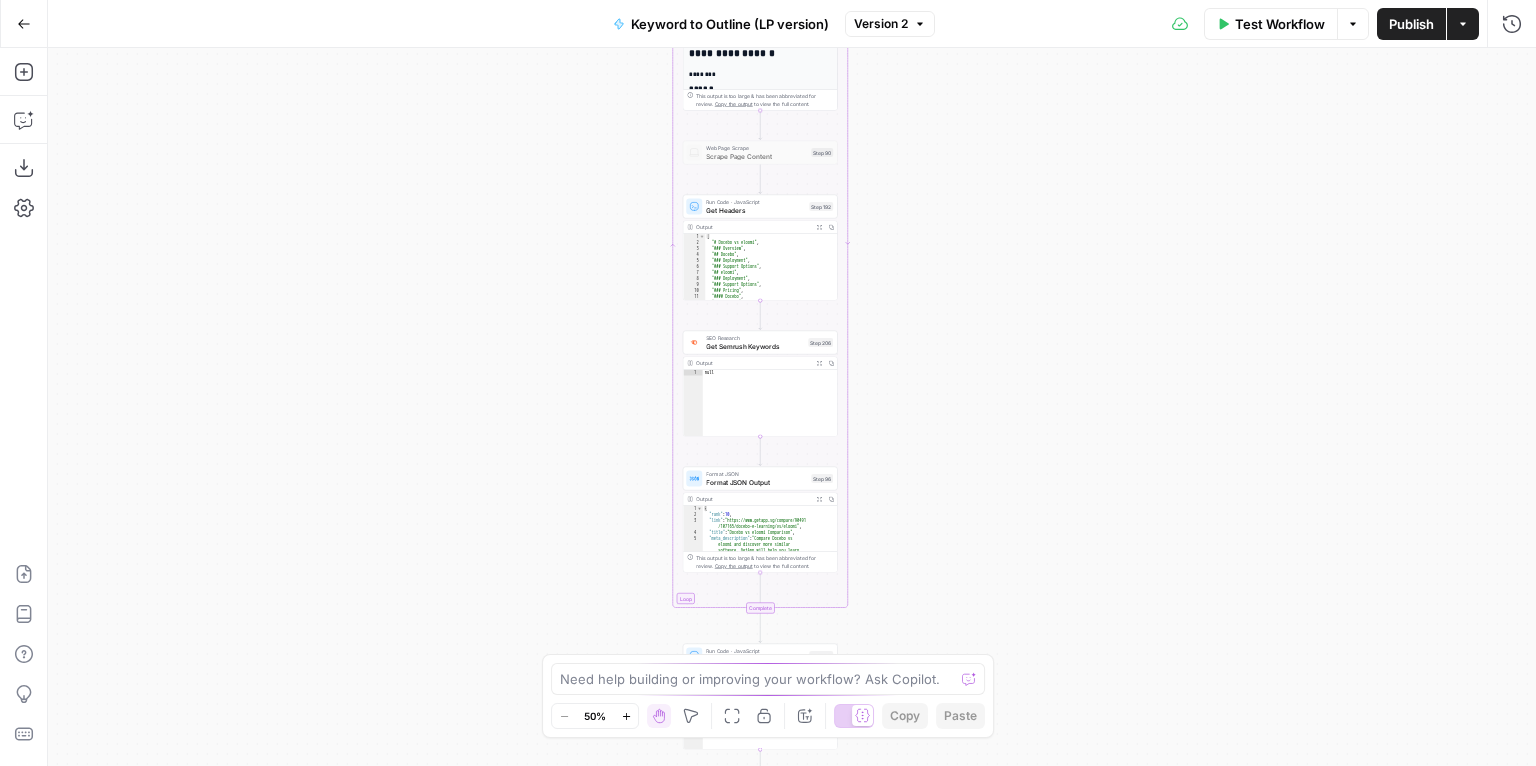 drag, startPoint x: 1009, startPoint y: 165, endPoint x: 971, endPoint y: 321, distance: 160.56151 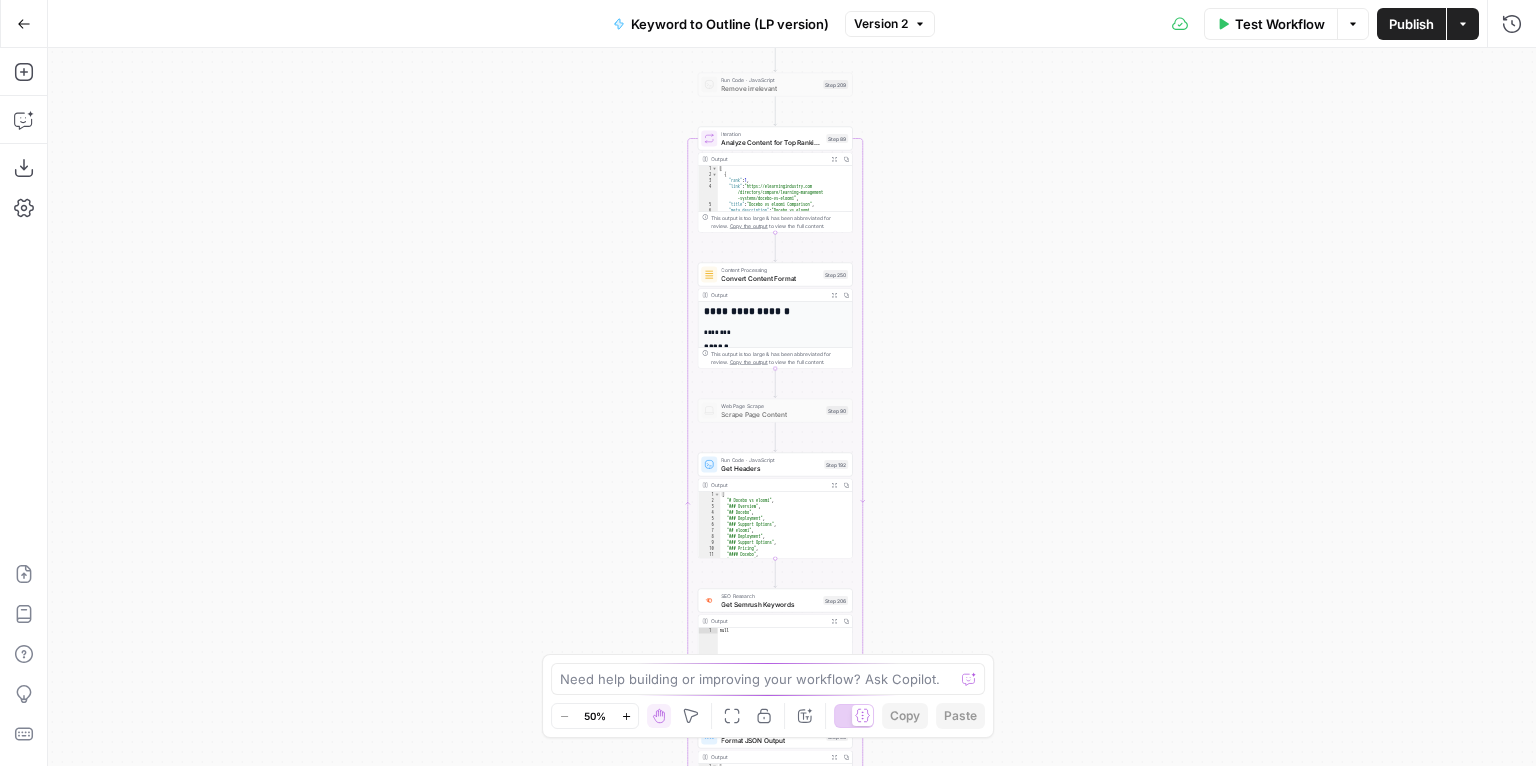 drag, startPoint x: 965, startPoint y: 88, endPoint x: 998, endPoint y: 396, distance: 309.76282 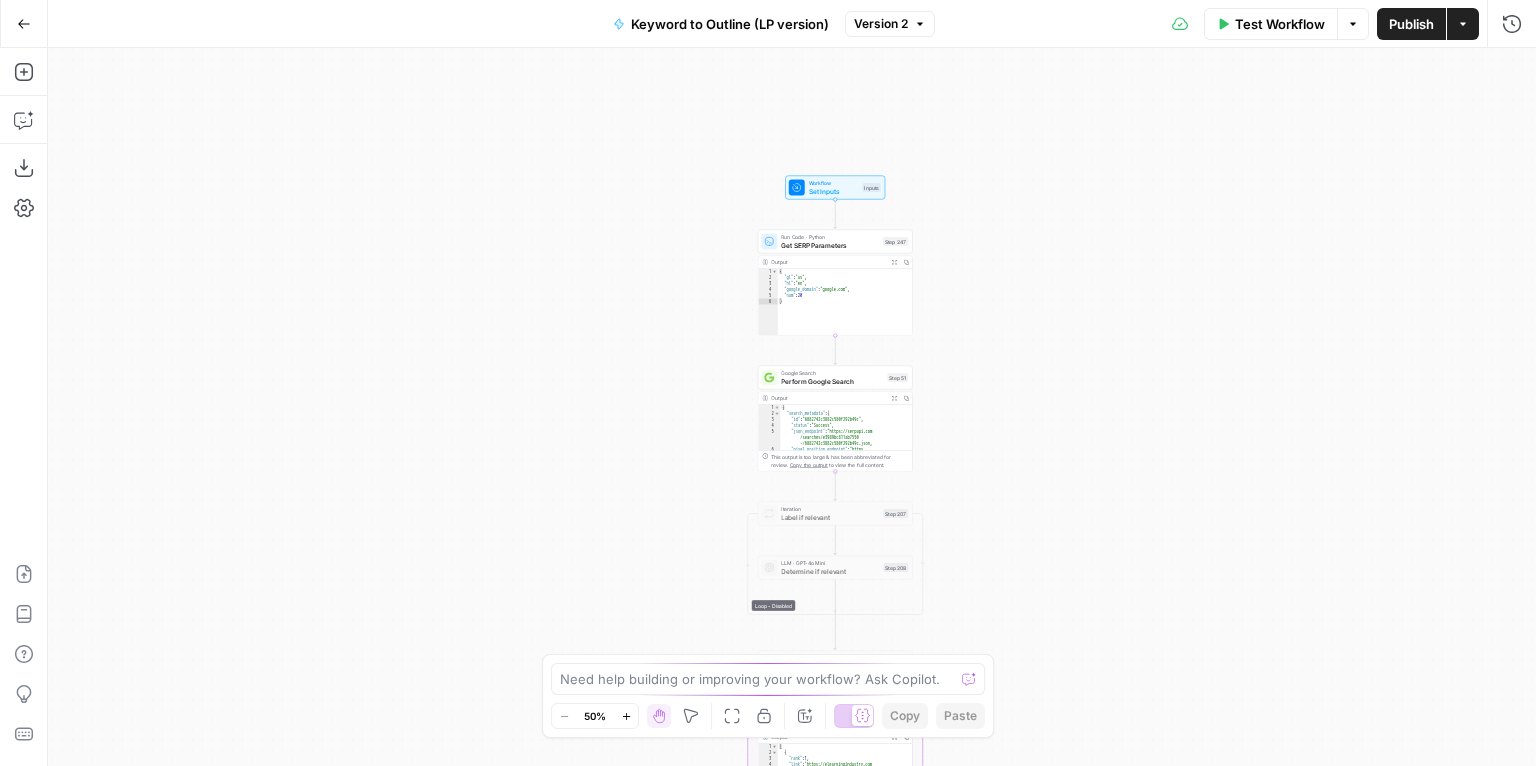 drag, startPoint x: 962, startPoint y: 84, endPoint x: 956, endPoint y: 451, distance: 367.04904 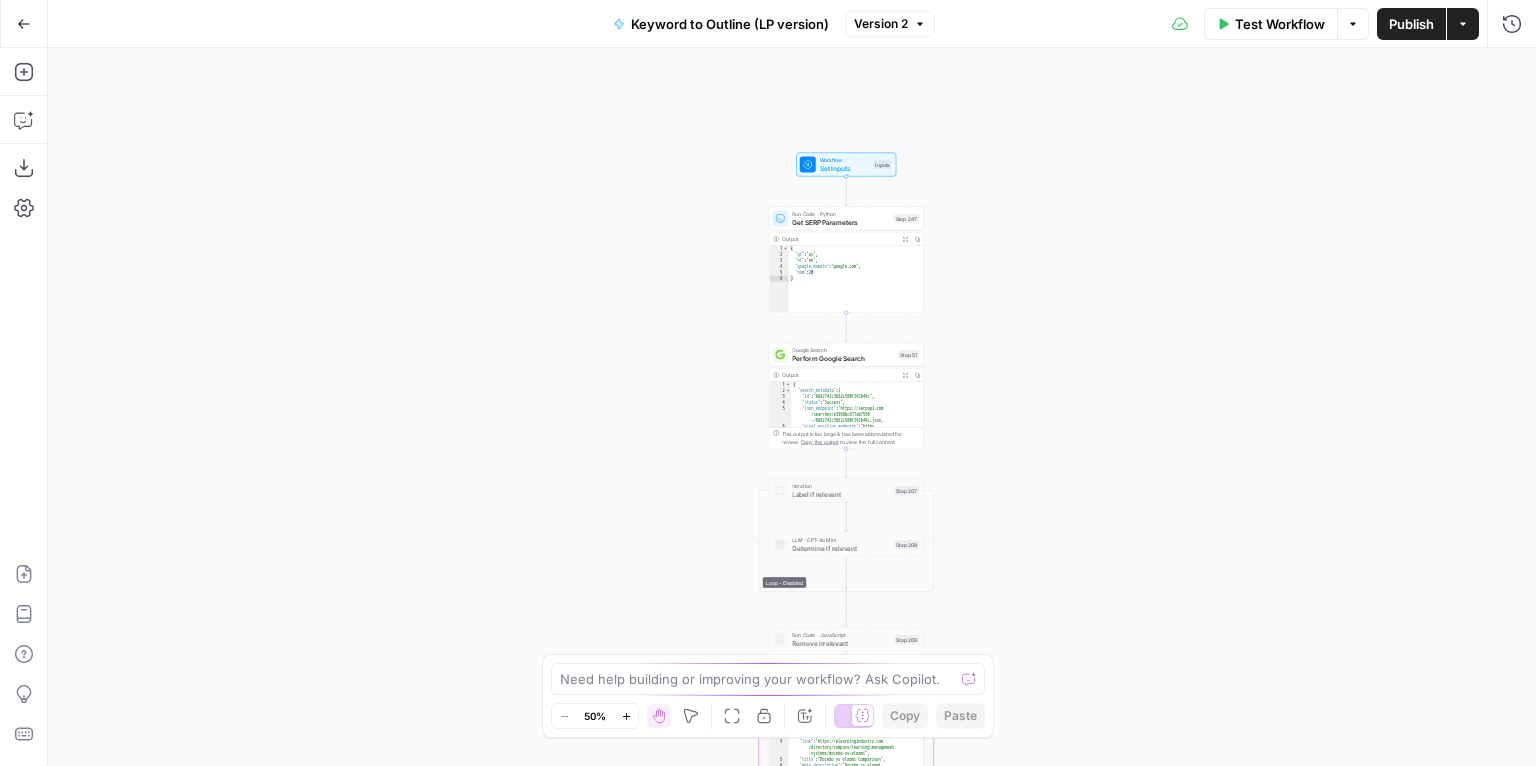 click on "Perform Google Search Step 51 Output Expand Output Copy 1 2 3 4 5 6 {    "search_metadata" :  {      "id" :  "6882742c3882c580f292b49c" ,      "status" :  "Success" ,      "json_endpoint" :  "https://serpapi.com          /searches/e3989bc811ab7550          ," at bounding box center (792, 407) 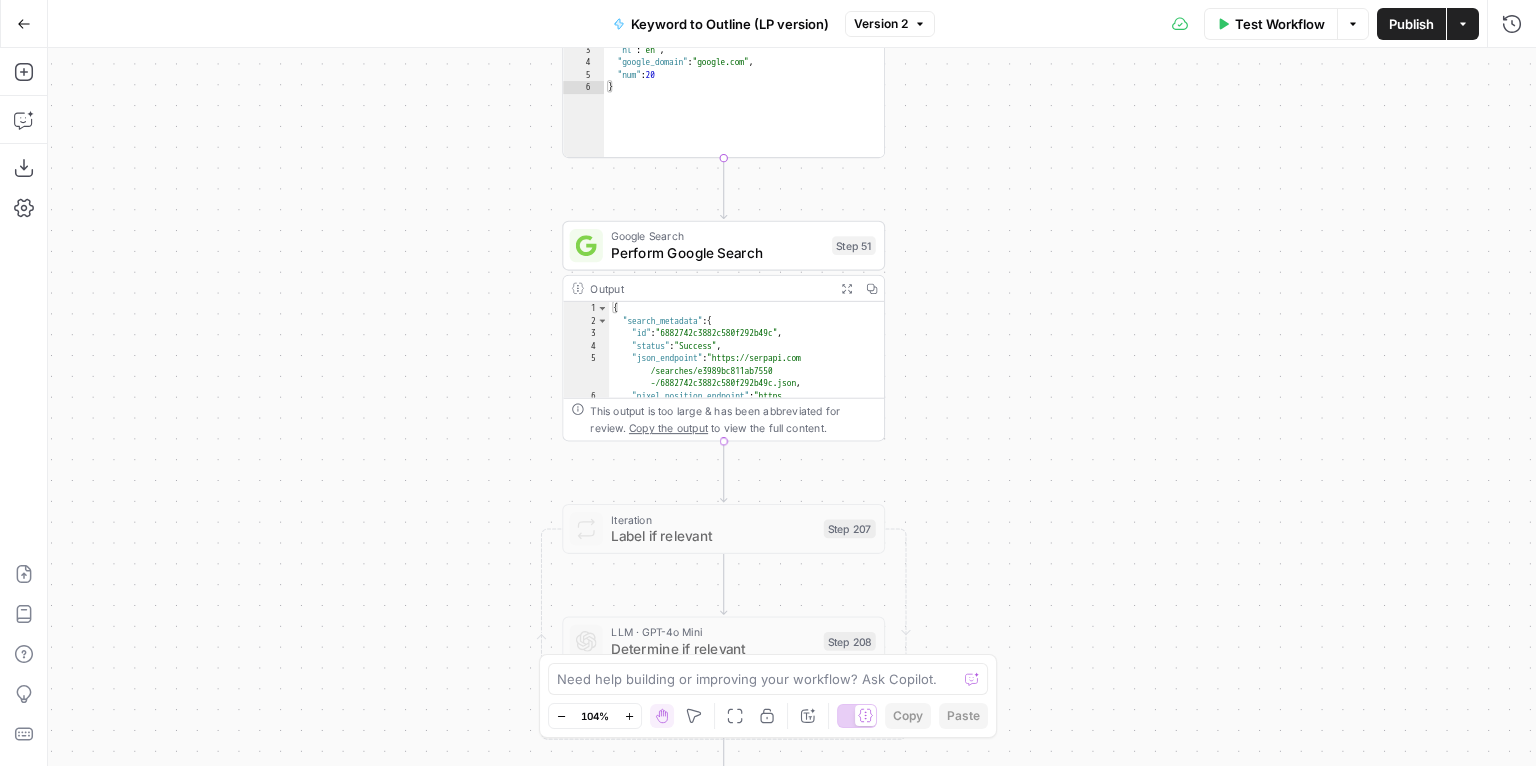 drag, startPoint x: 973, startPoint y: 404, endPoint x: 1088, endPoint y: 134, distance: 293.4706 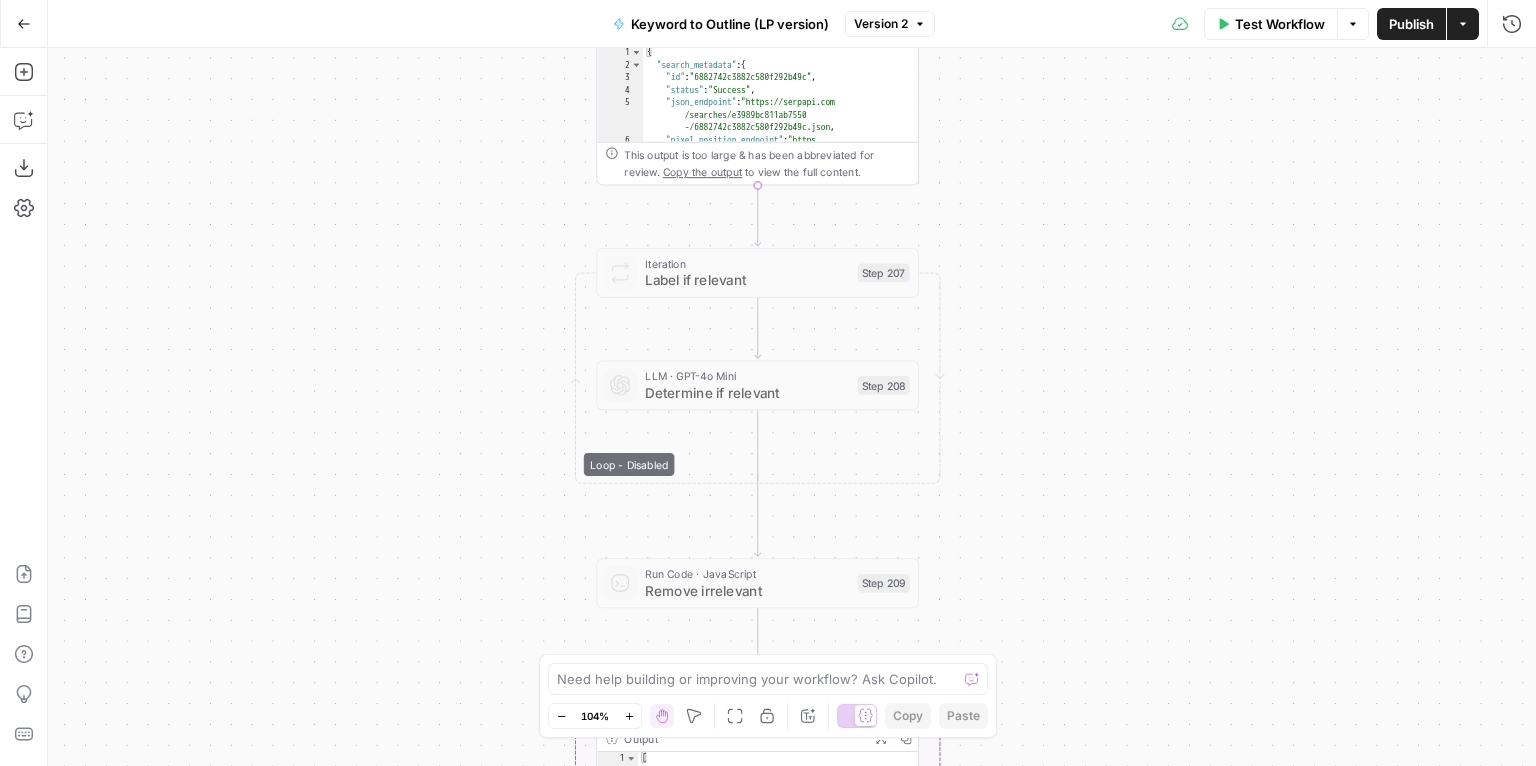 drag, startPoint x: 1041, startPoint y: 437, endPoint x: 1081, endPoint y: 146, distance: 293.73627 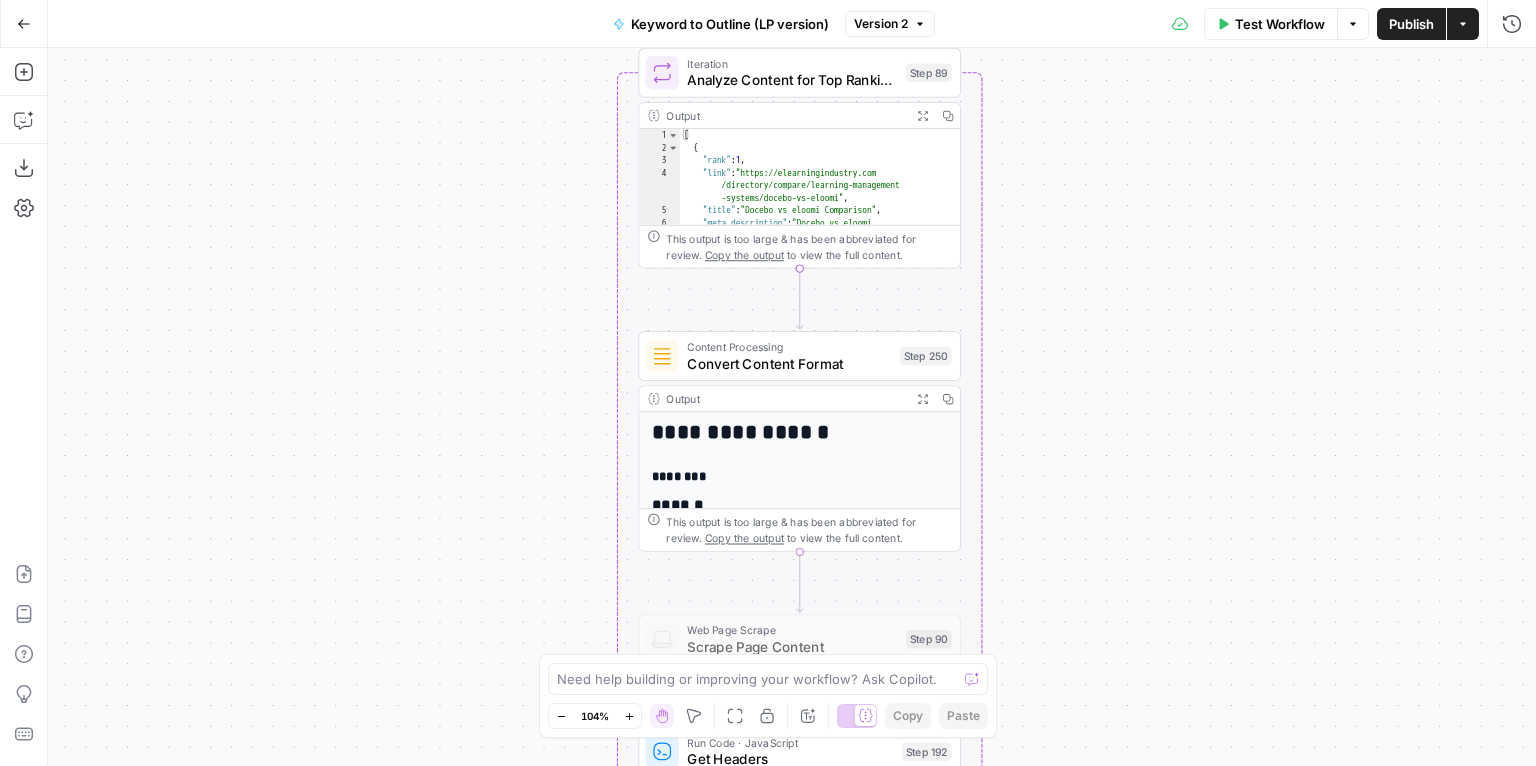 drag, startPoint x: 1116, startPoint y: 582, endPoint x: 1118, endPoint y: 170, distance: 412.00485 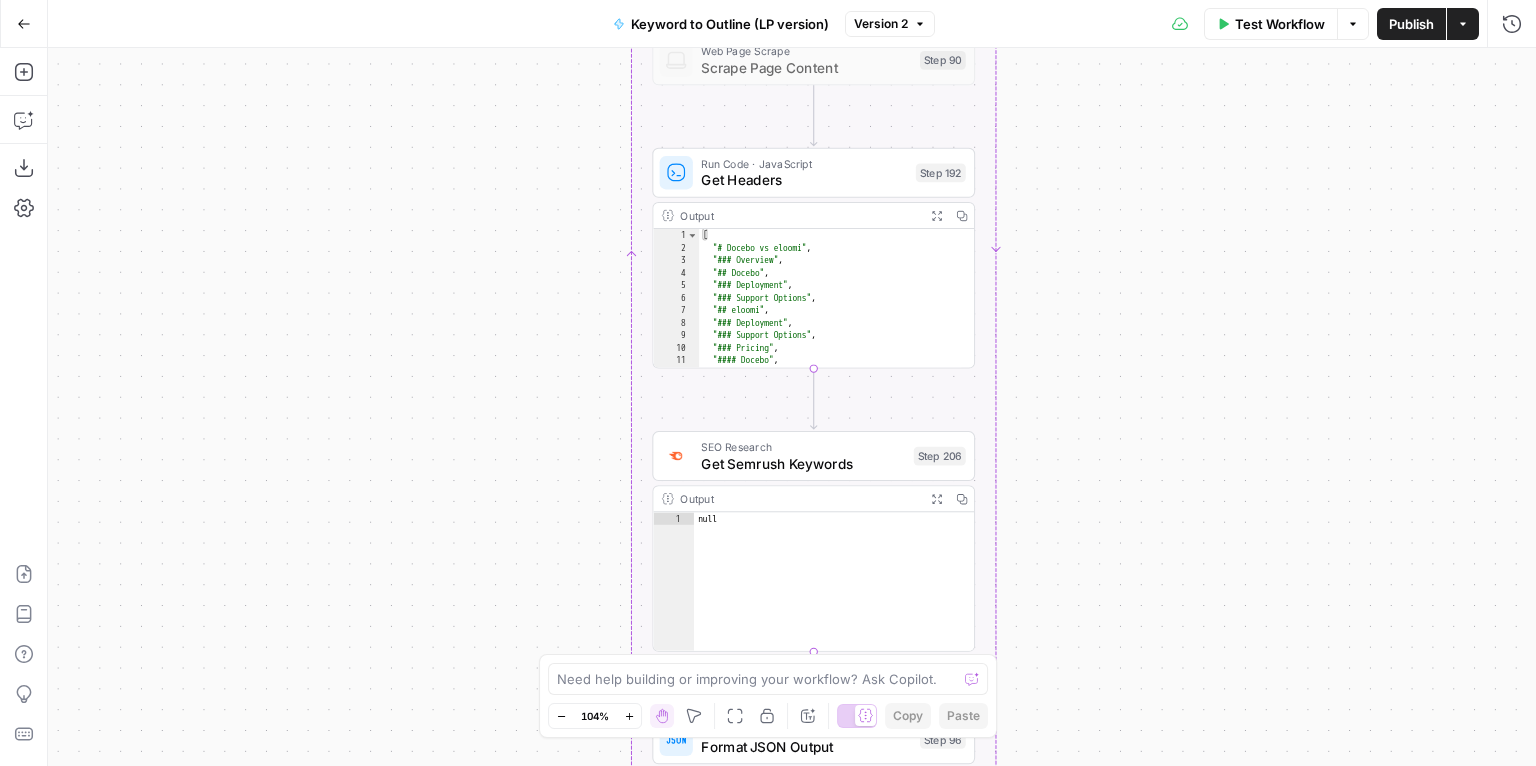drag, startPoint x: 1112, startPoint y: 613, endPoint x: 1127, endPoint y: 52, distance: 561.2005 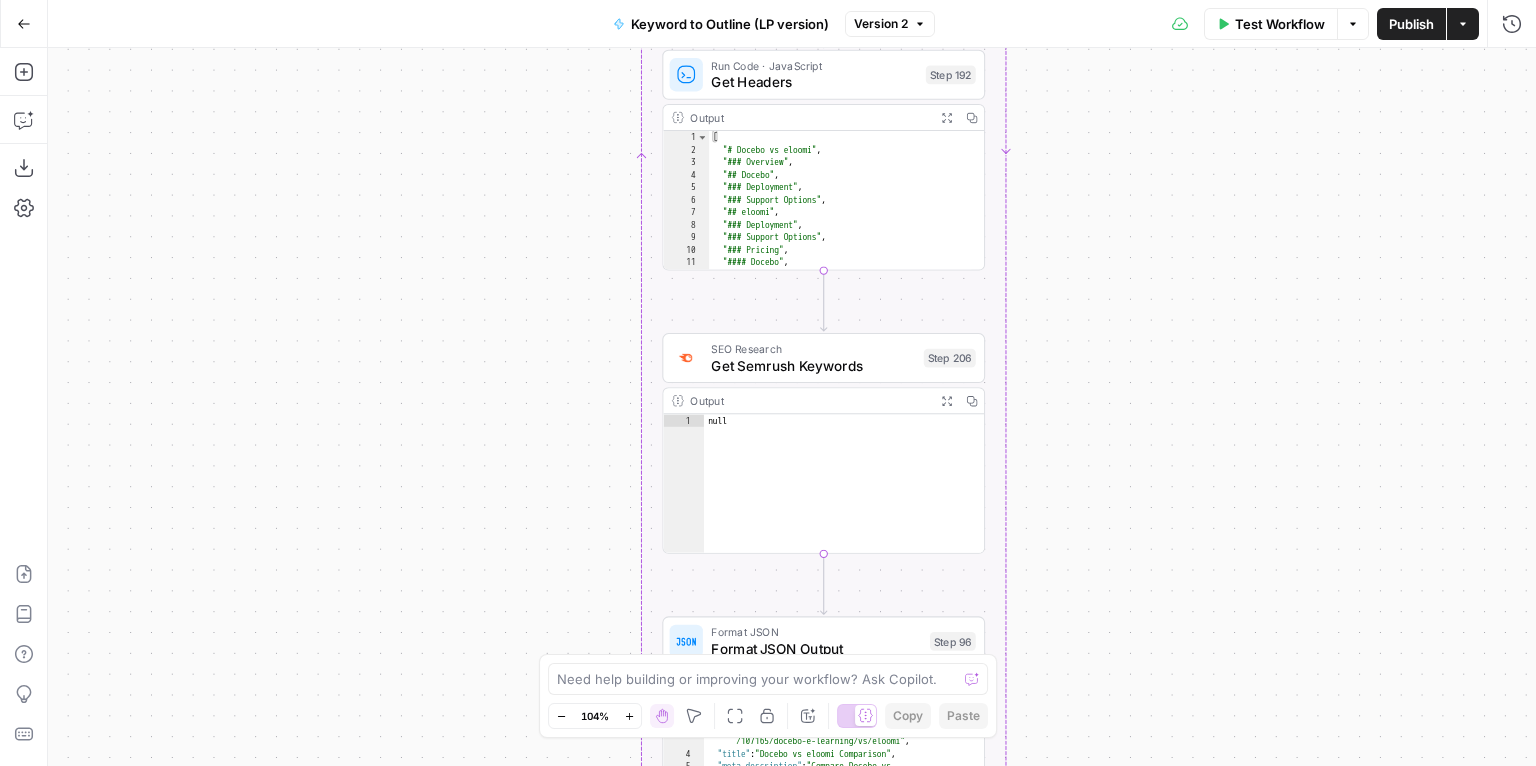 drag, startPoint x: 1177, startPoint y: 618, endPoint x: 1187, endPoint y: 530, distance: 88.56636 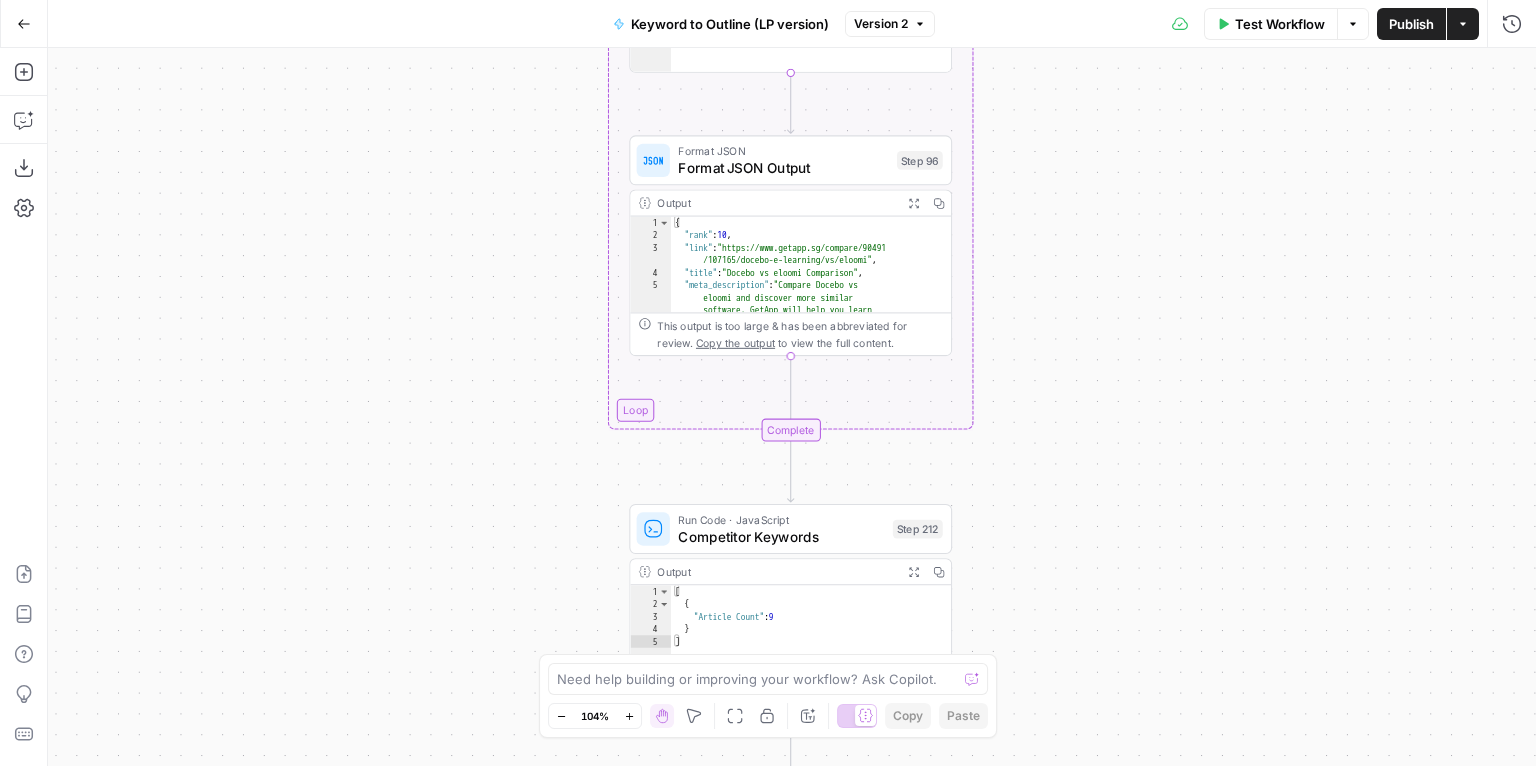 drag, startPoint x: 1179, startPoint y: 600, endPoint x: 1135, endPoint y: 18, distance: 583.6609 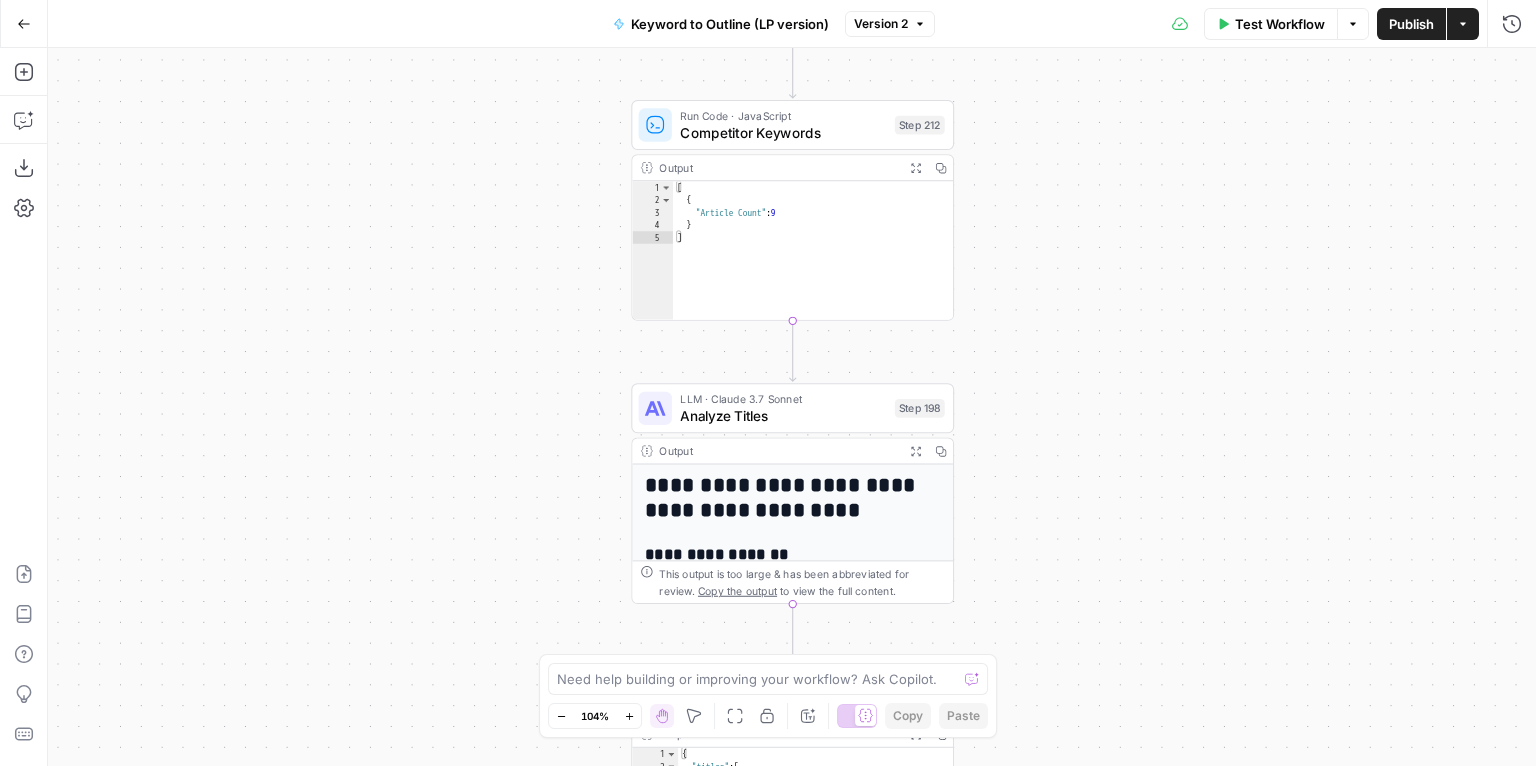 drag, startPoint x: 1172, startPoint y: 449, endPoint x: 1187, endPoint y: 146, distance: 303.37106 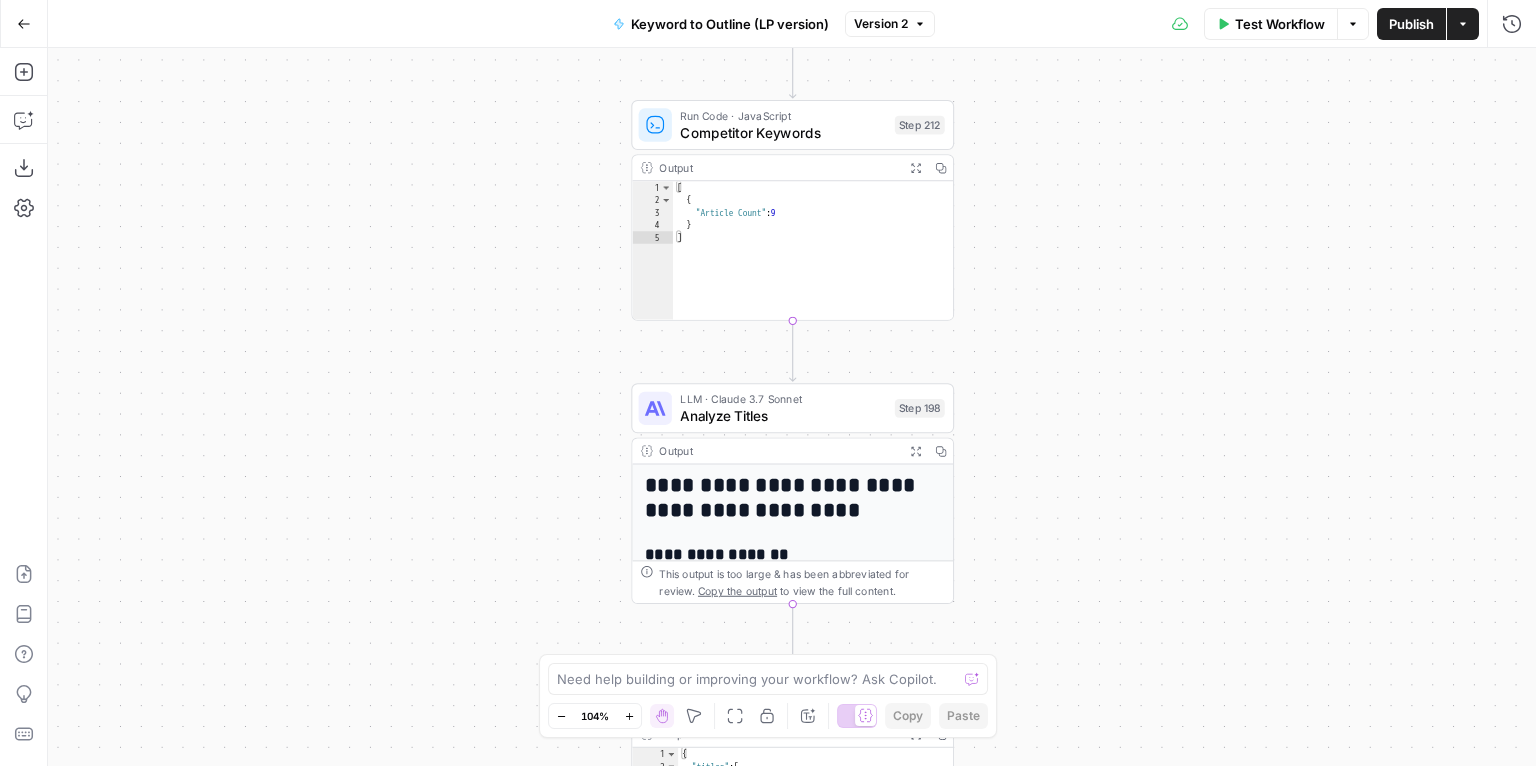 click on "Perform Google Search Step 51 Output Expand Output Copy 1 2 3 4 5 6 {    "search_metadata" :  {      "id" :  "6882742c3882c580f292b49c" ,      "status" :  "Success" ,      "json_endpoint" :  "https://serpapi.com          /searches/e3989bc811ab7550          ," at bounding box center (792, 407) 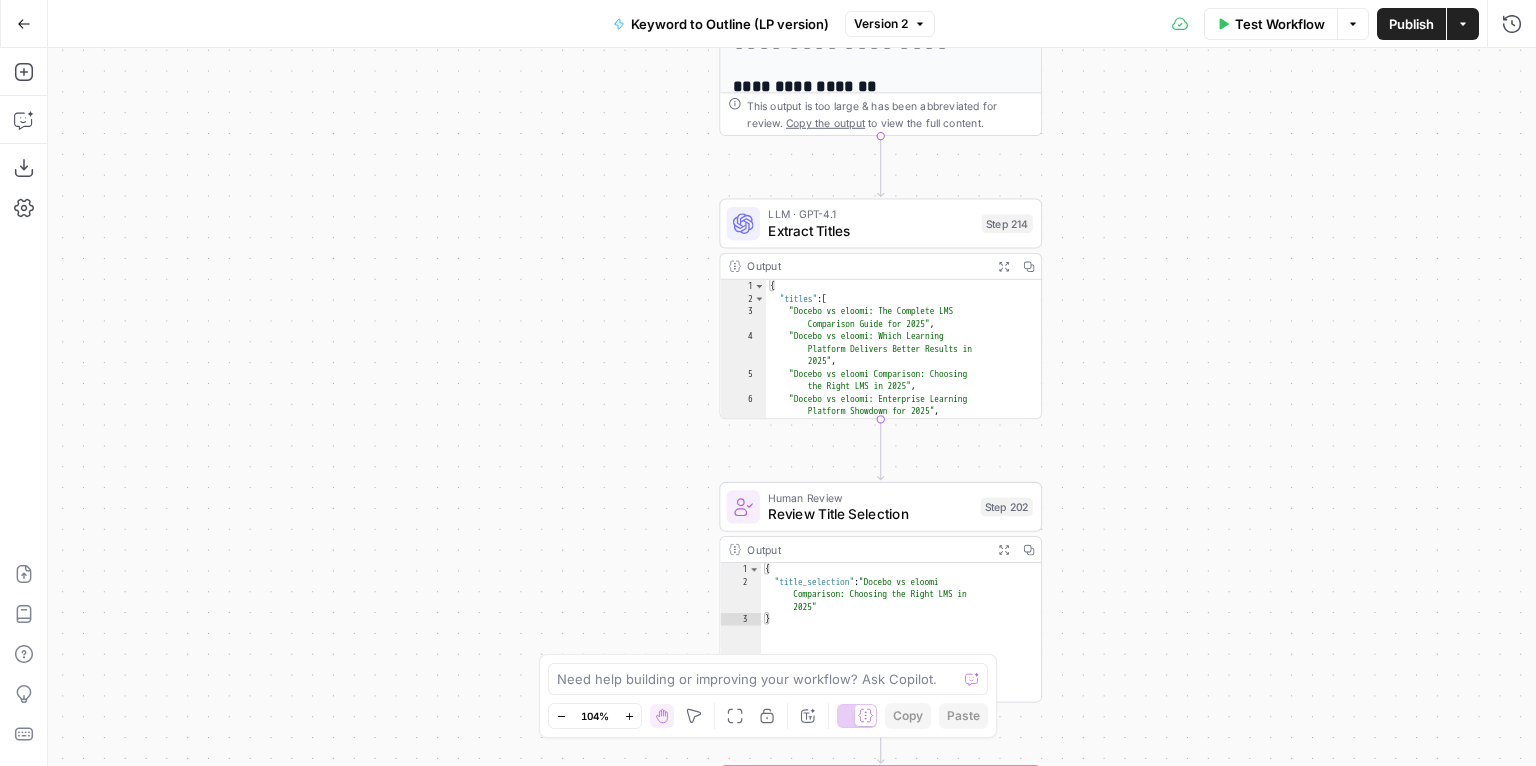drag, startPoint x: 1178, startPoint y: 543, endPoint x: 1207, endPoint y: 65, distance: 478.8789 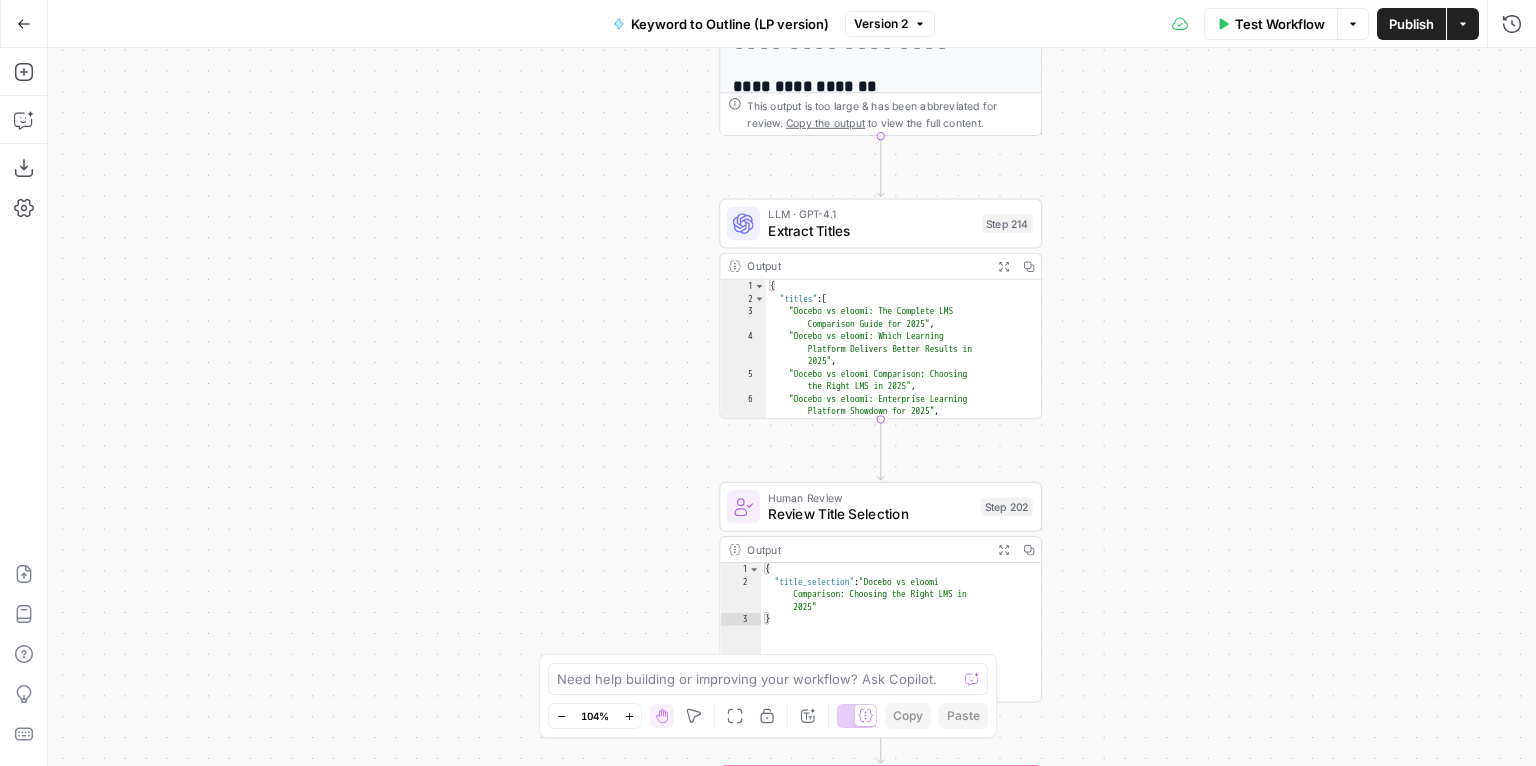 click on "Perform Google Search Step 51 Output Expand Output Copy 1 2 3 4 5 6 {    "search_metadata" :  {      "id" :  "6882742c3882c580f292b49c" ,      "status" :  "Success" ,      "json_endpoint" :  "https://serpapi.com          /searches/e3989bc811ab7550          ," at bounding box center (792, 407) 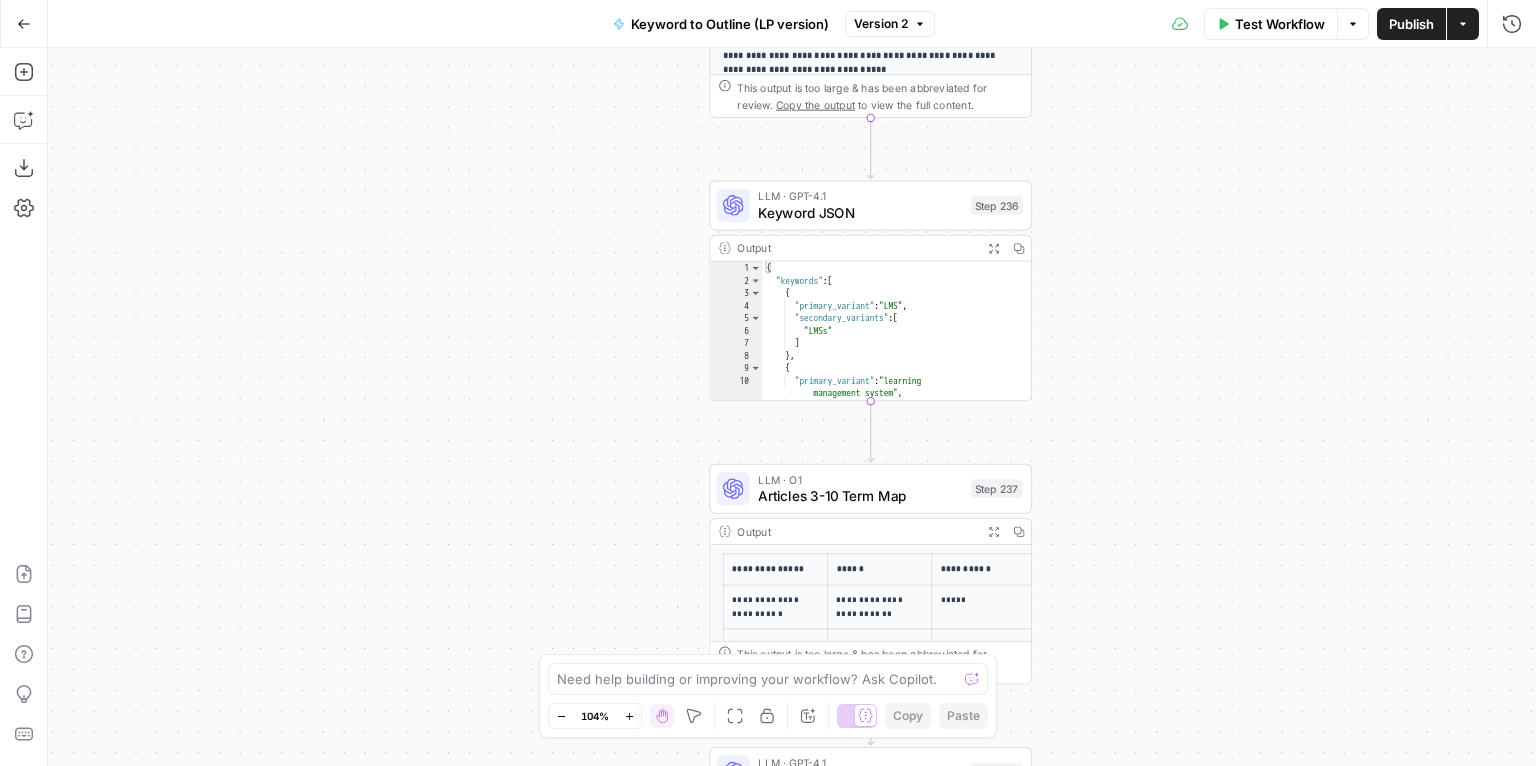 drag, startPoint x: 1146, startPoint y: 569, endPoint x: 1164, endPoint y: 265, distance: 304.53244 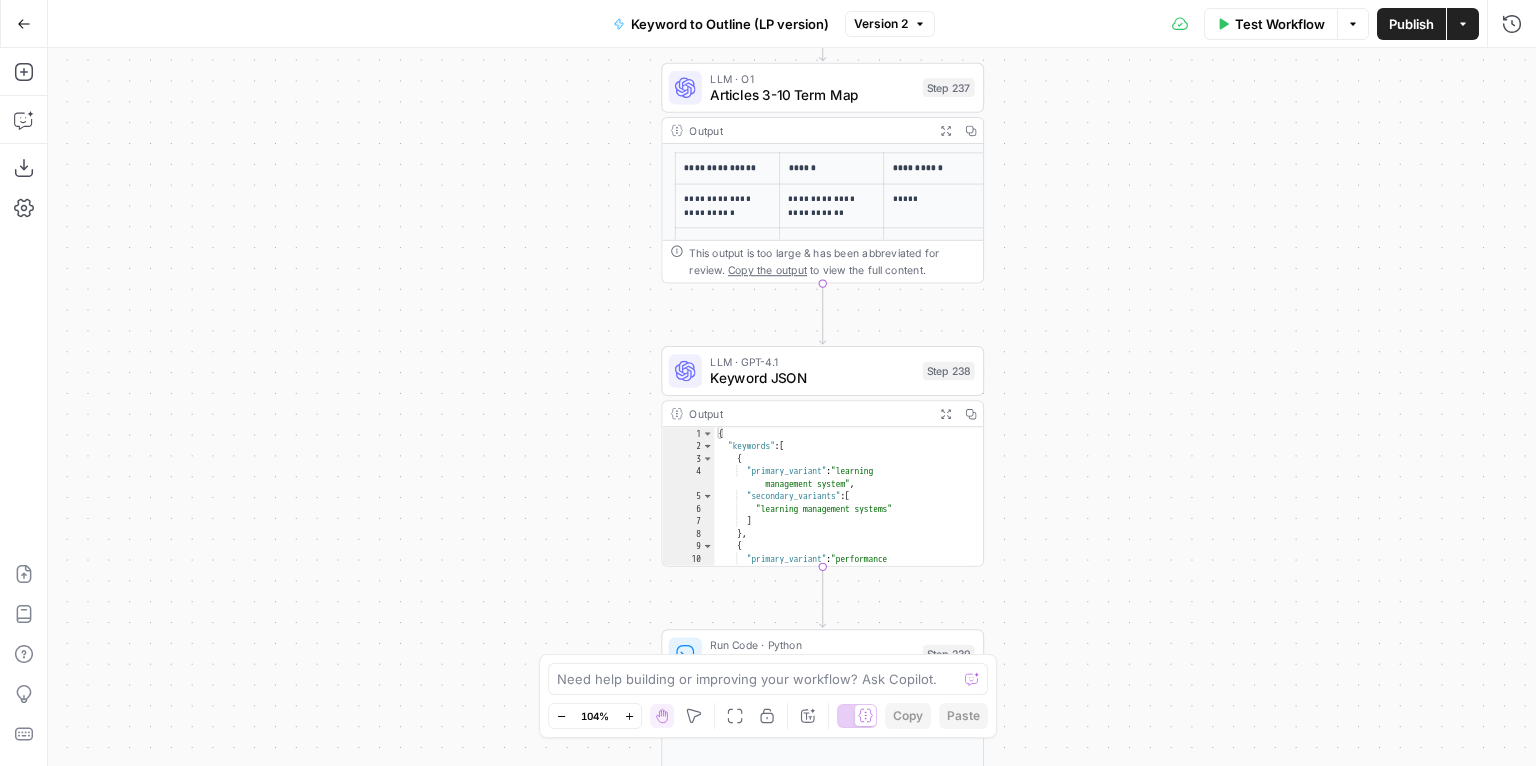 drag, startPoint x: 1180, startPoint y: 546, endPoint x: 1133, endPoint y: 168, distance: 380.91074 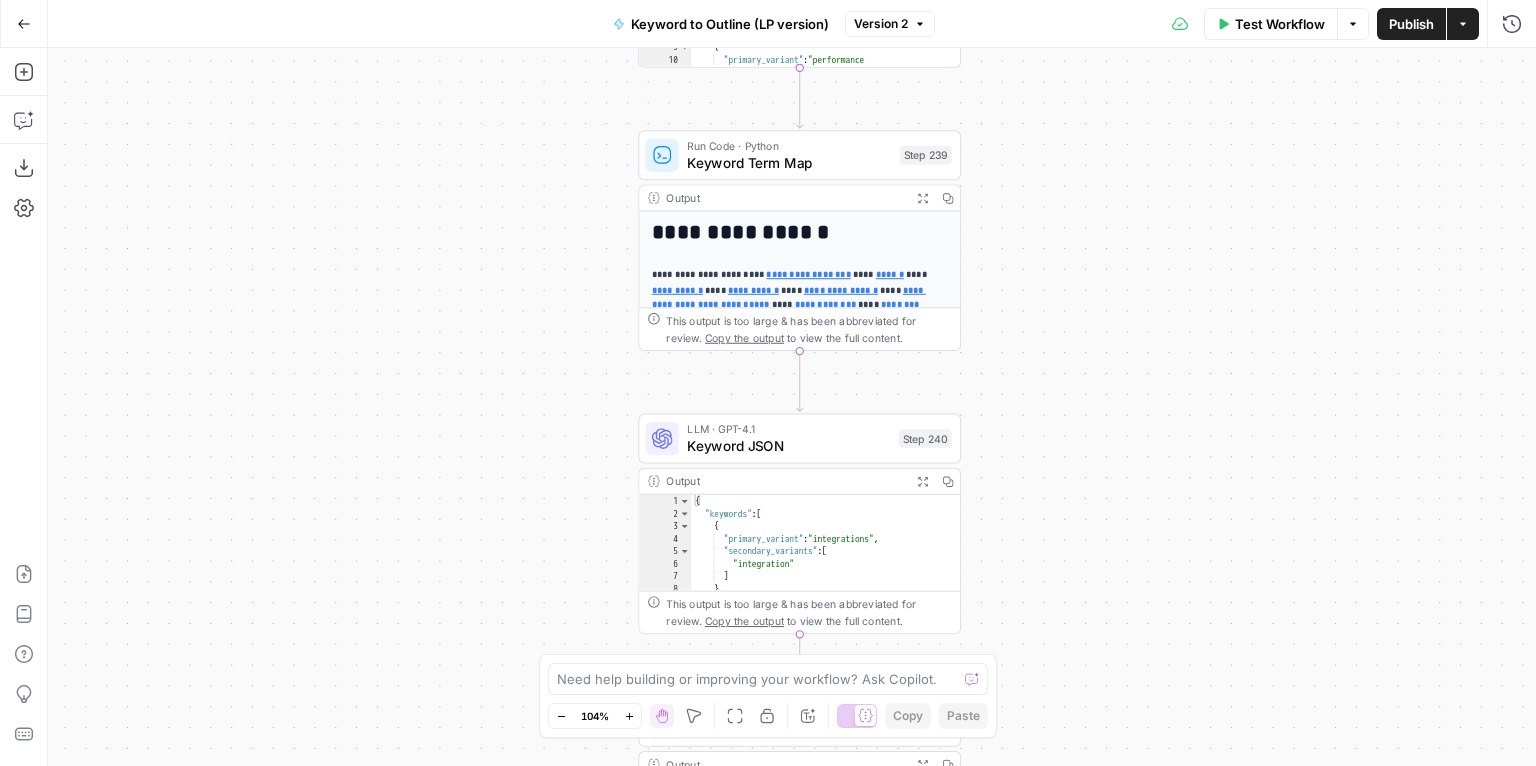 drag, startPoint x: 1080, startPoint y: 594, endPoint x: 1049, endPoint y: 89, distance: 505.9506 